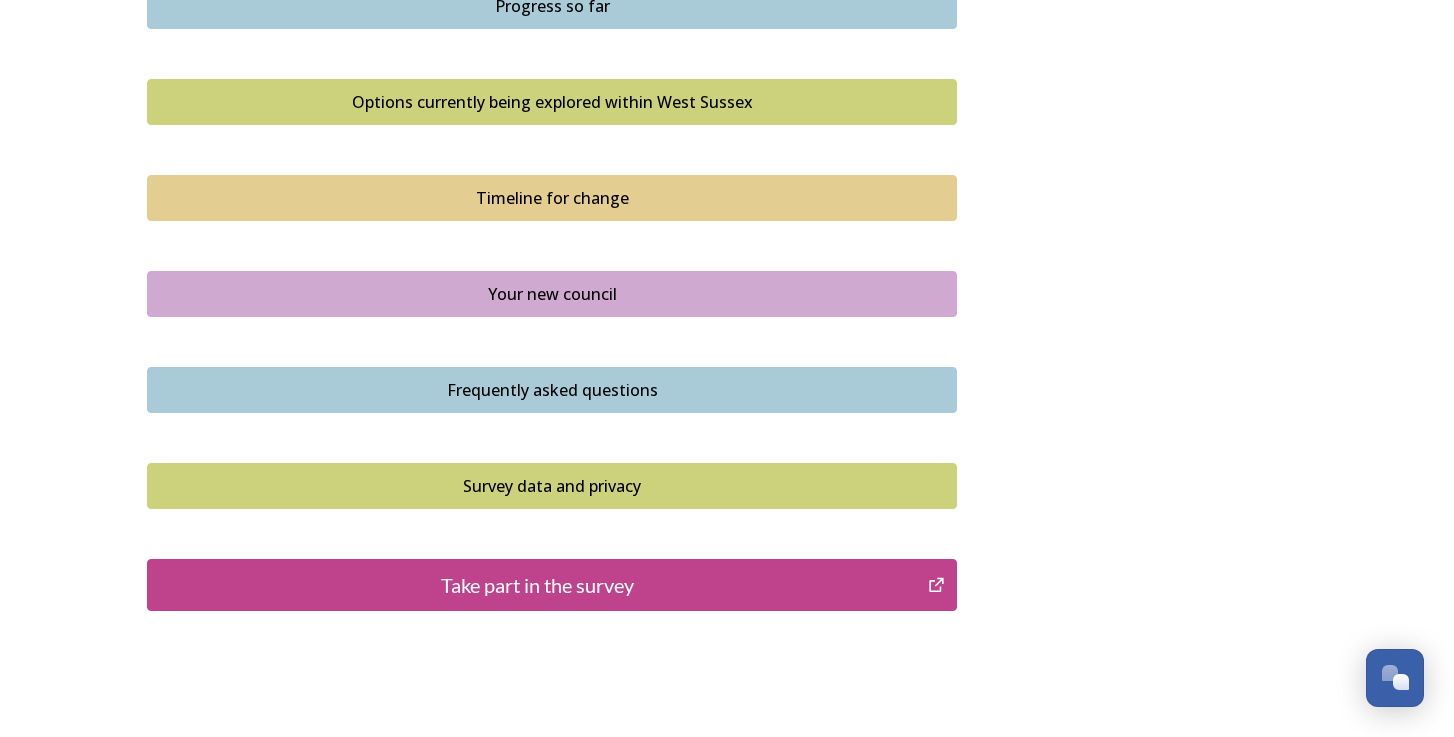 scroll, scrollTop: 1321, scrollLeft: 0, axis: vertical 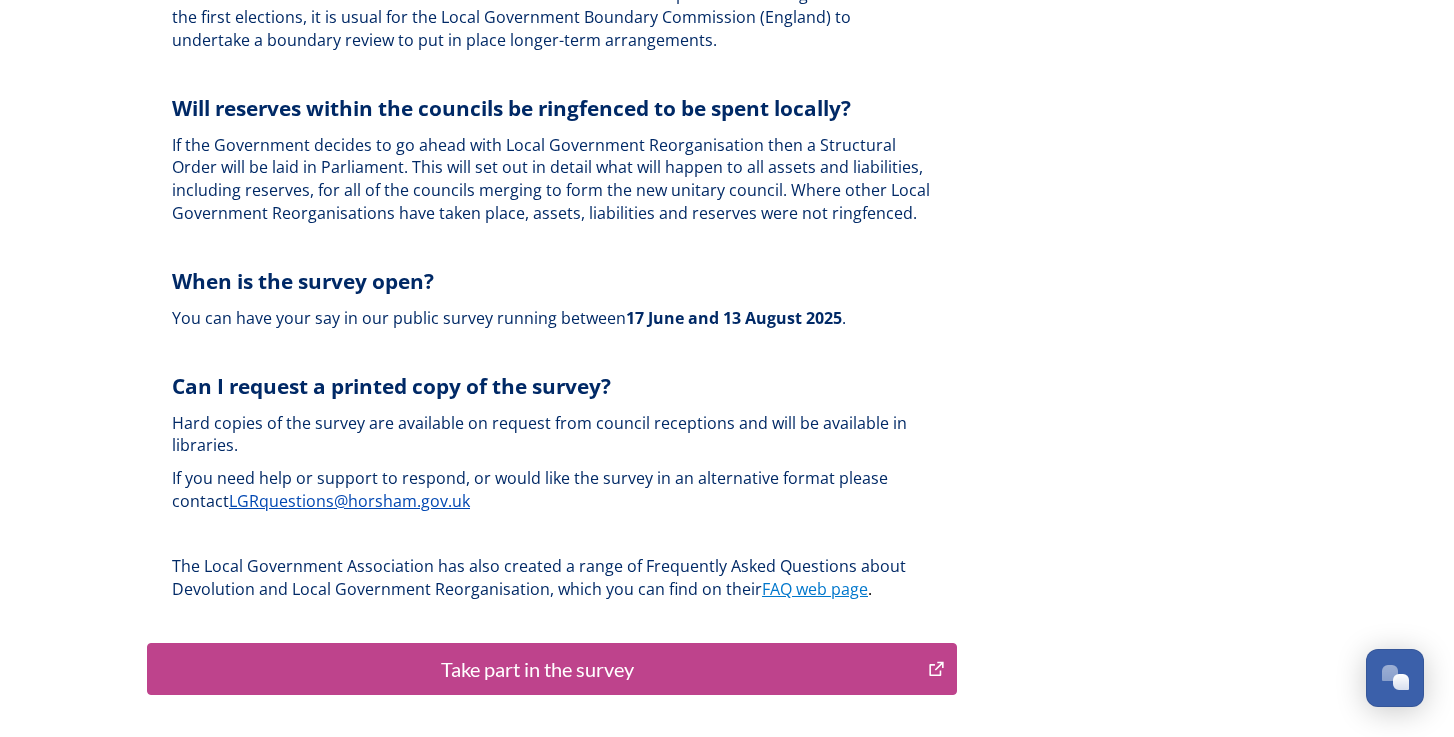 click on "Take part in the survey" at bounding box center [537, 669] 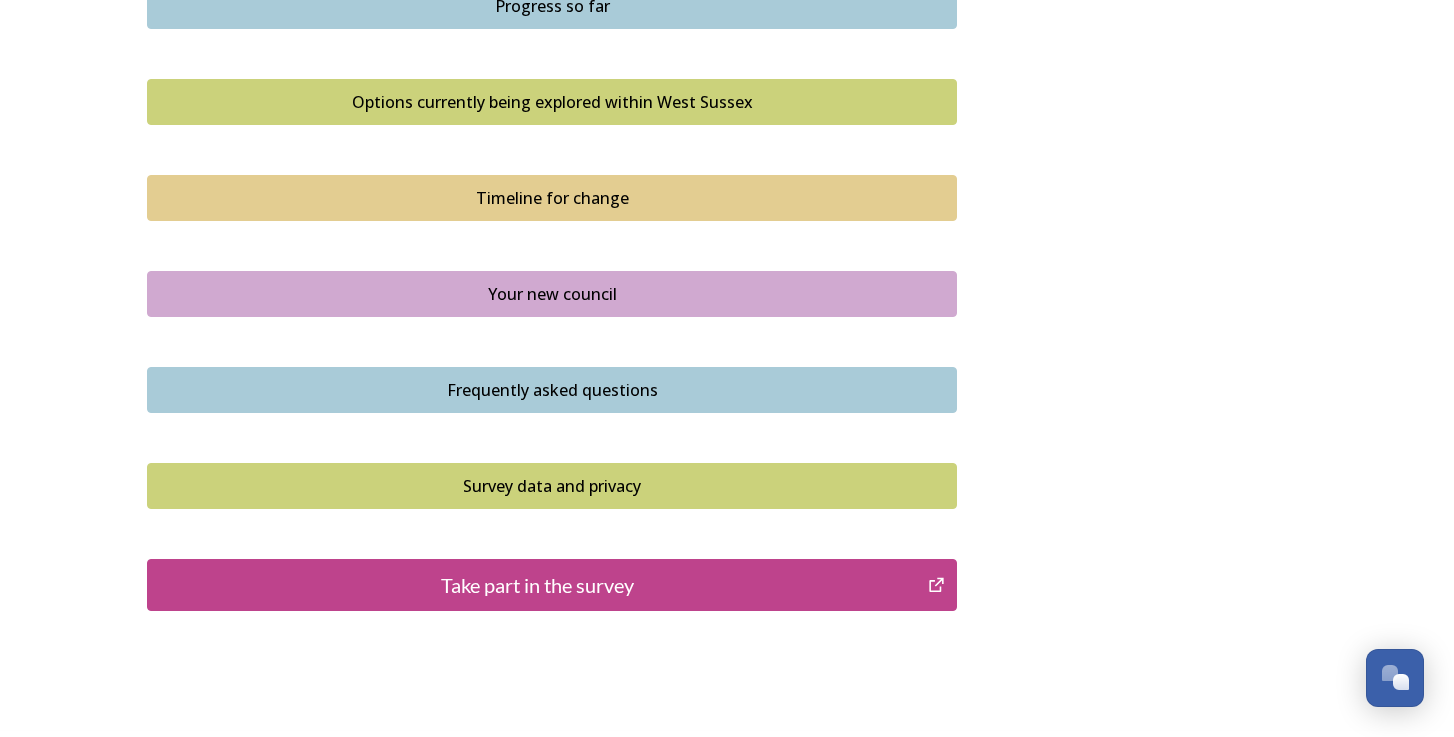 scroll, scrollTop: 0, scrollLeft: 0, axis: both 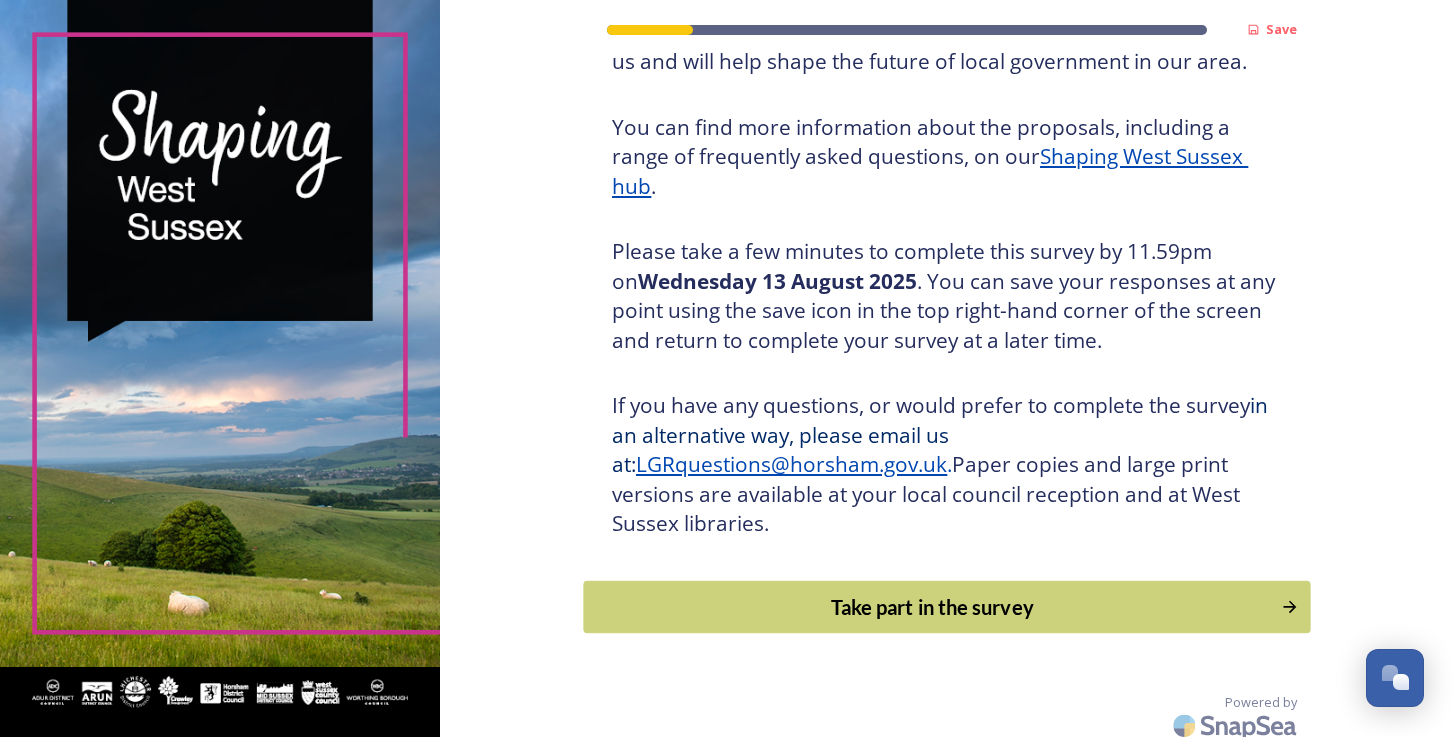 click on "Take part in the survey" at bounding box center [933, 607] 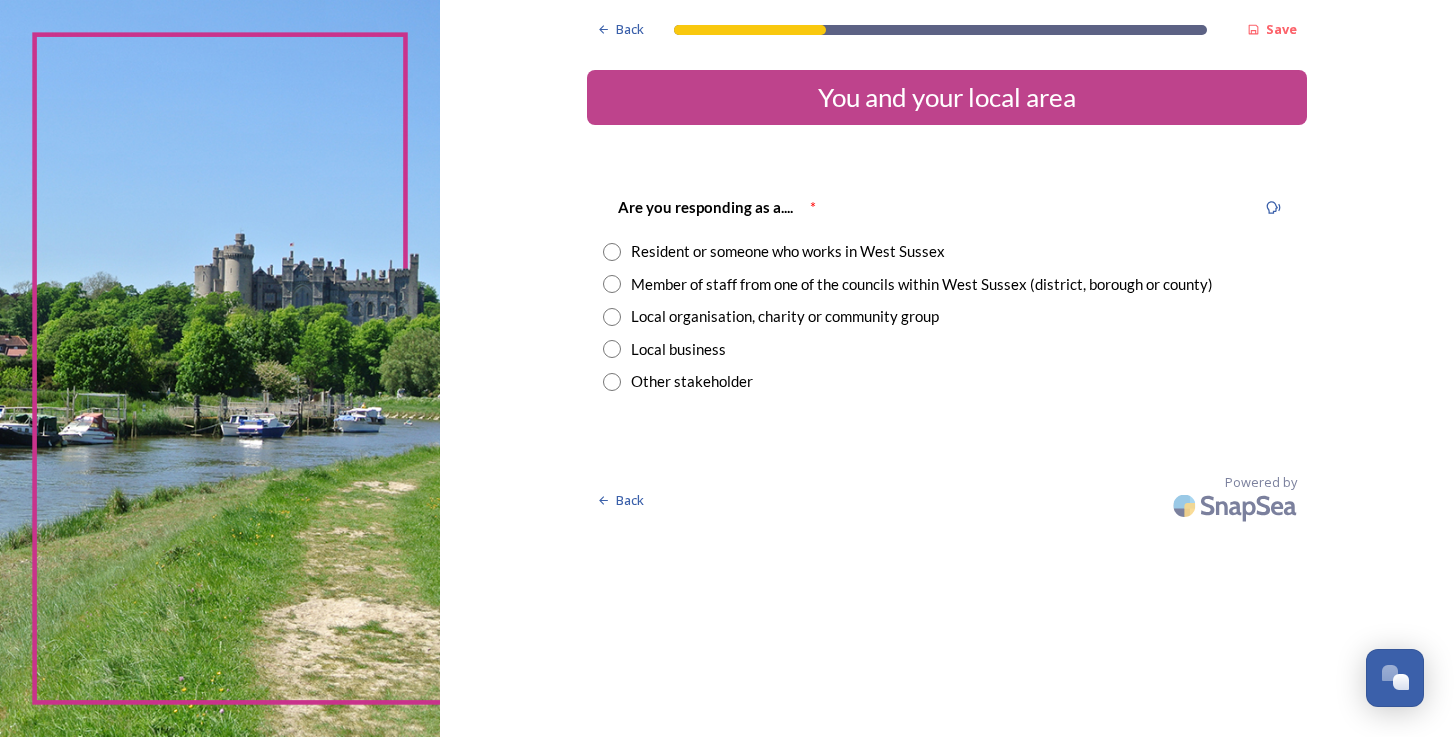 click at bounding box center [612, 252] 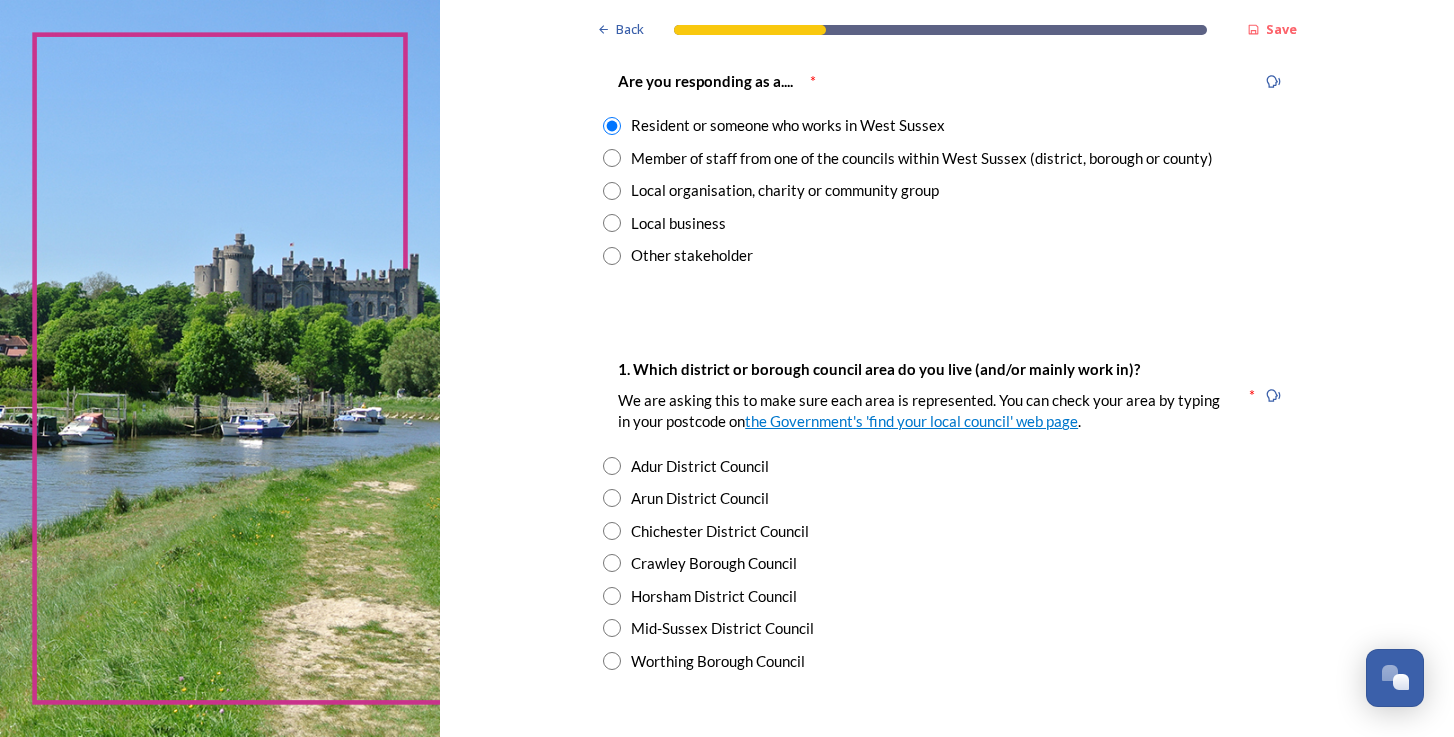 scroll, scrollTop: 127, scrollLeft: 0, axis: vertical 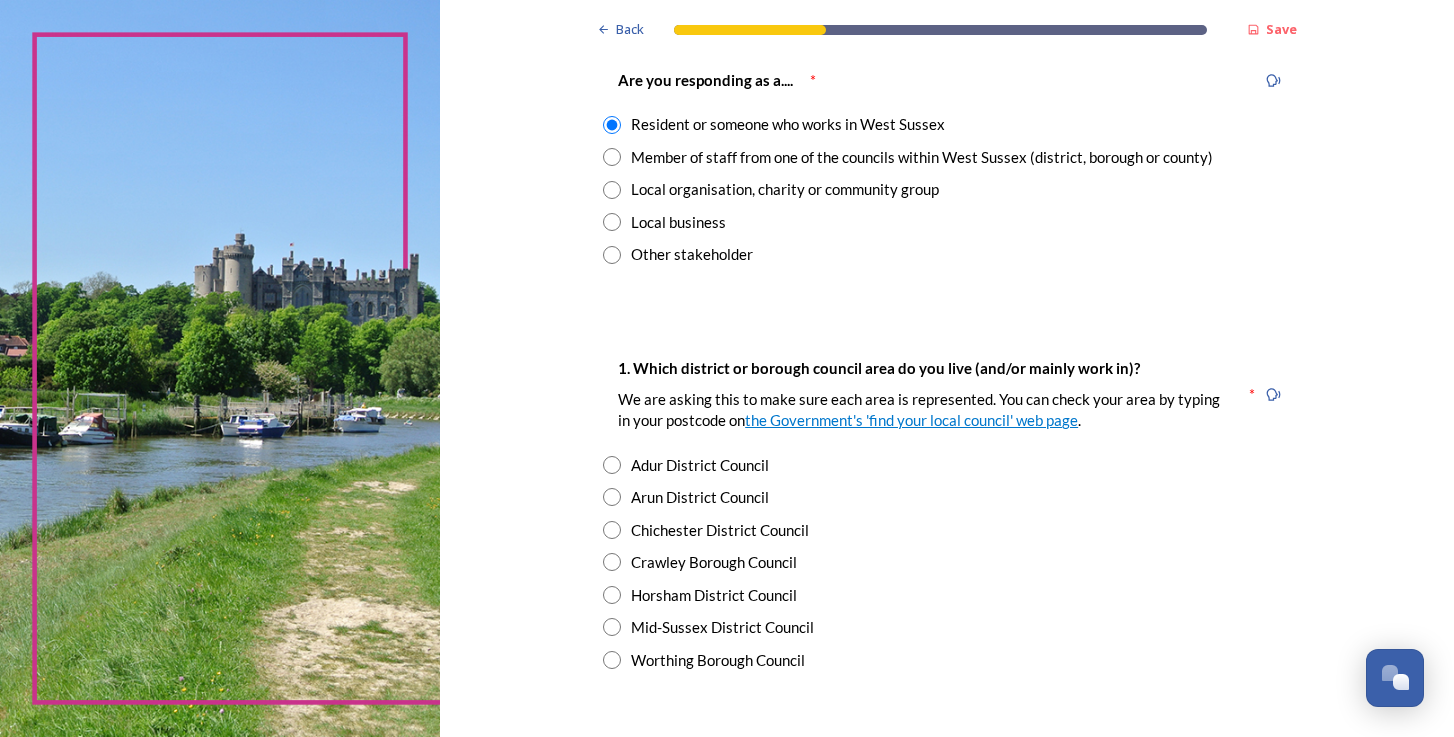 click at bounding box center (612, 530) 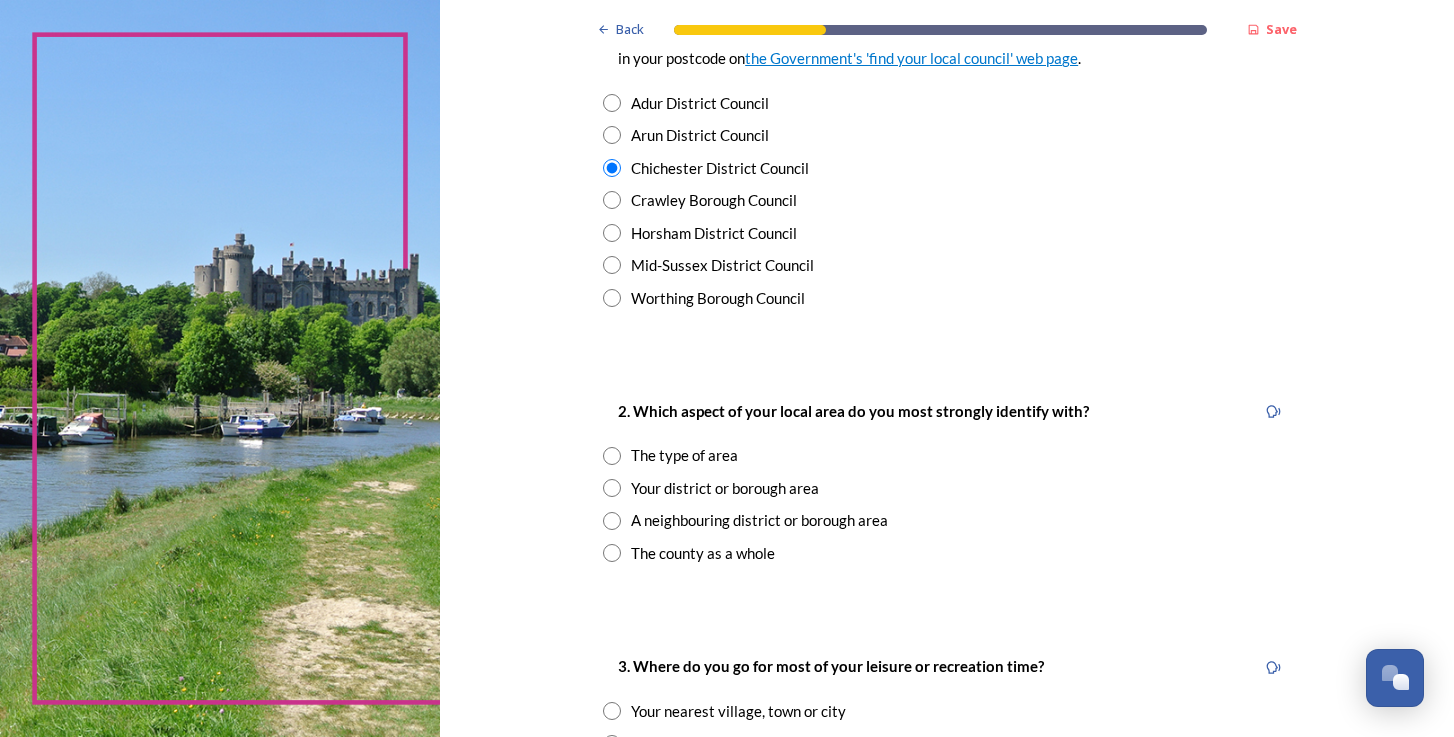 scroll, scrollTop: 509, scrollLeft: 0, axis: vertical 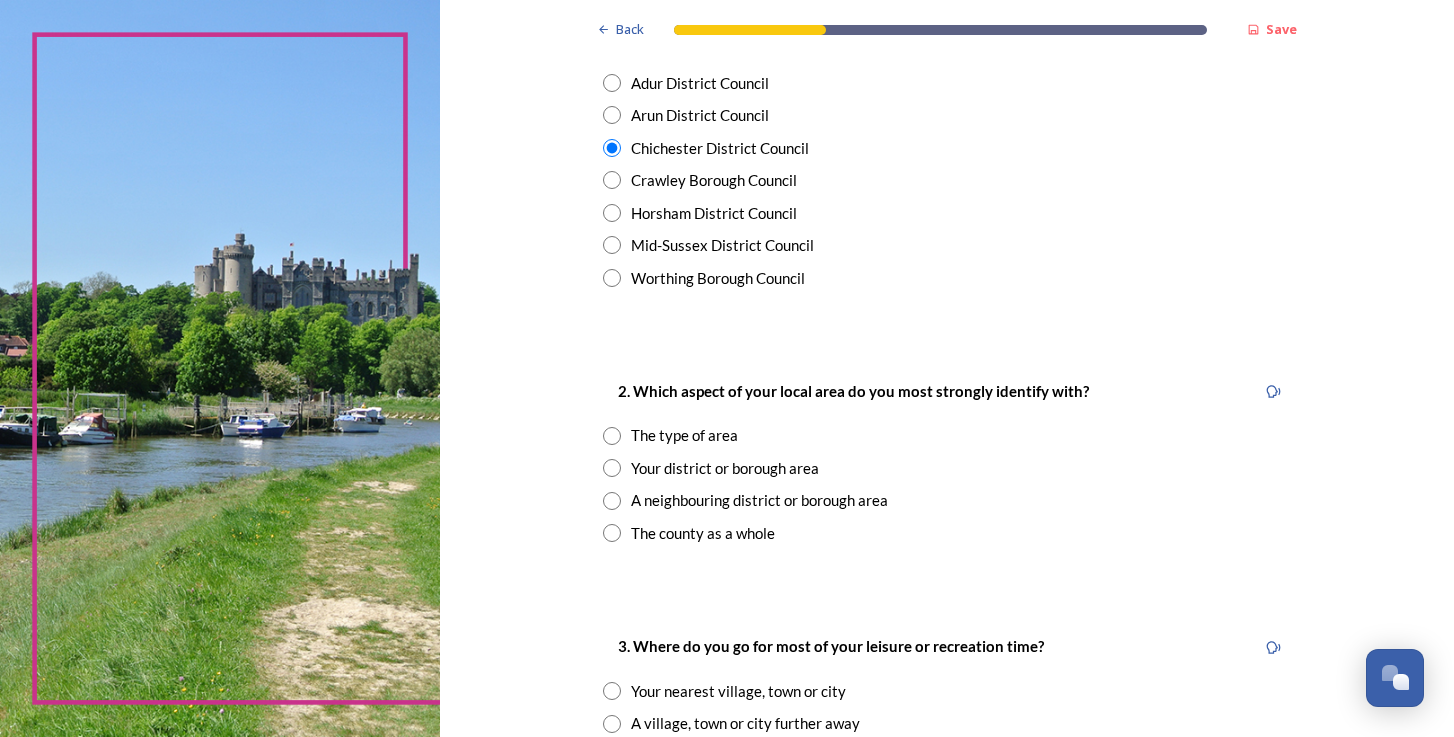 click at bounding box center [612, 468] 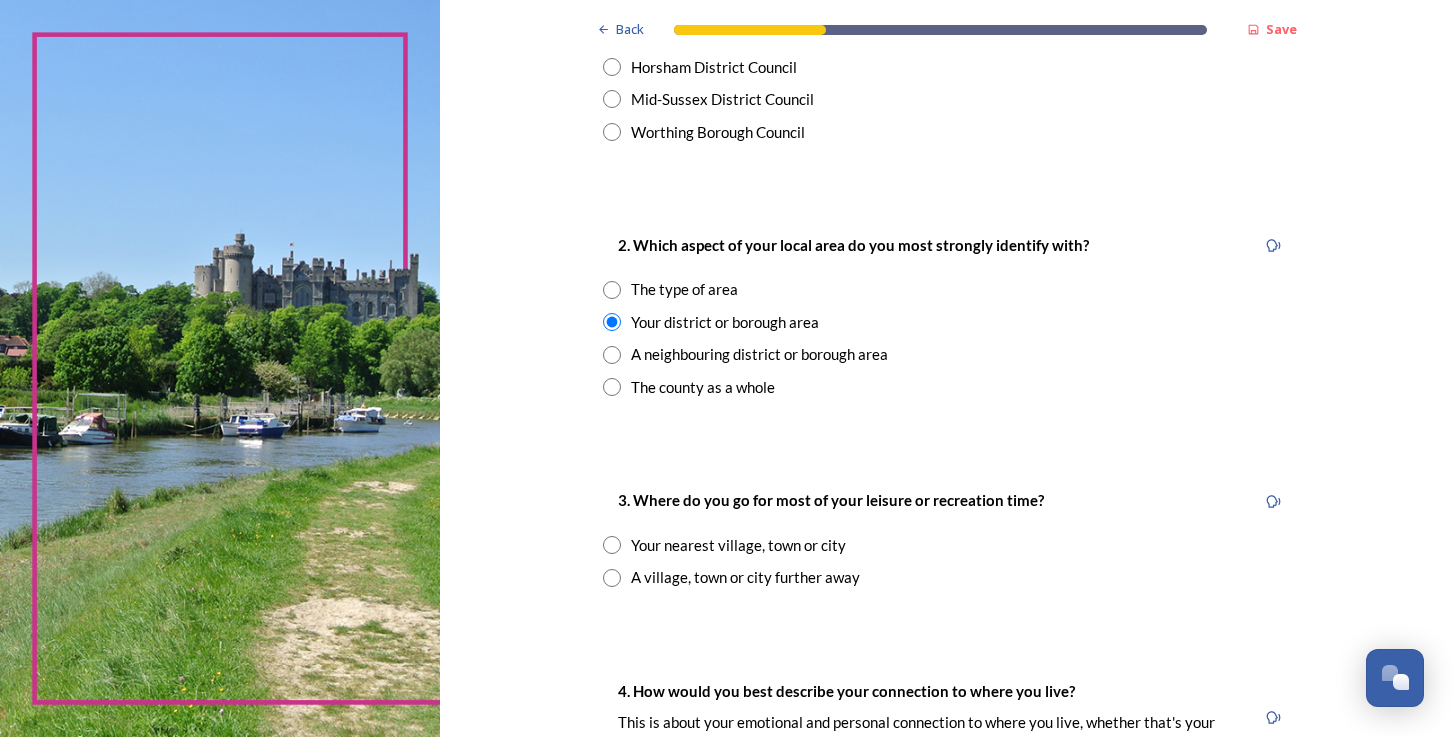 scroll, scrollTop: 659, scrollLeft: 0, axis: vertical 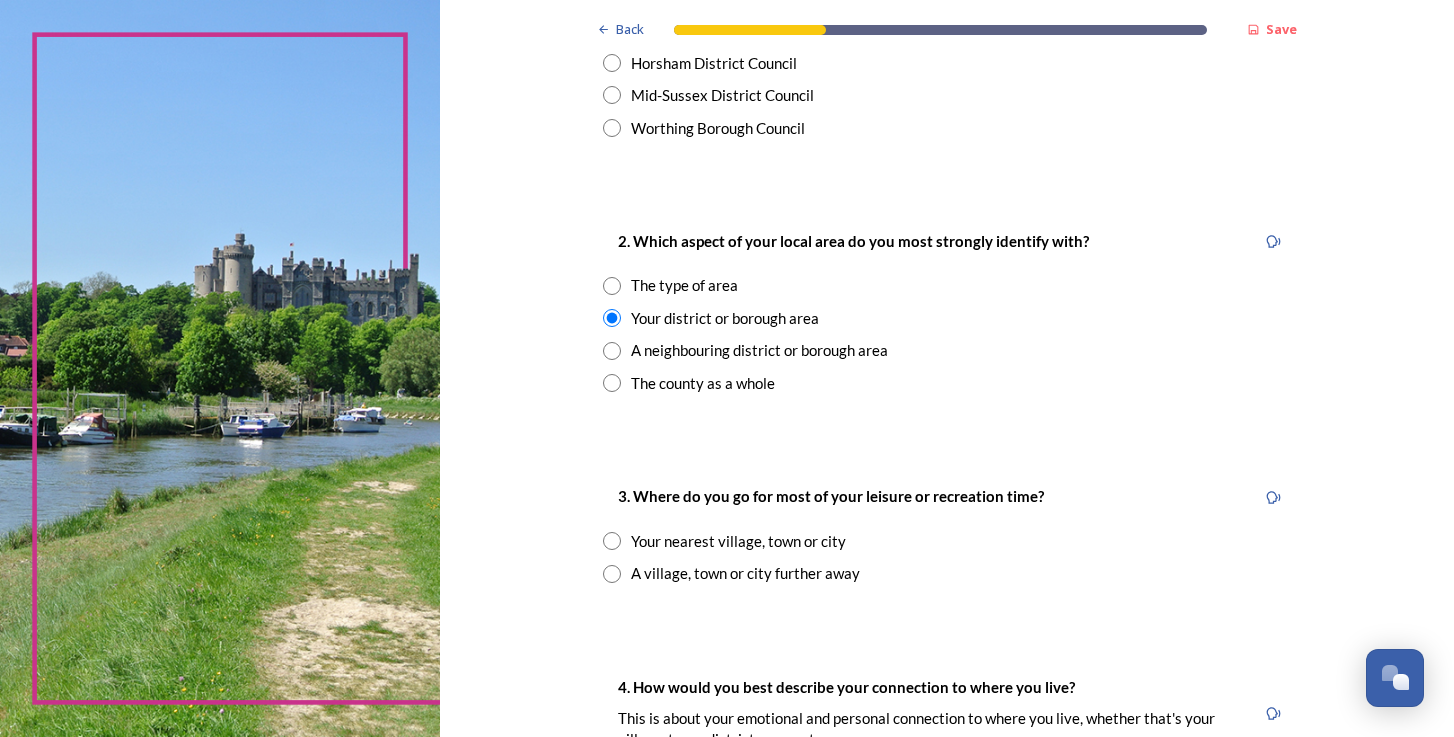 click at bounding box center [612, 541] 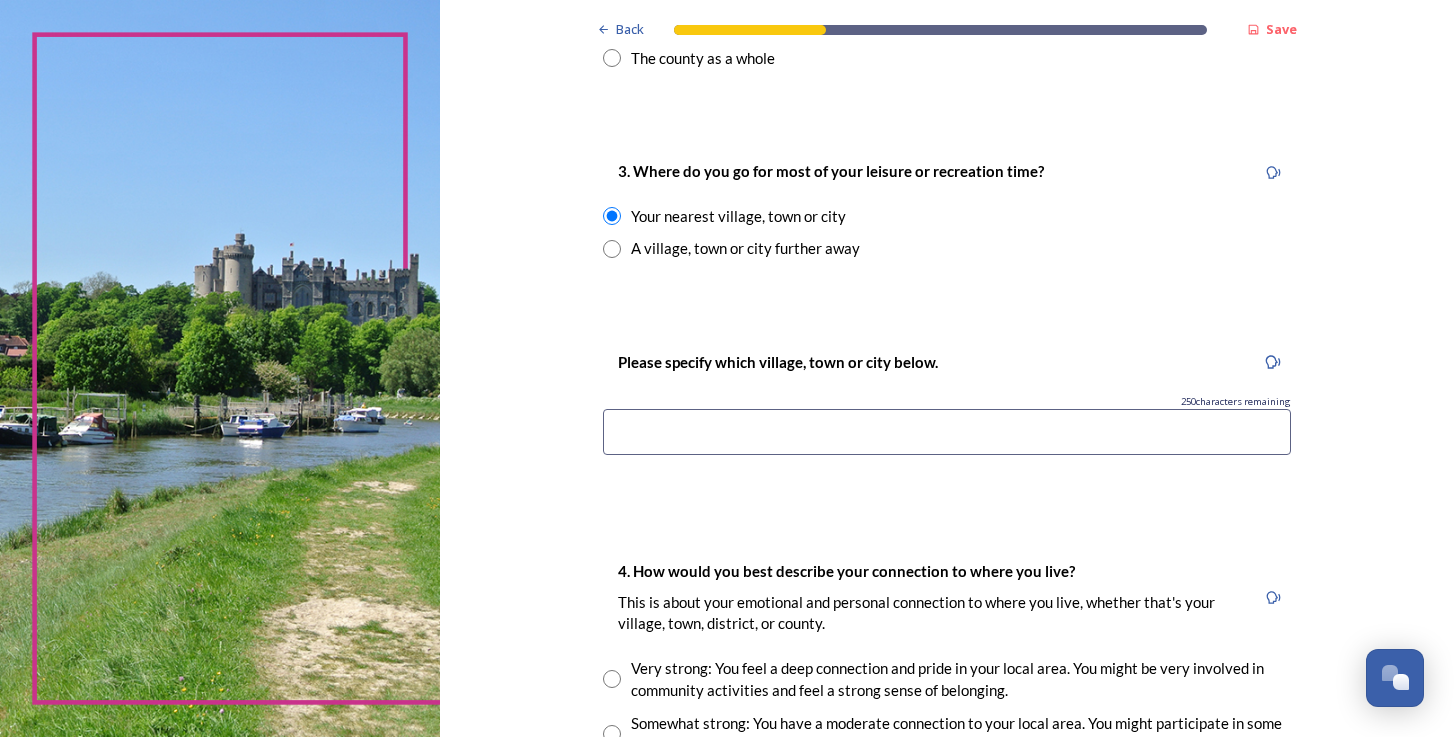 scroll, scrollTop: 985, scrollLeft: 0, axis: vertical 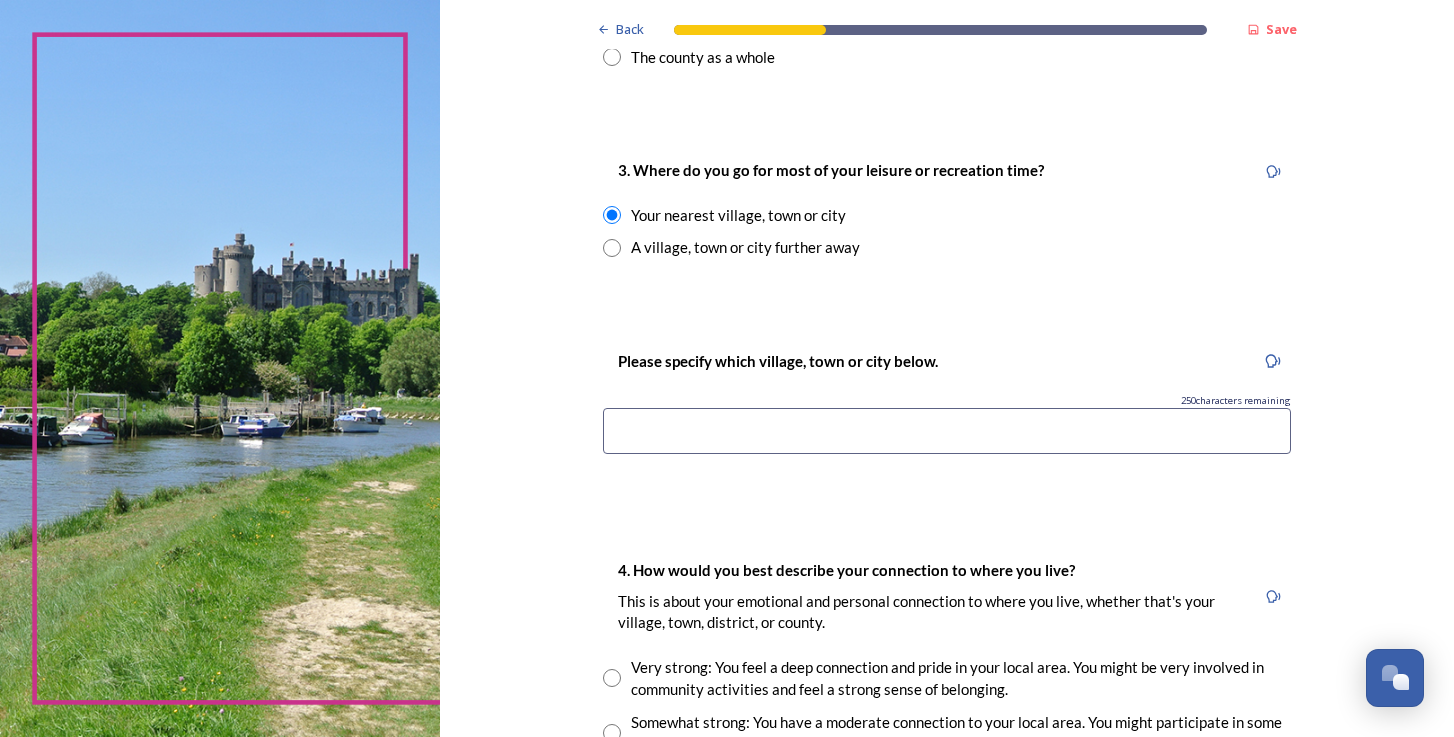 click at bounding box center (947, 431) 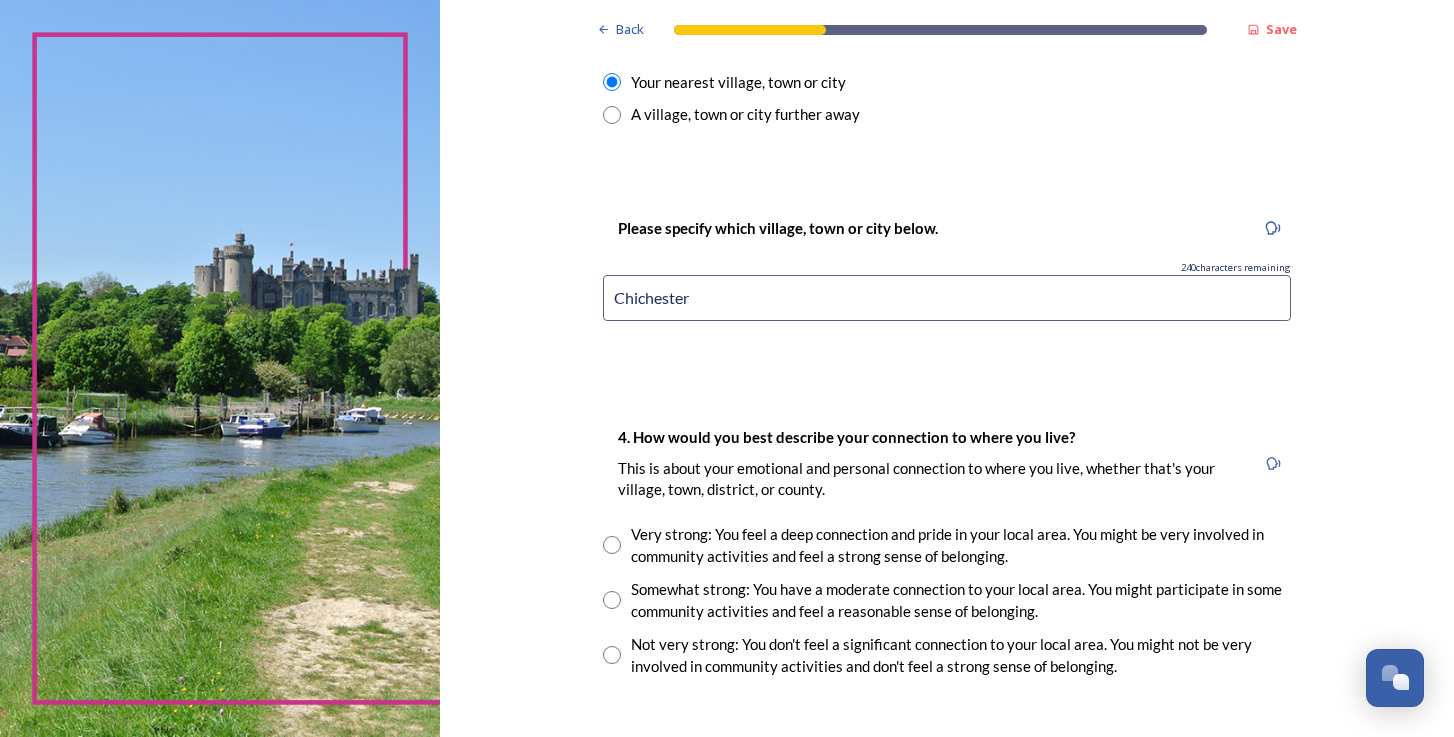 scroll, scrollTop: 1143, scrollLeft: 0, axis: vertical 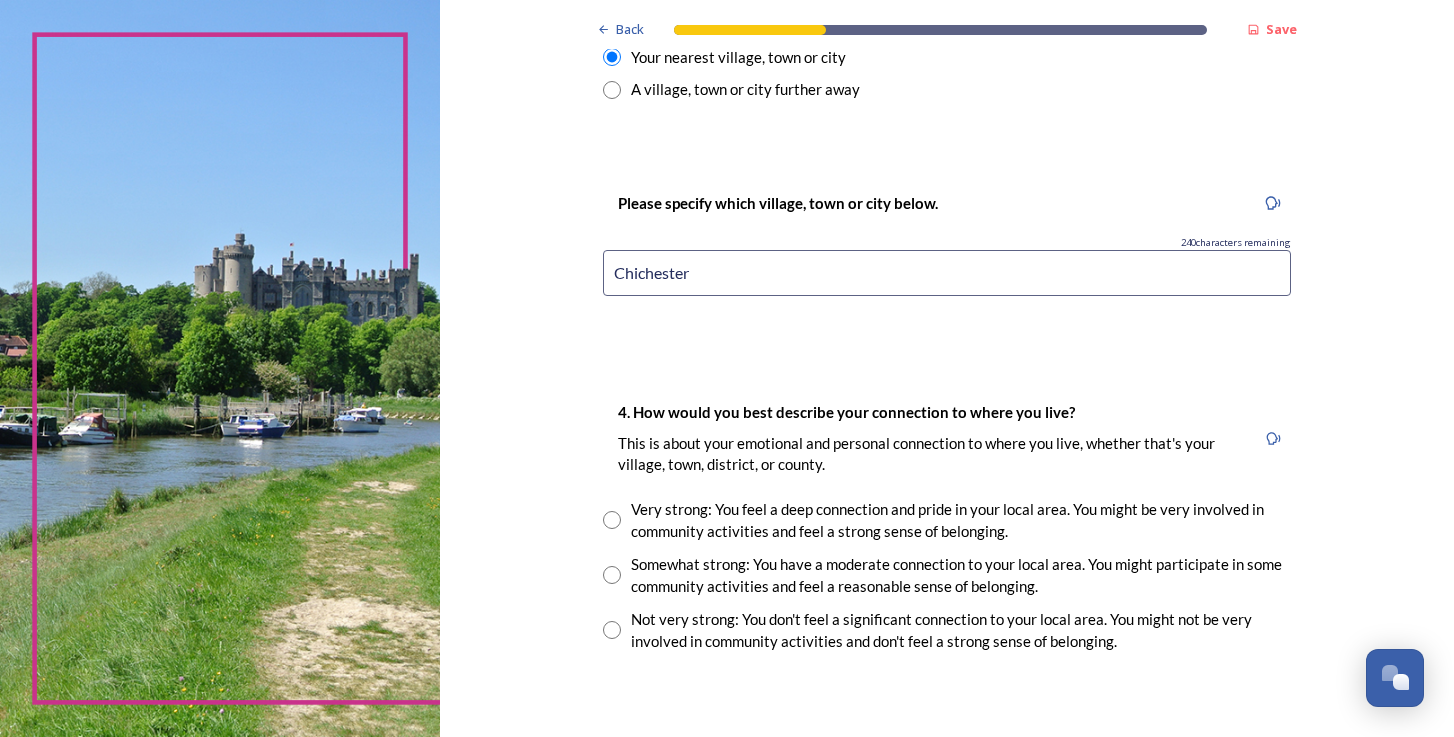 type on "Chichester" 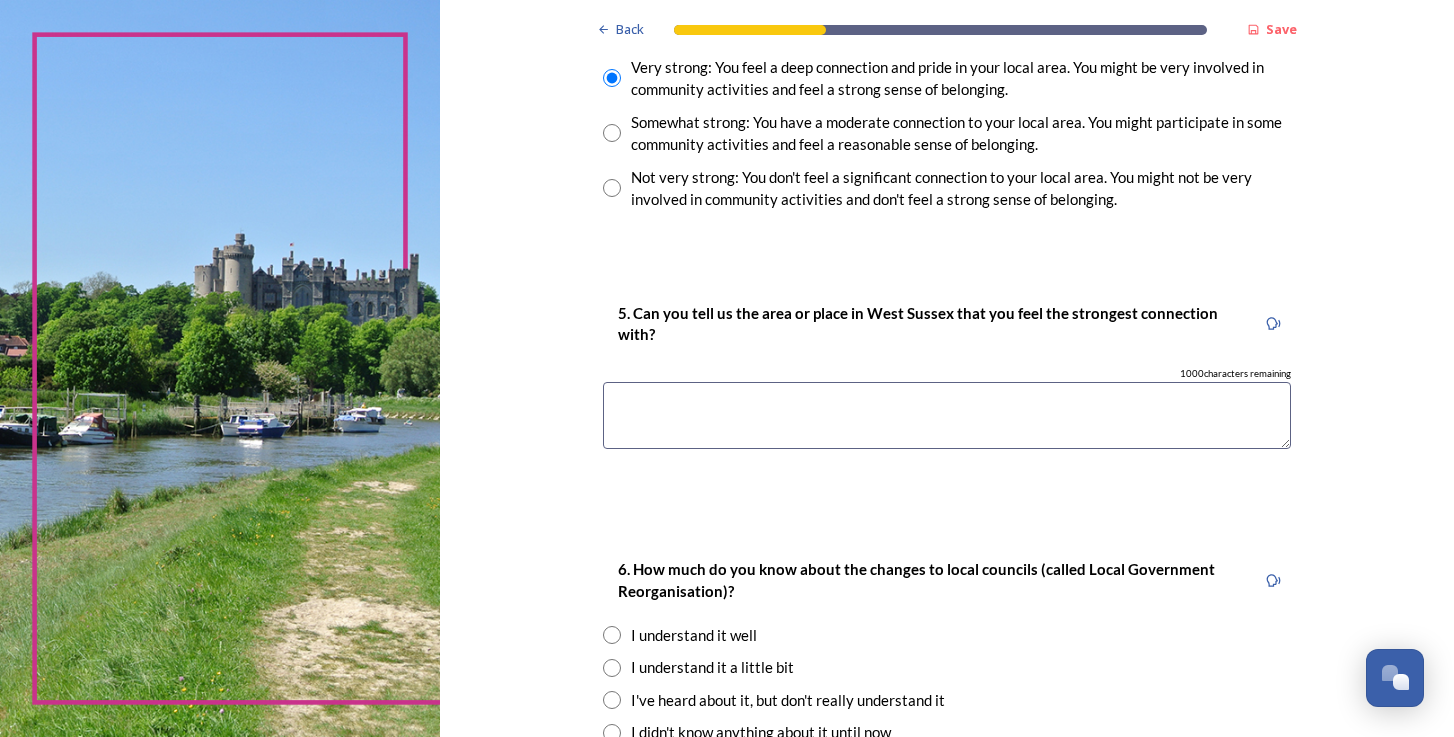scroll, scrollTop: 1600, scrollLeft: 0, axis: vertical 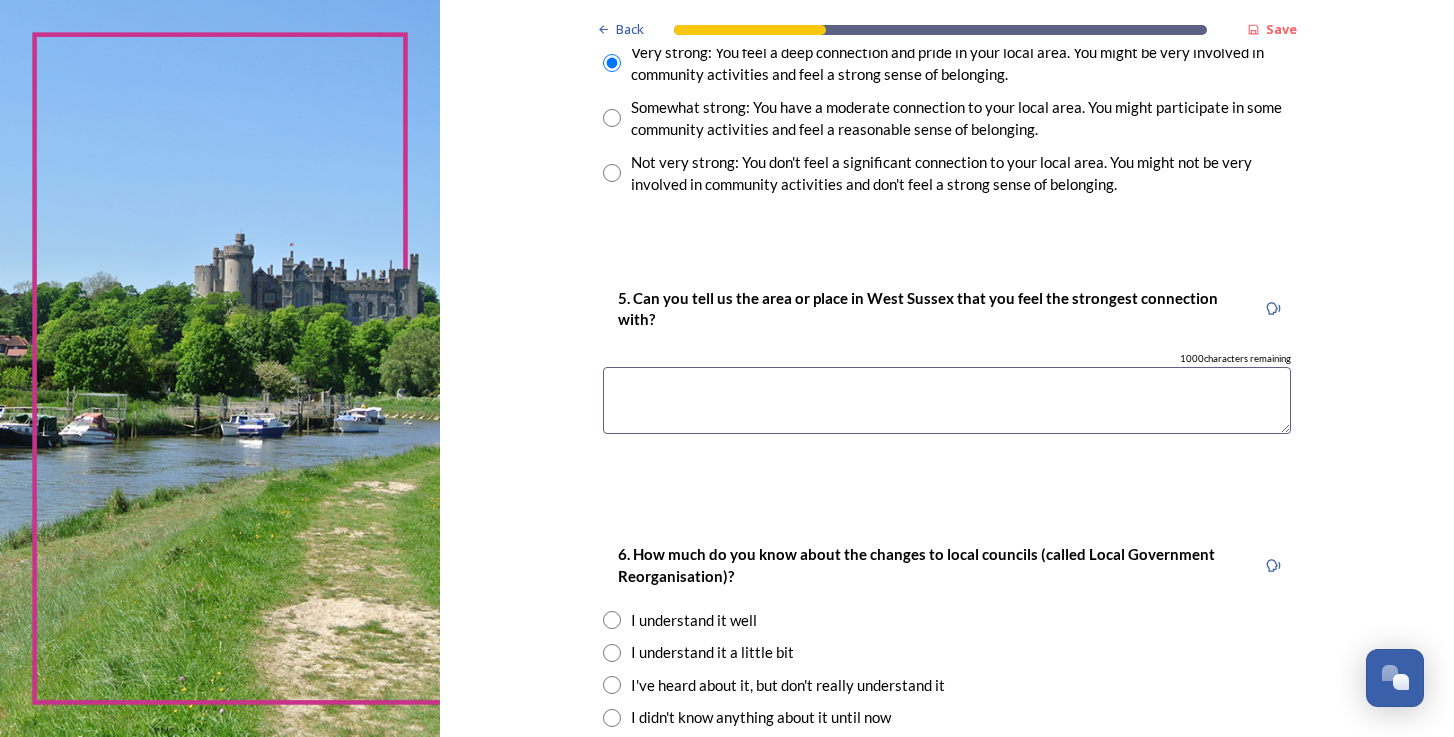 click at bounding box center (947, 400) 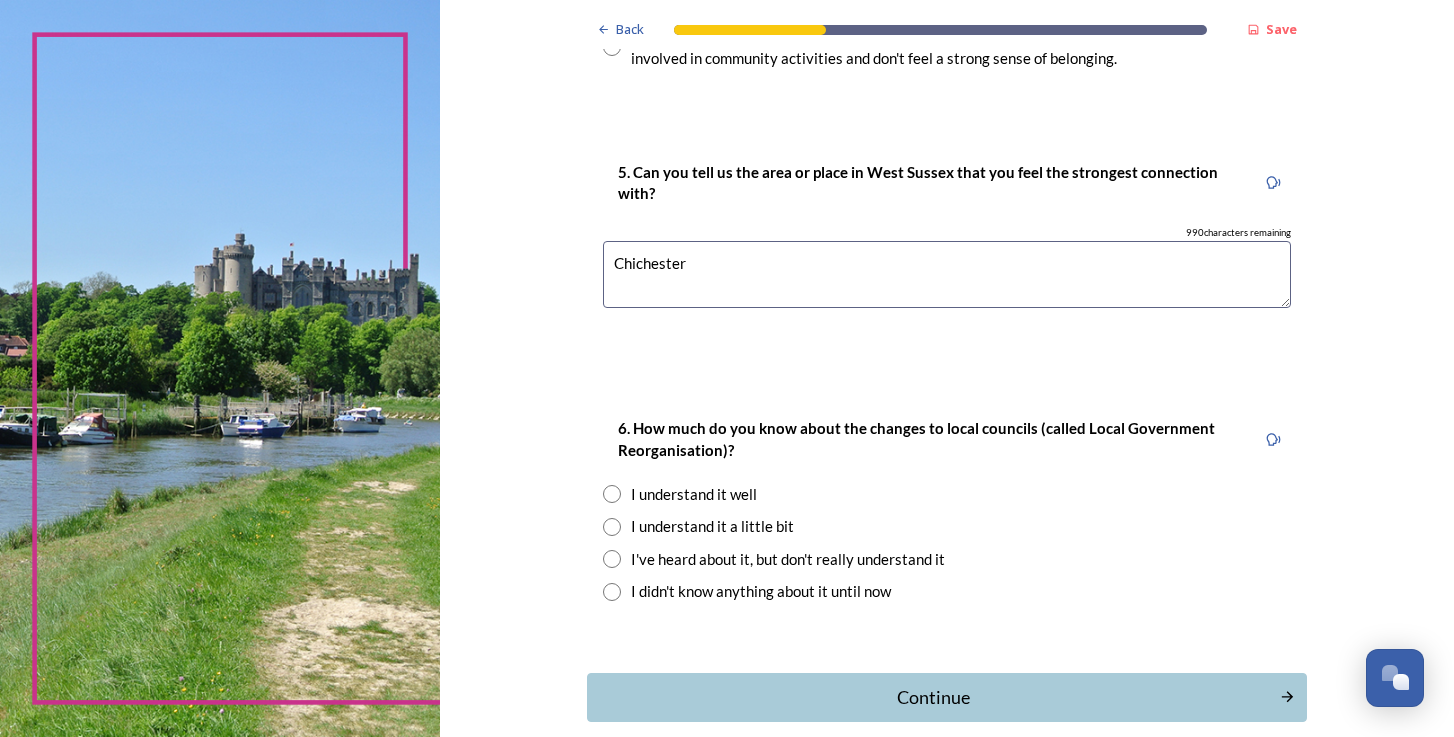 scroll, scrollTop: 1732, scrollLeft: 0, axis: vertical 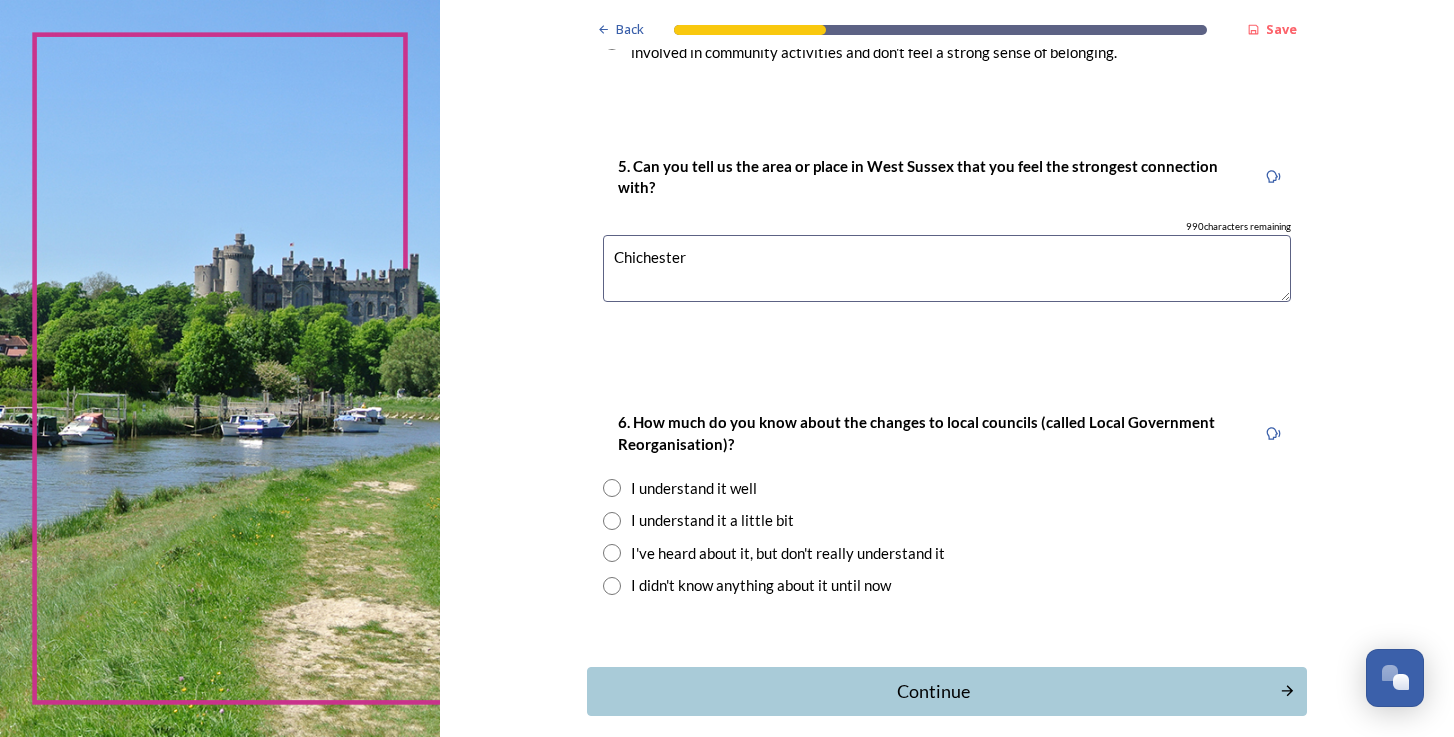 type on "Chichester" 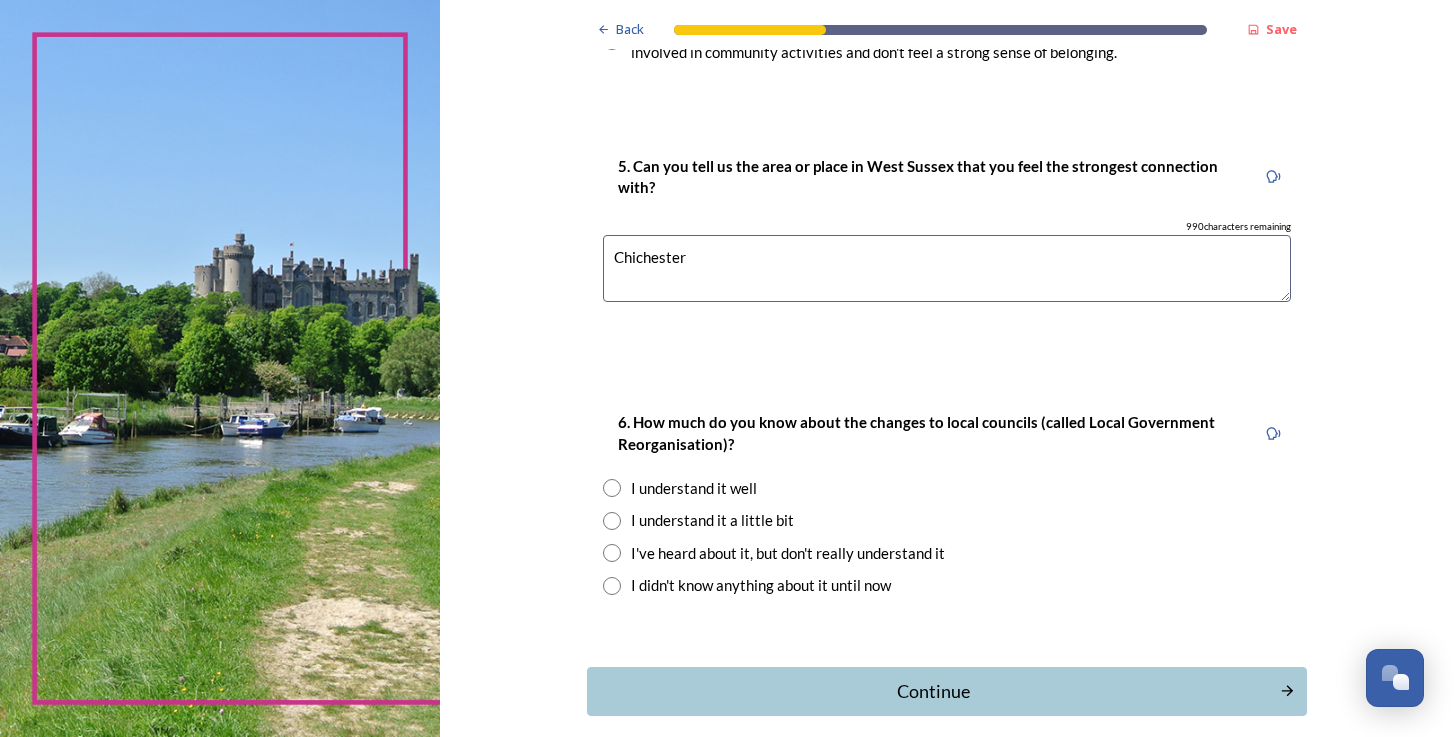 radio on "true" 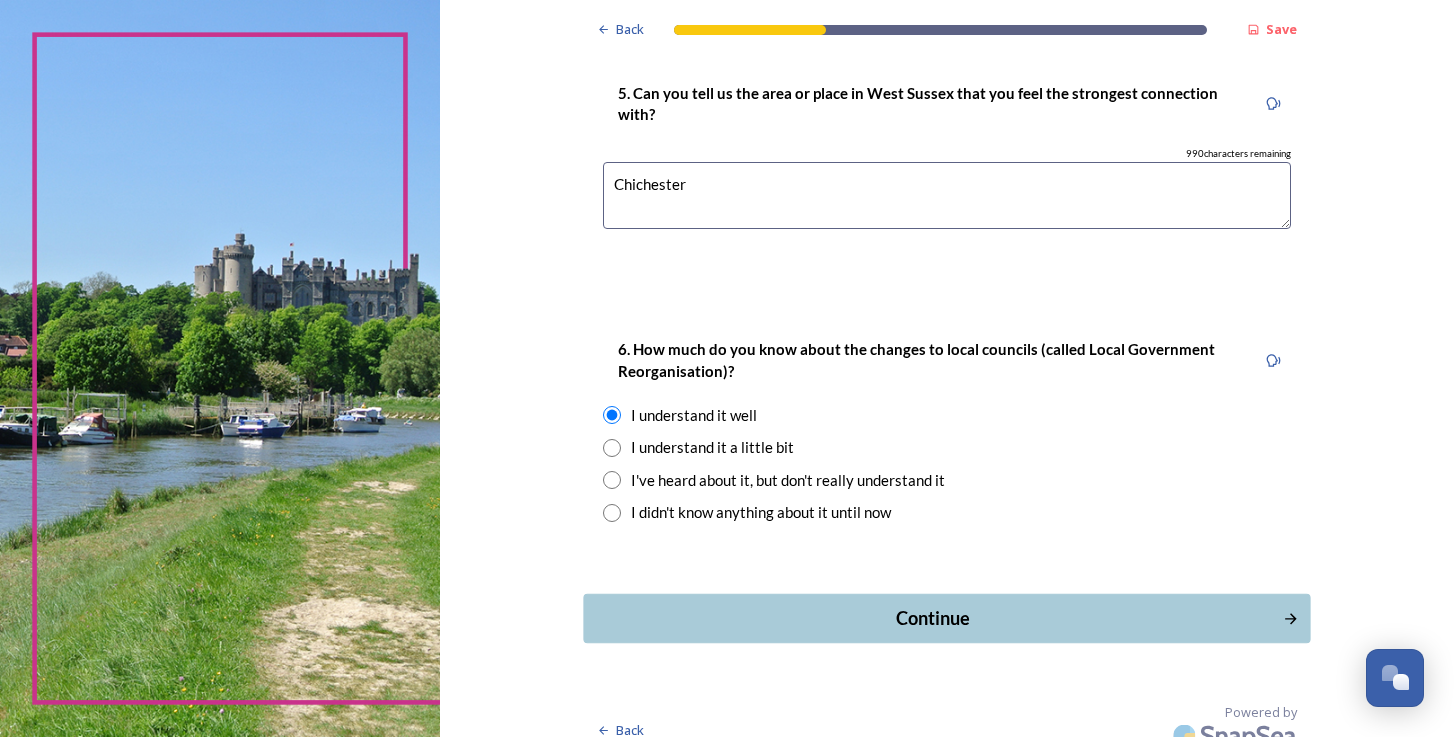 scroll, scrollTop: 1804, scrollLeft: 0, axis: vertical 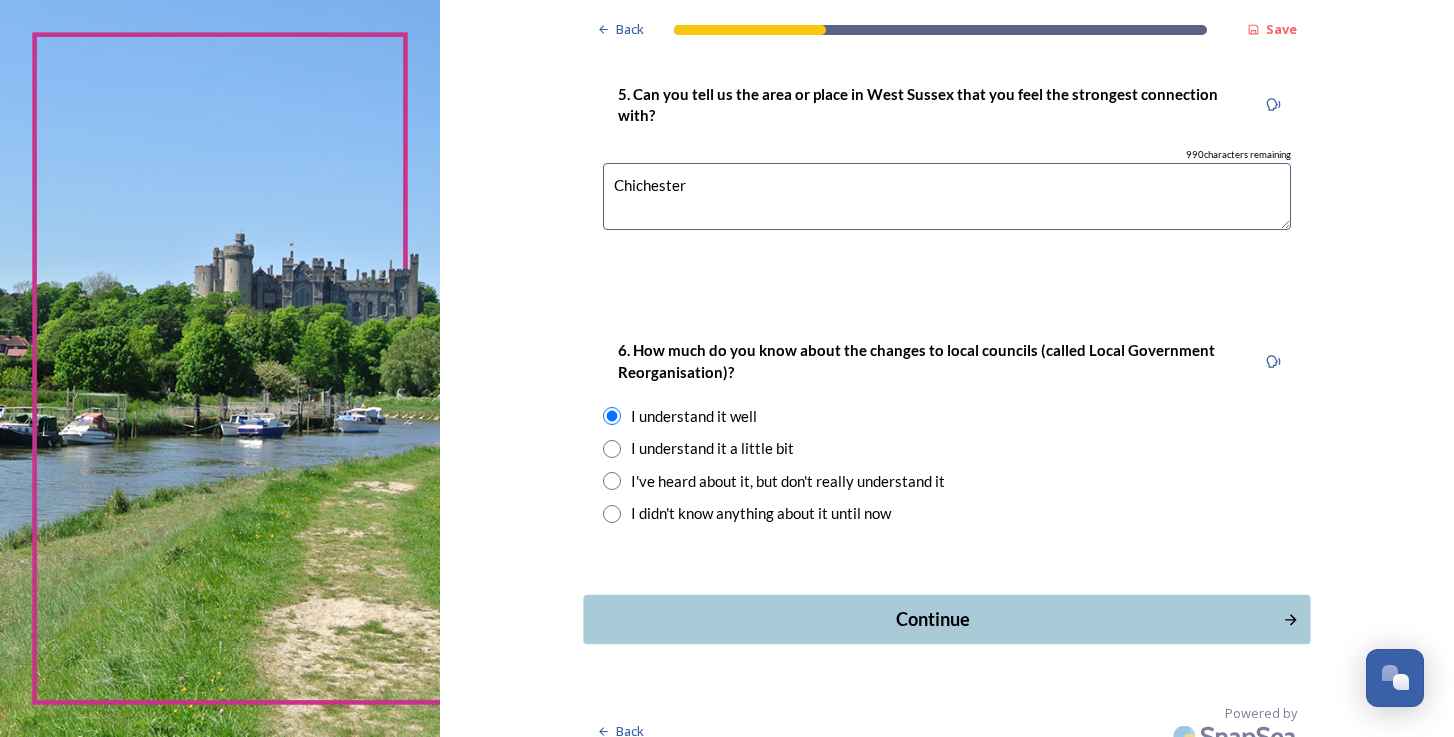click on "Continue" at bounding box center (933, 619) 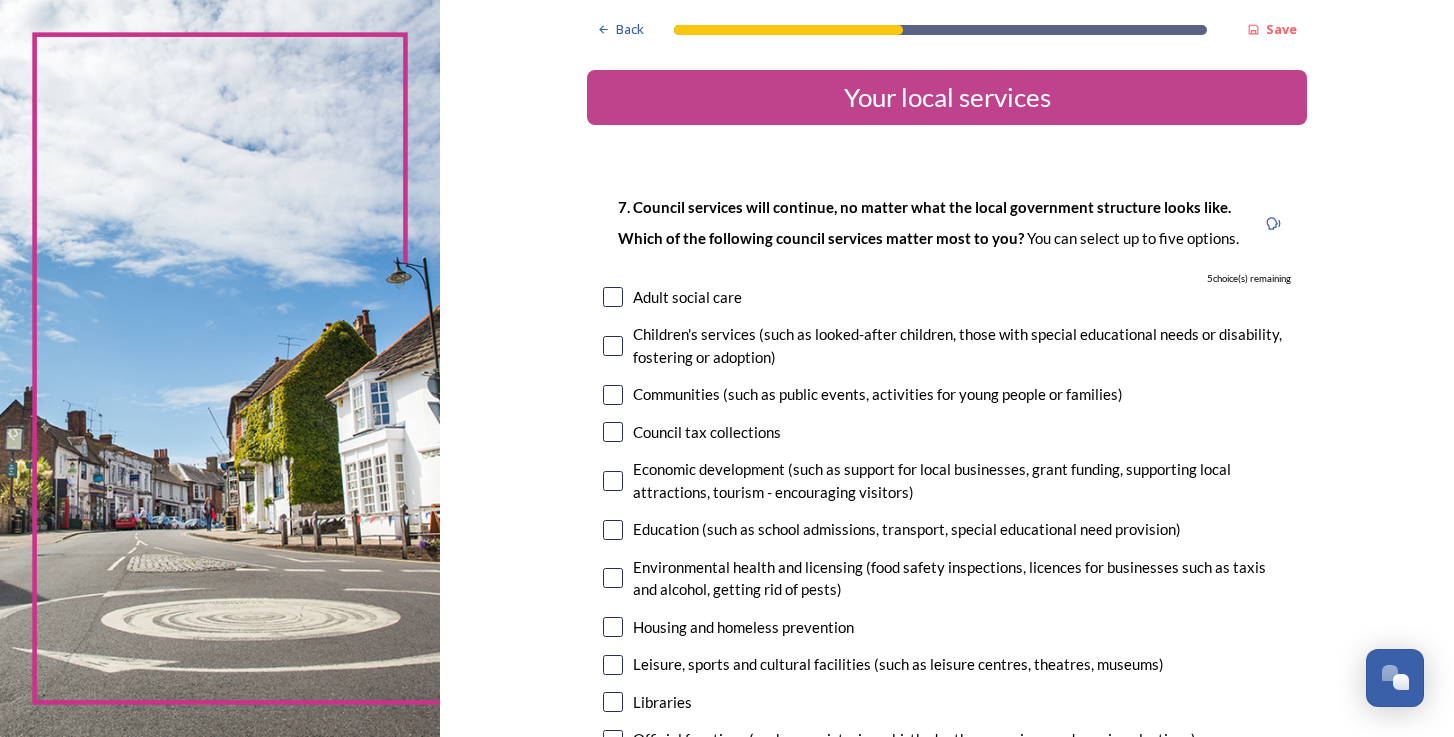 click at bounding box center (613, 395) 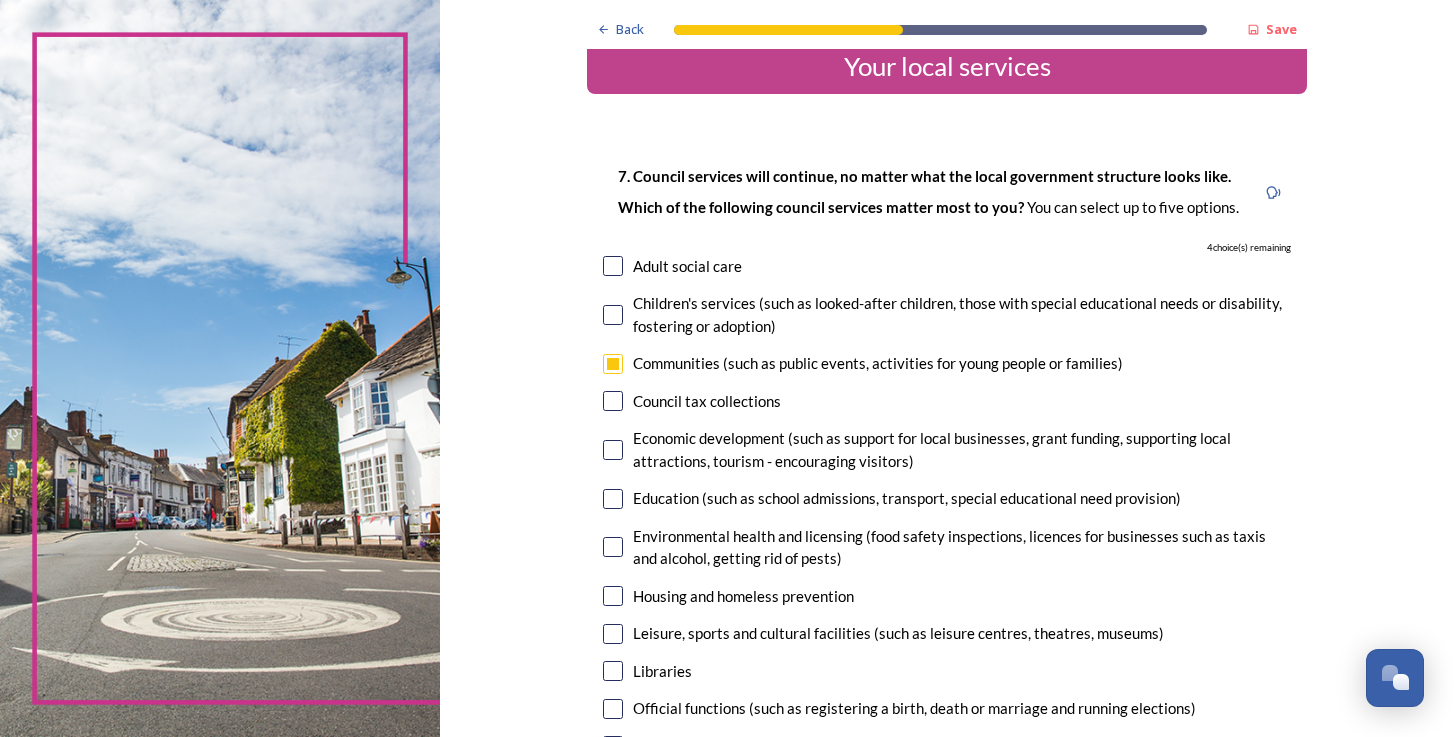 scroll, scrollTop: 35, scrollLeft: 0, axis: vertical 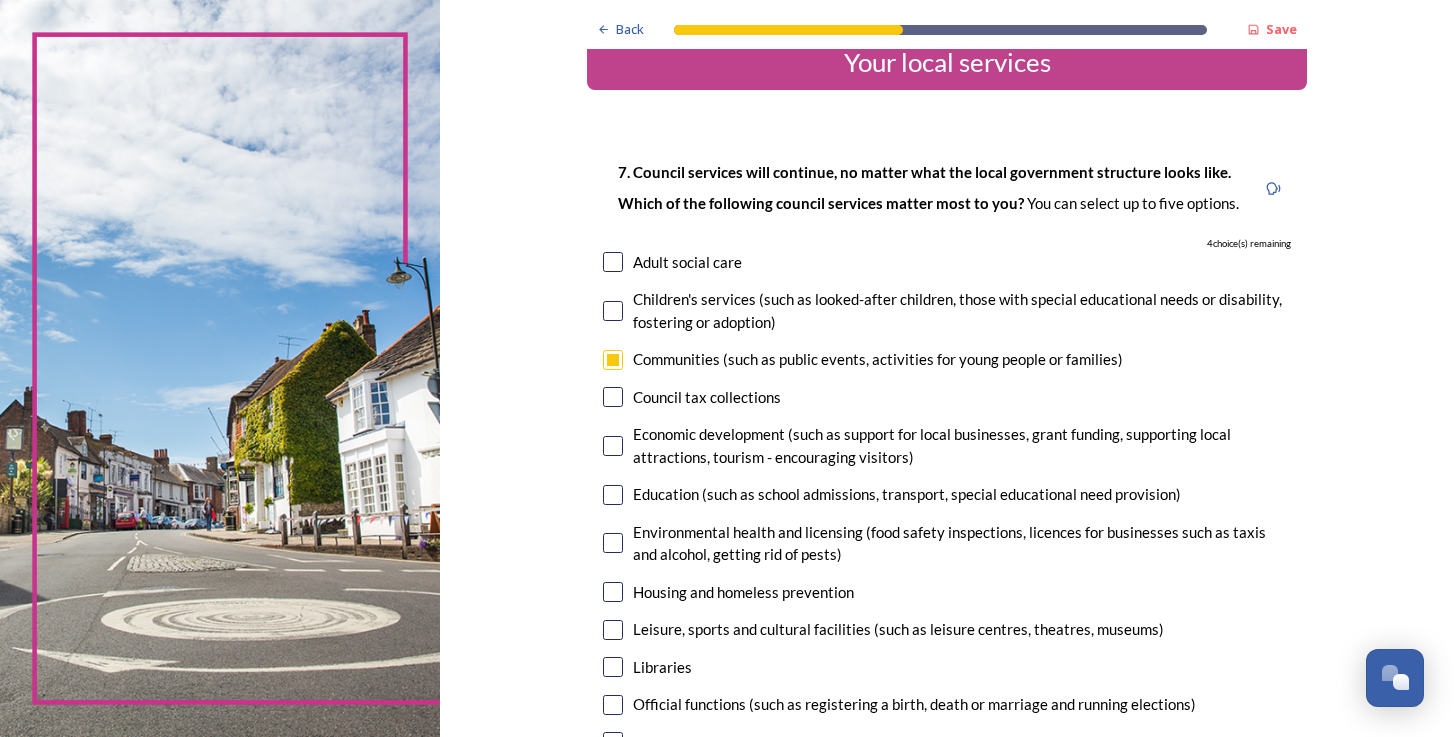 click at bounding box center (613, 446) 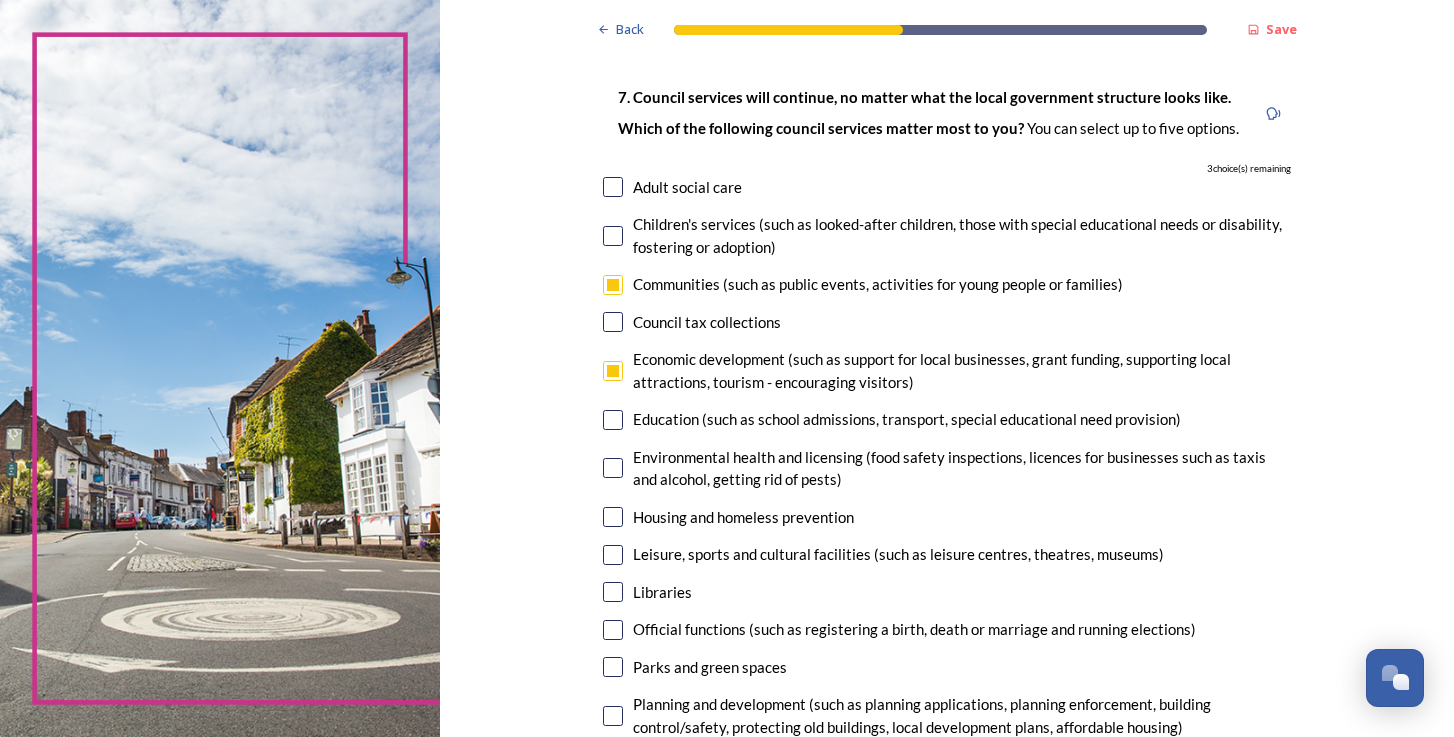 scroll, scrollTop: 126, scrollLeft: 0, axis: vertical 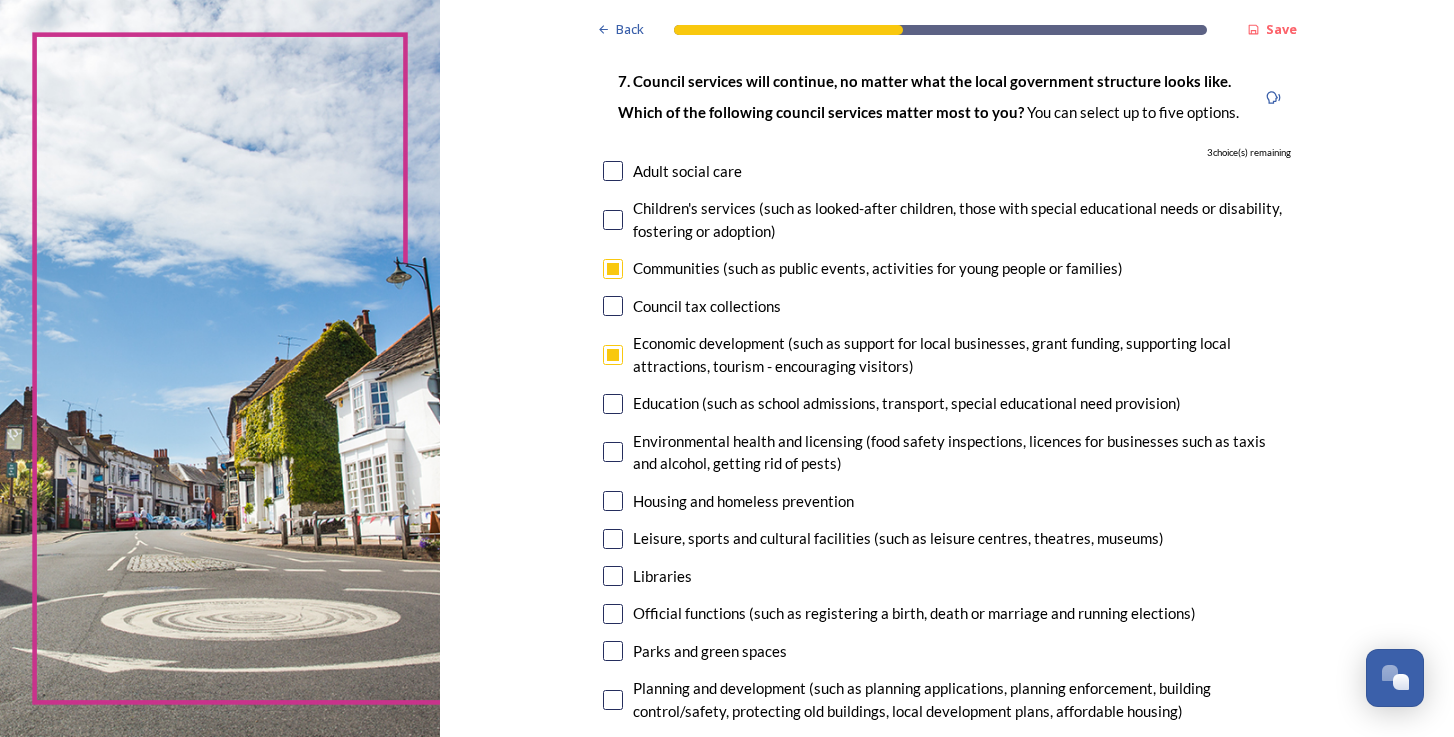 click at bounding box center (613, 404) 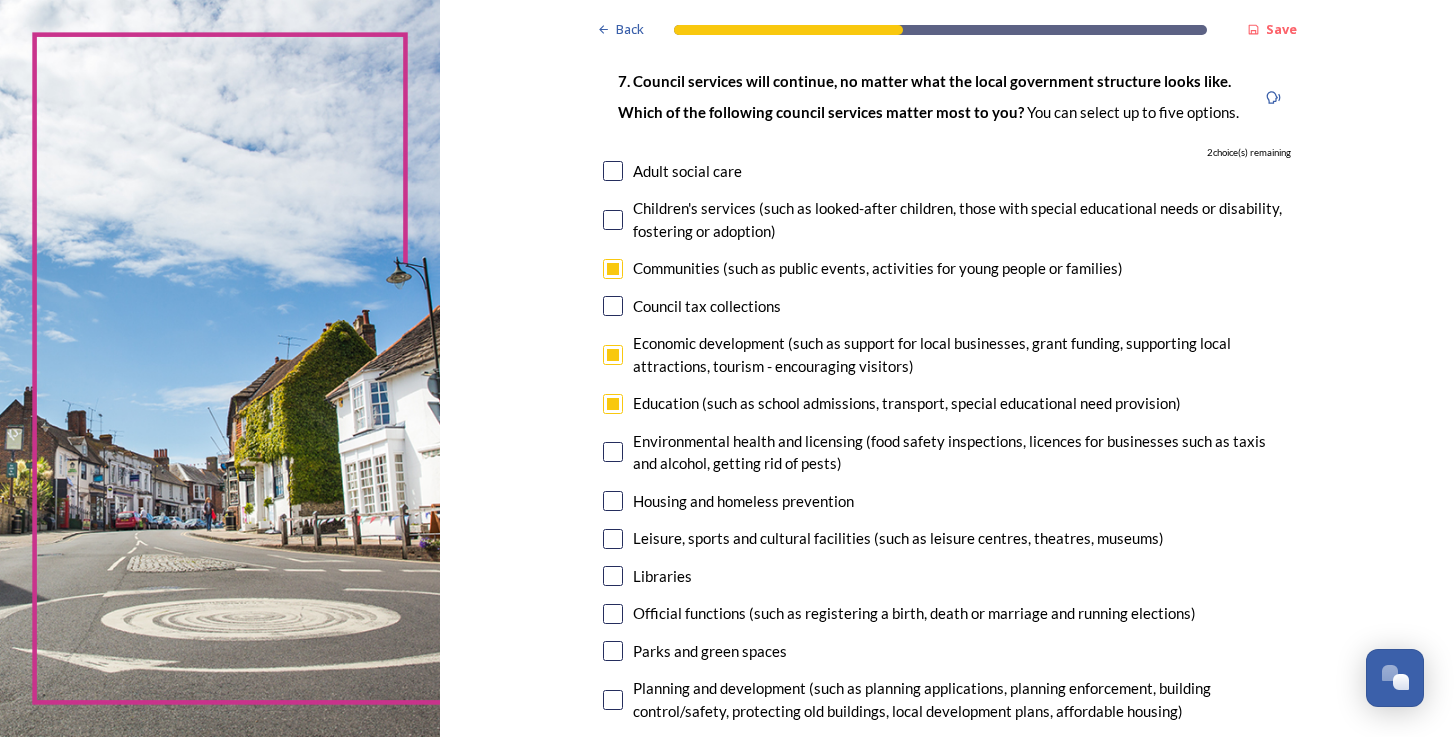 click at bounding box center [613, 501] 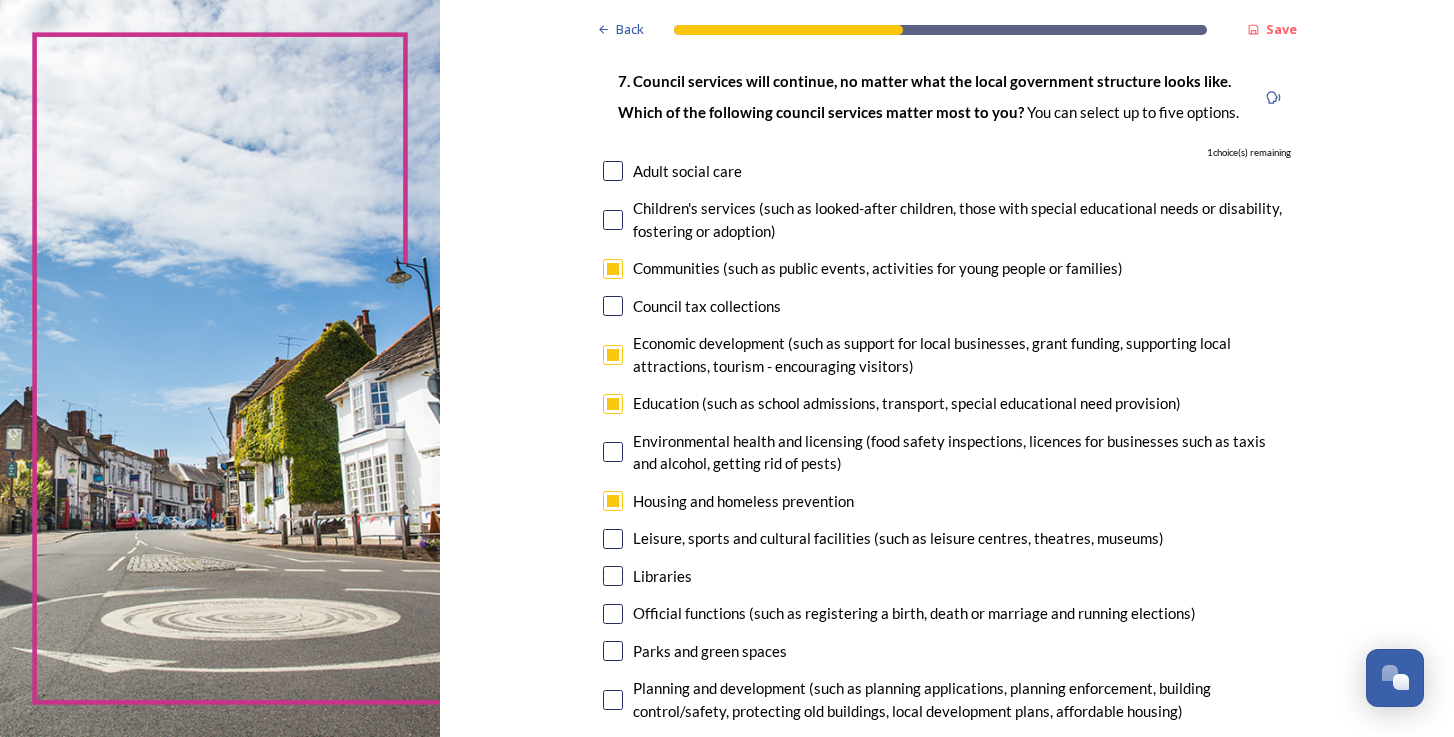 click at bounding box center (613, 539) 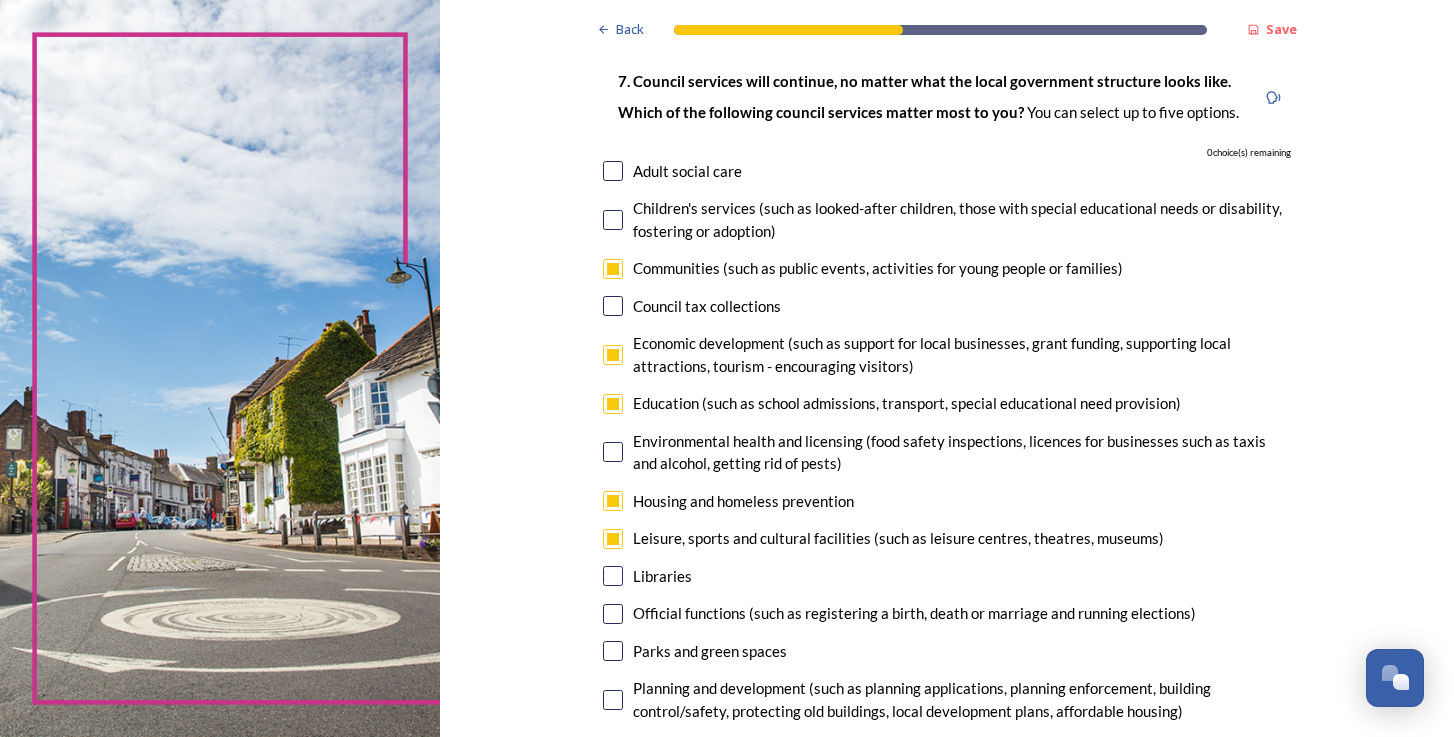 click at bounding box center (613, 576) 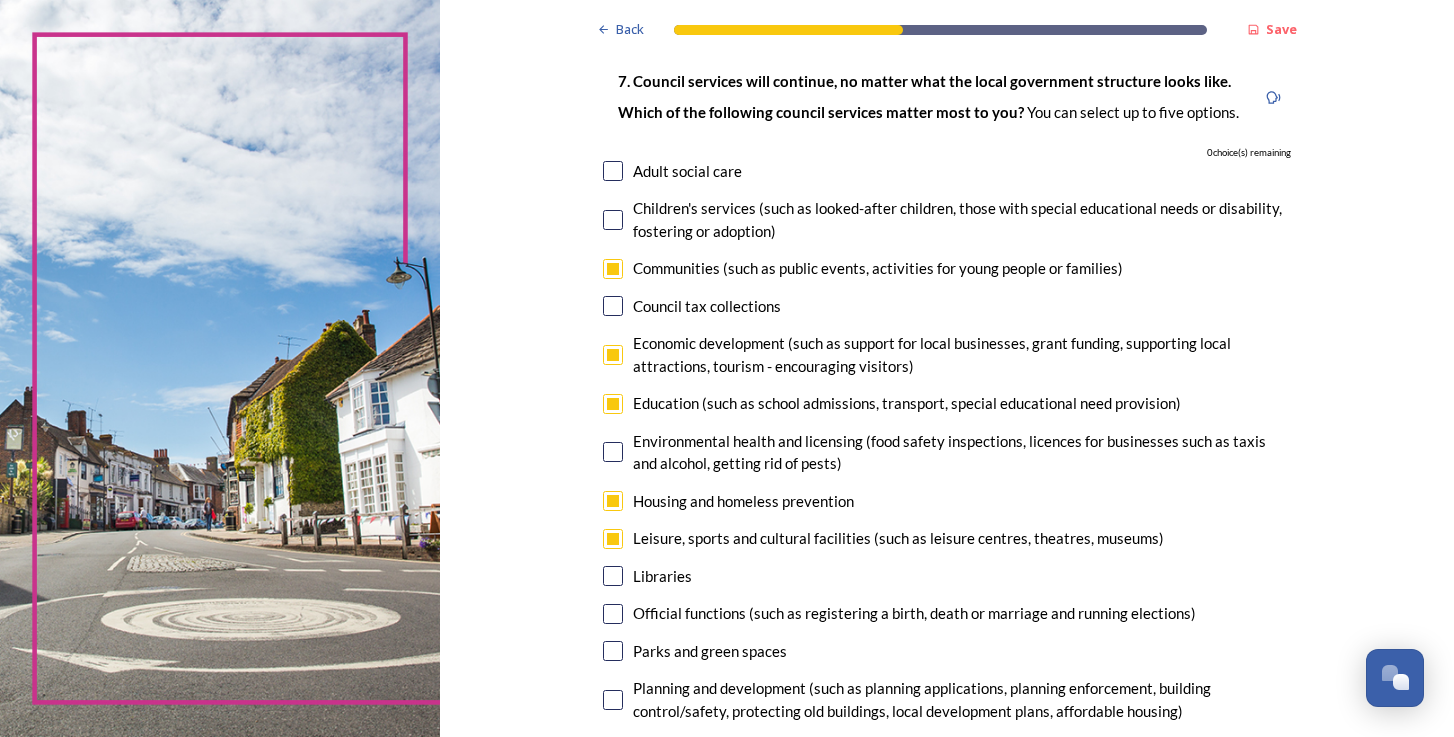 click at bounding box center (613, 651) 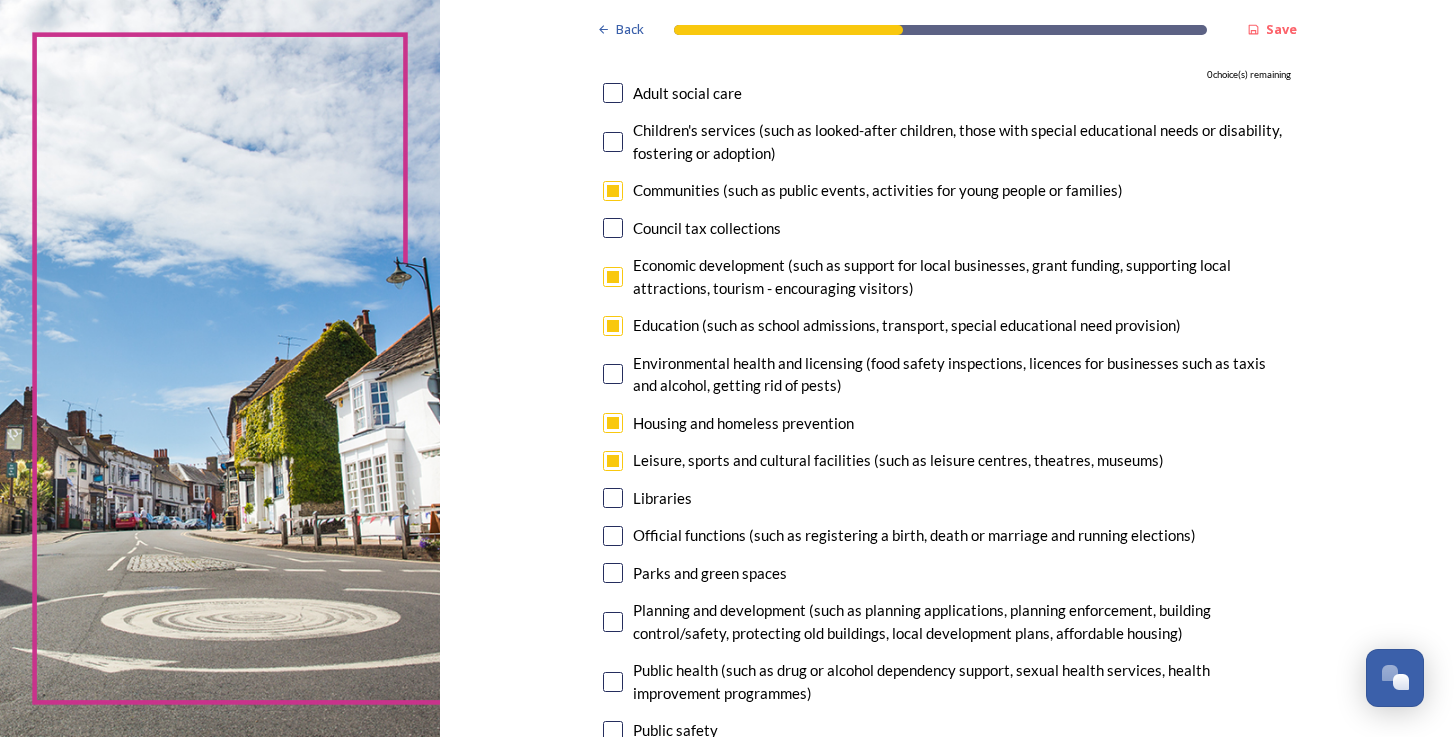 scroll, scrollTop: 206, scrollLeft: 0, axis: vertical 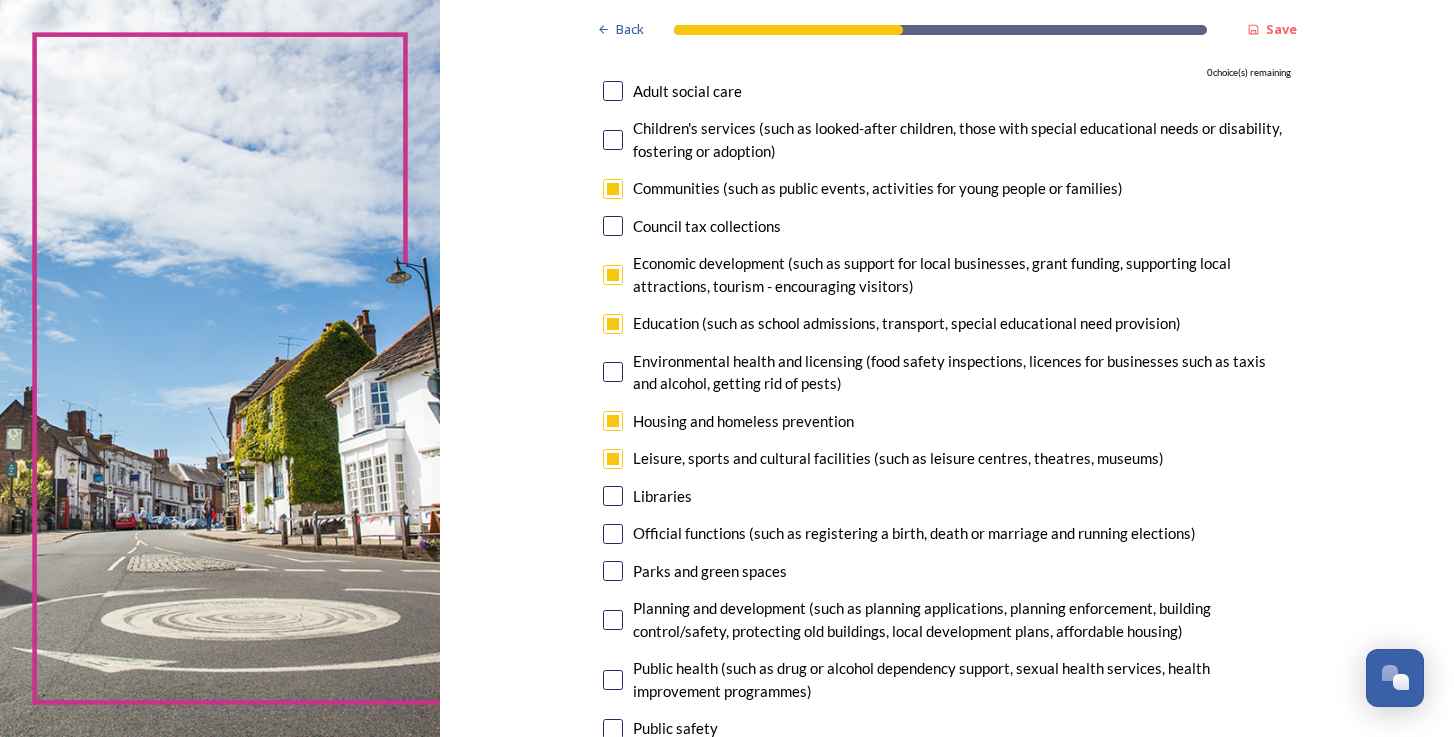 click at bounding box center (613, 571) 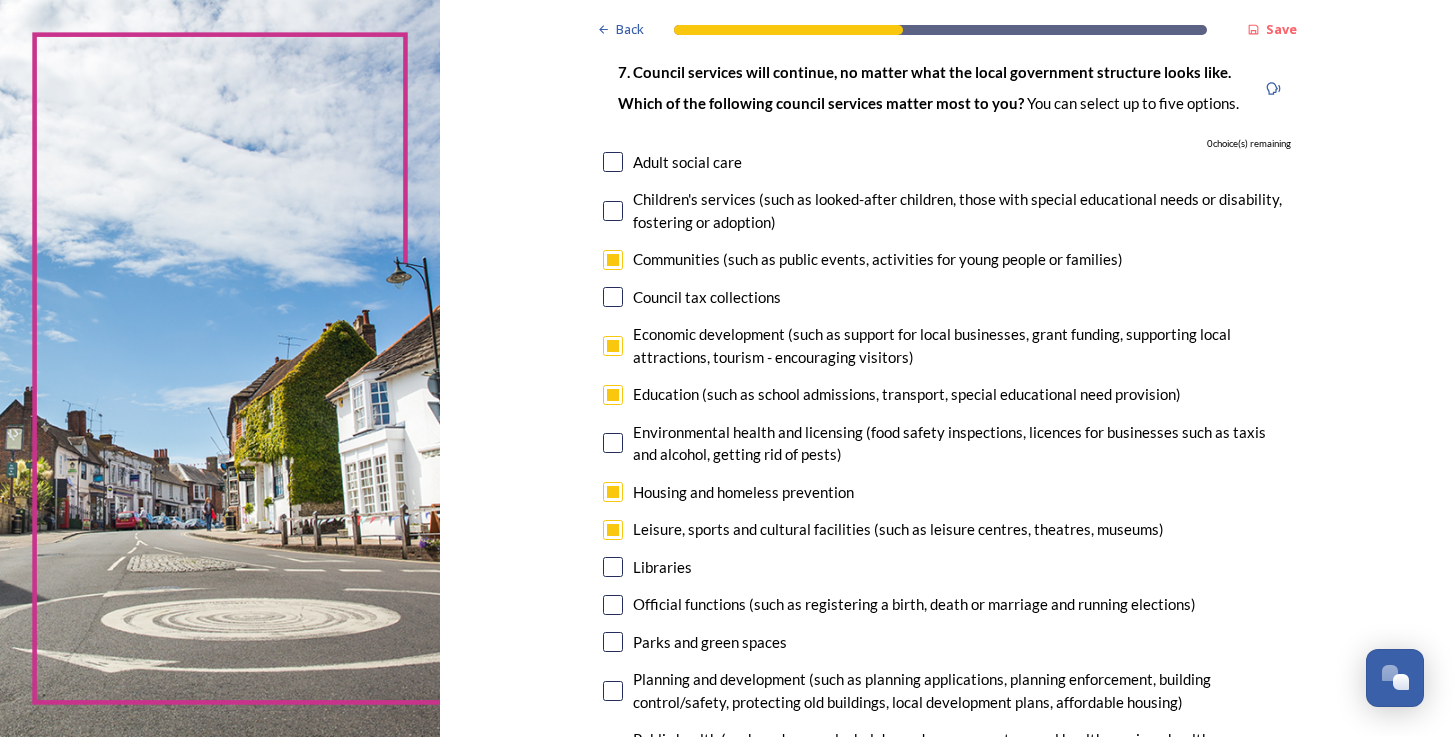 scroll, scrollTop: 136, scrollLeft: 0, axis: vertical 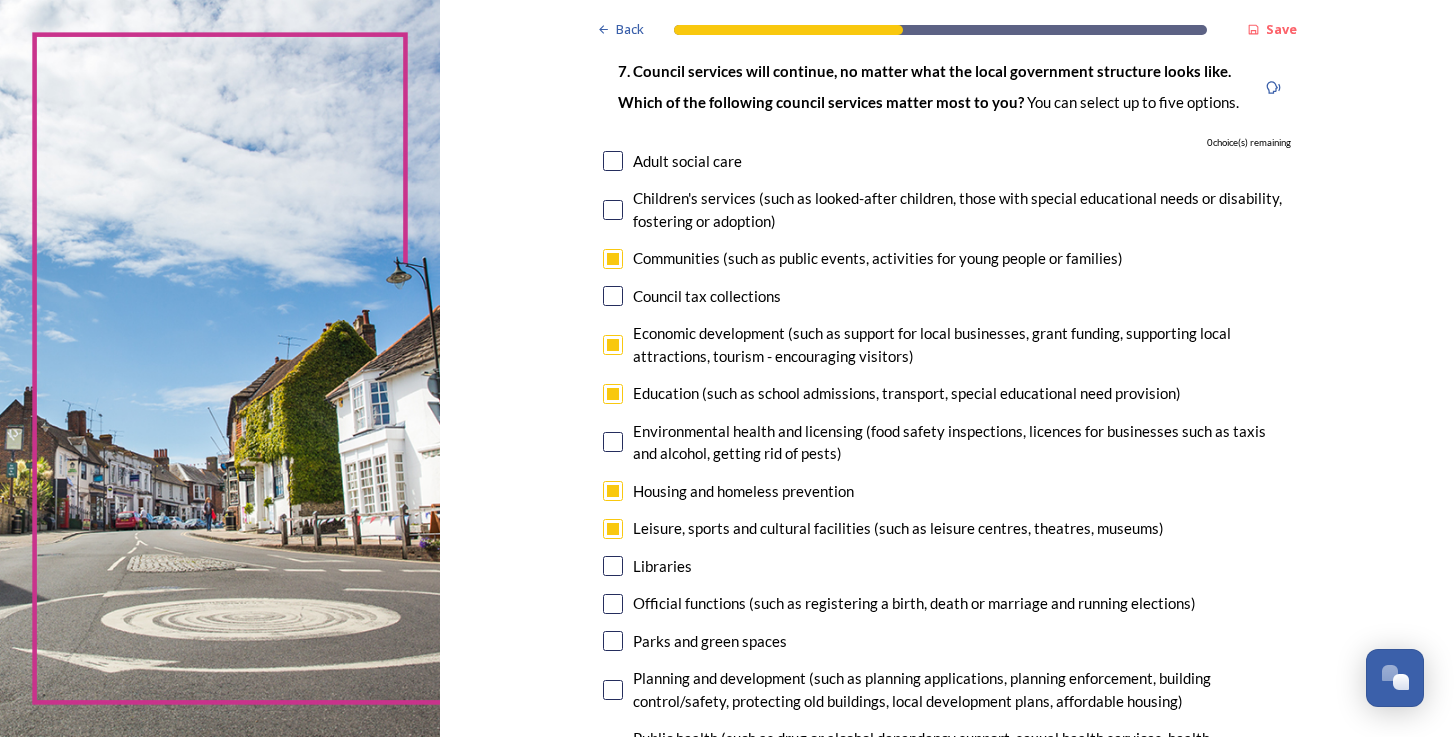click at bounding box center [613, 345] 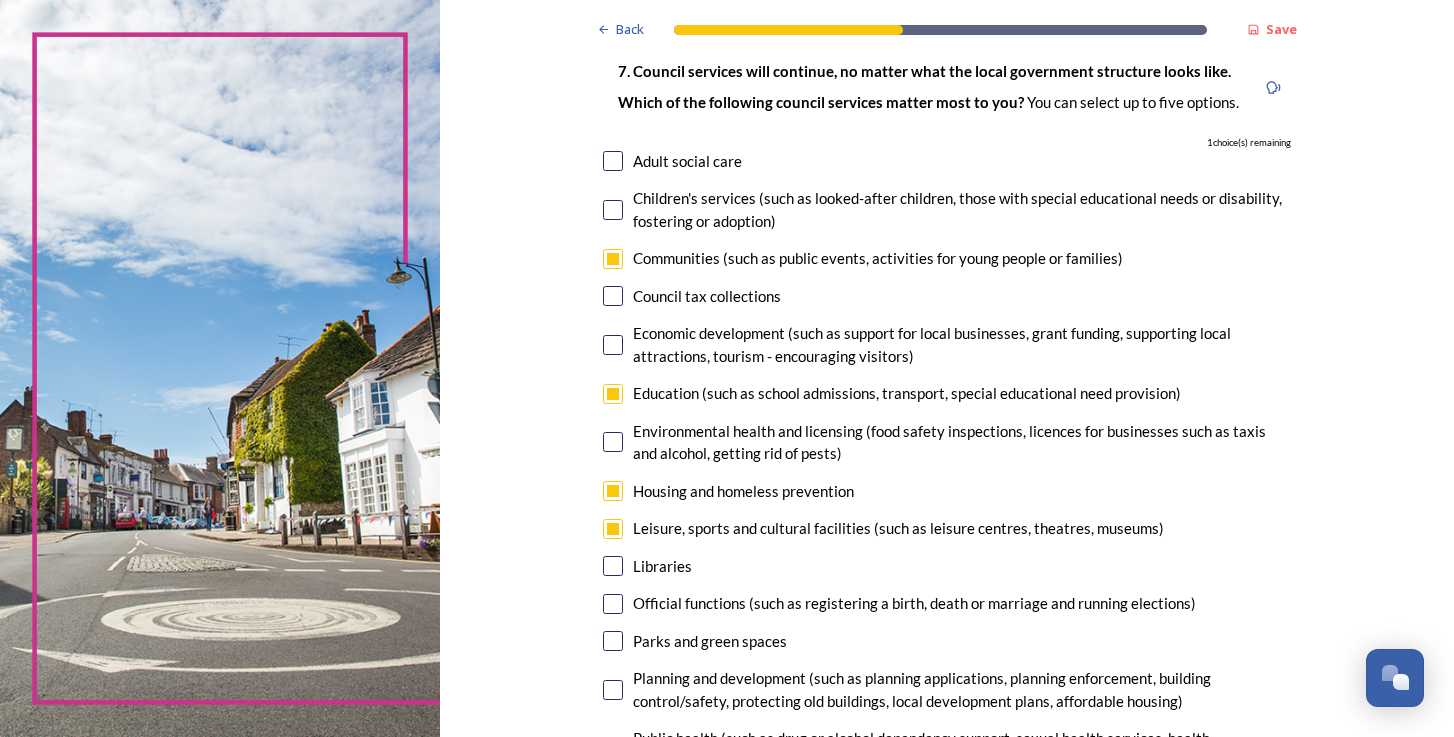 click at bounding box center [613, 259] 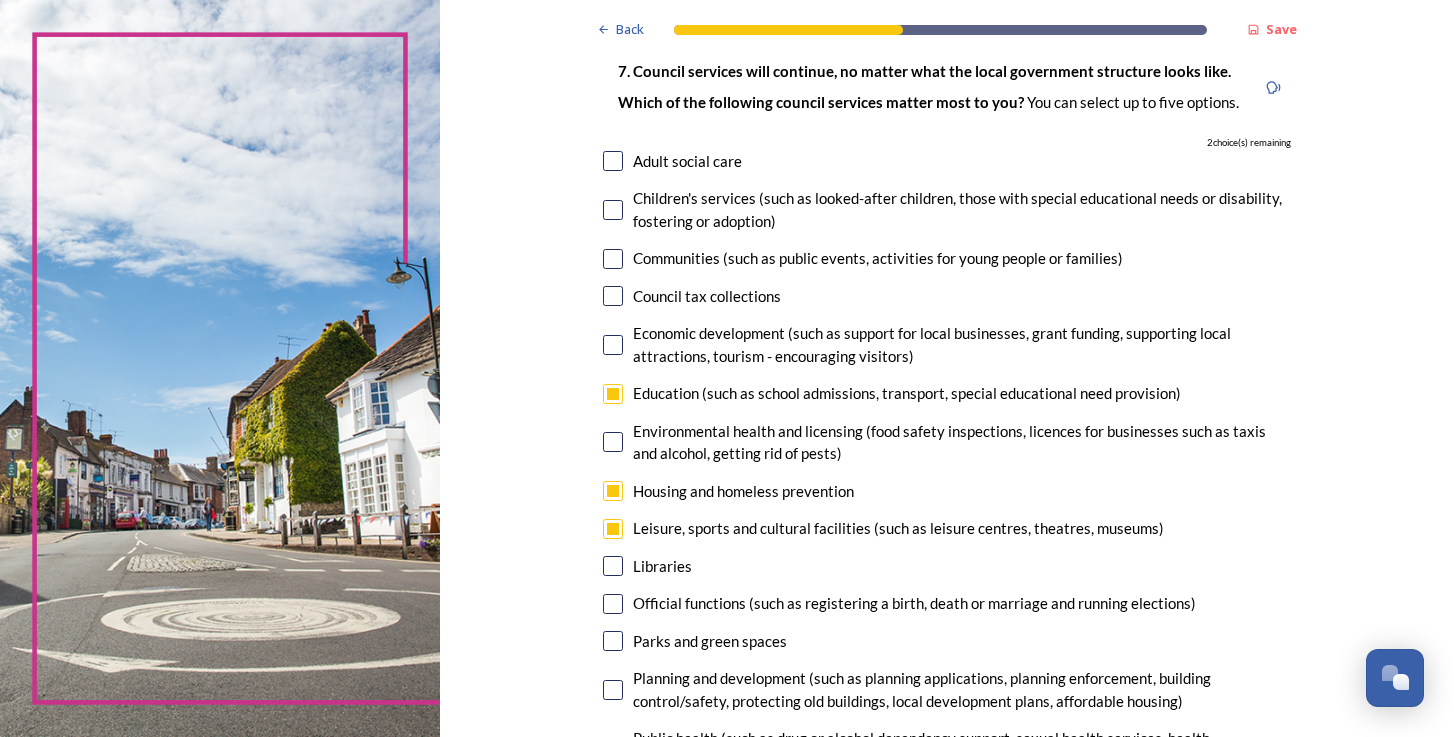 click at bounding box center [613, 394] 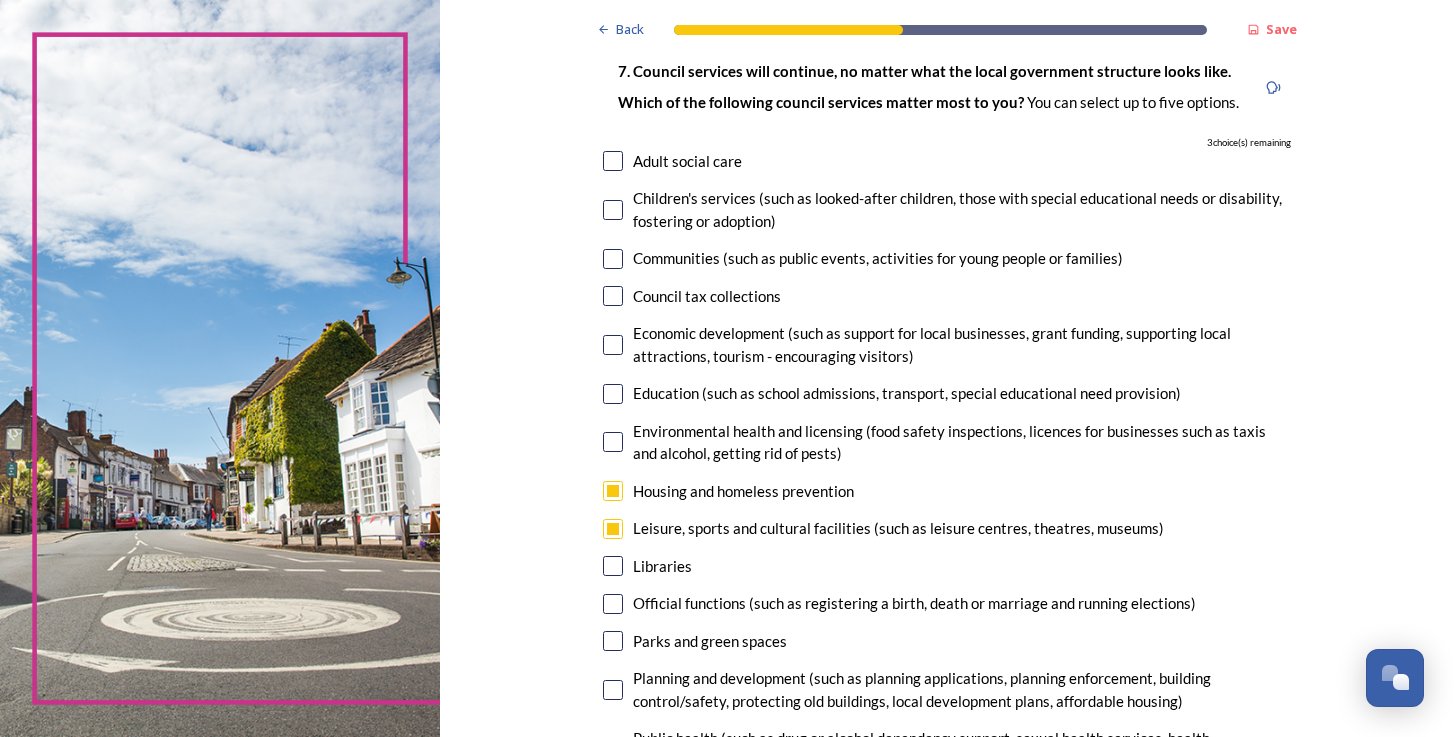 click at bounding box center [613, 491] 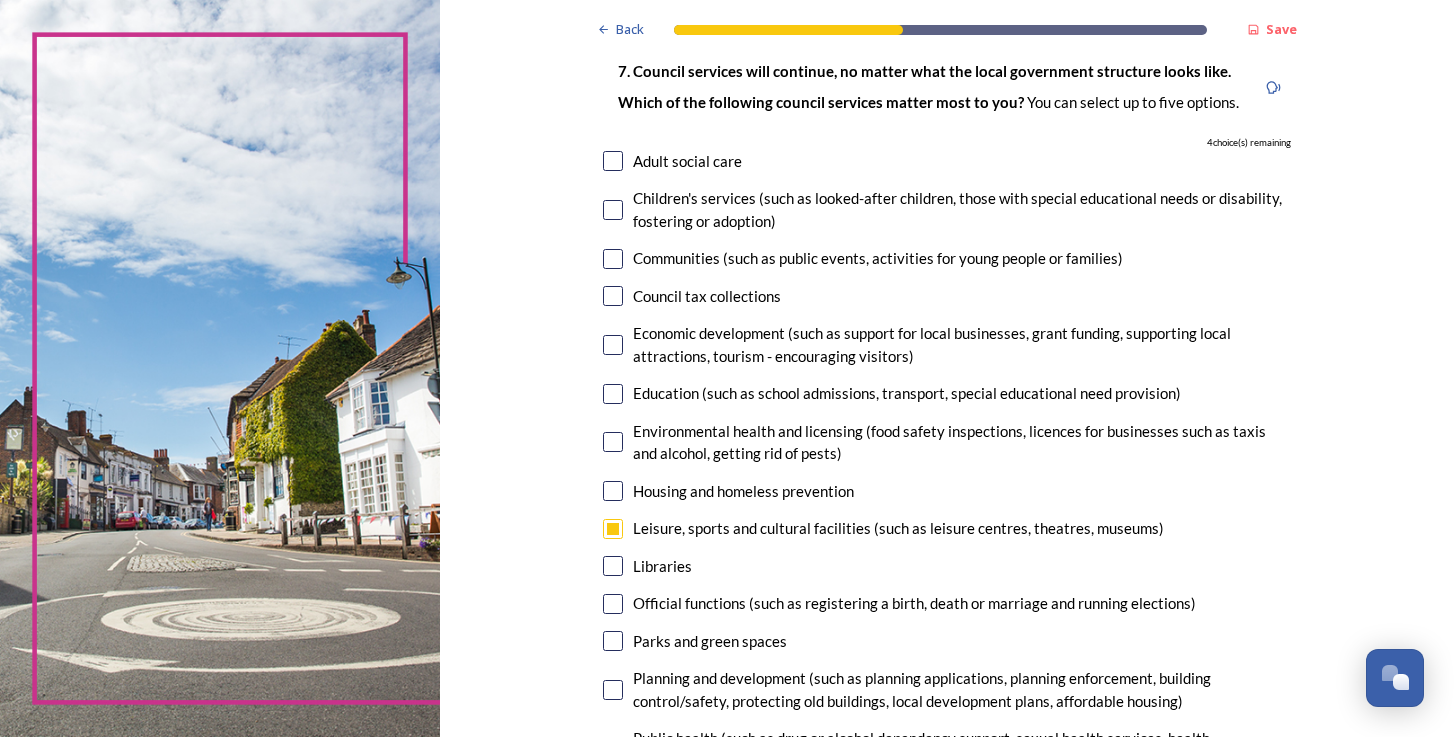 click at bounding box center (613, 529) 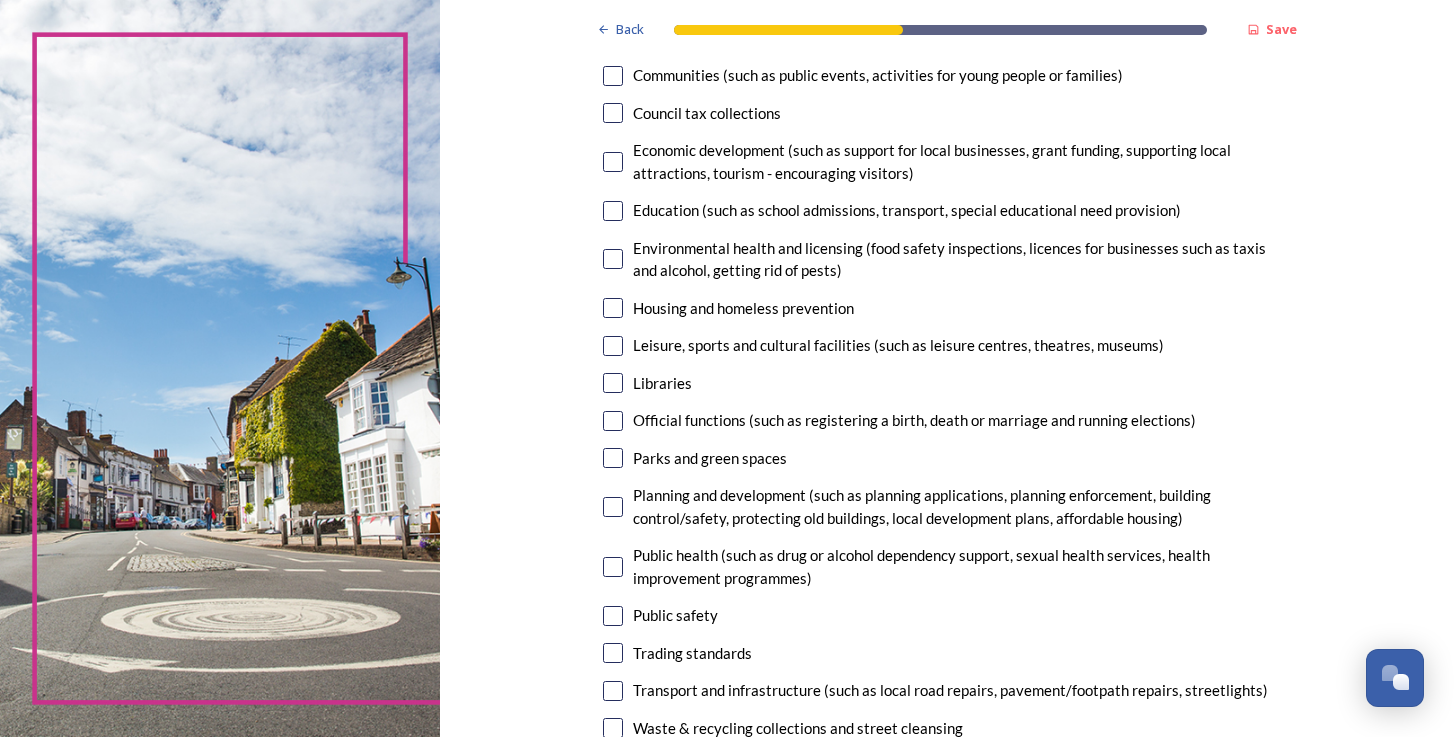 scroll, scrollTop: 325, scrollLeft: 0, axis: vertical 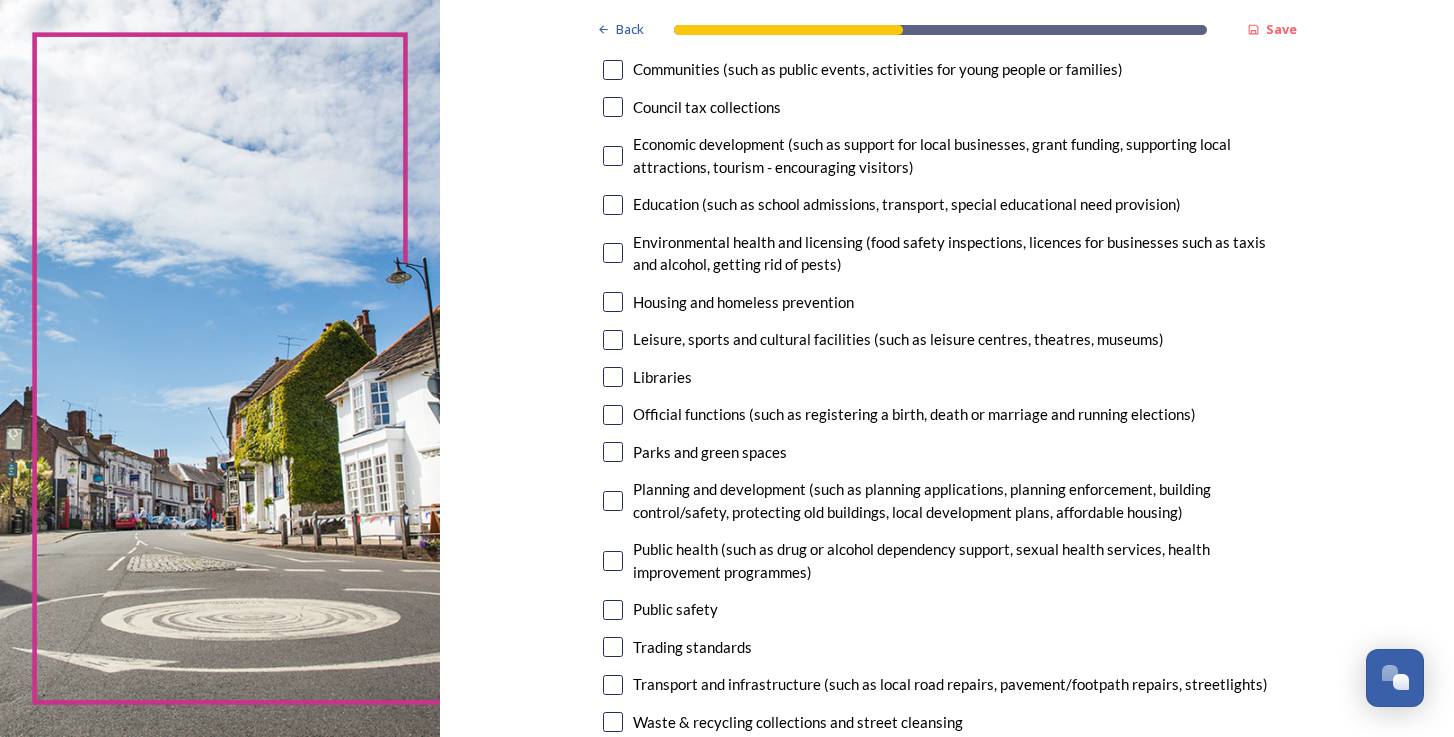click at bounding box center [613, 452] 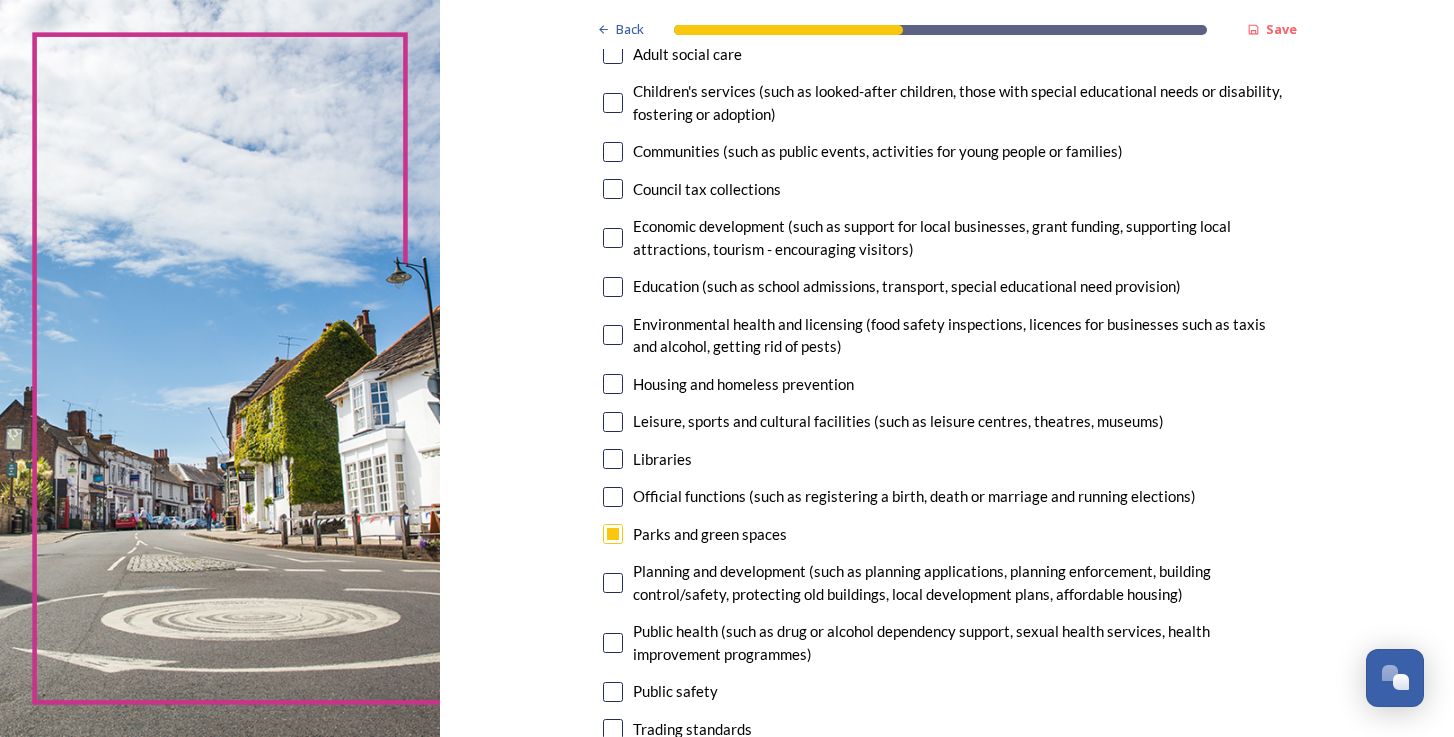 scroll, scrollTop: 242, scrollLeft: 0, axis: vertical 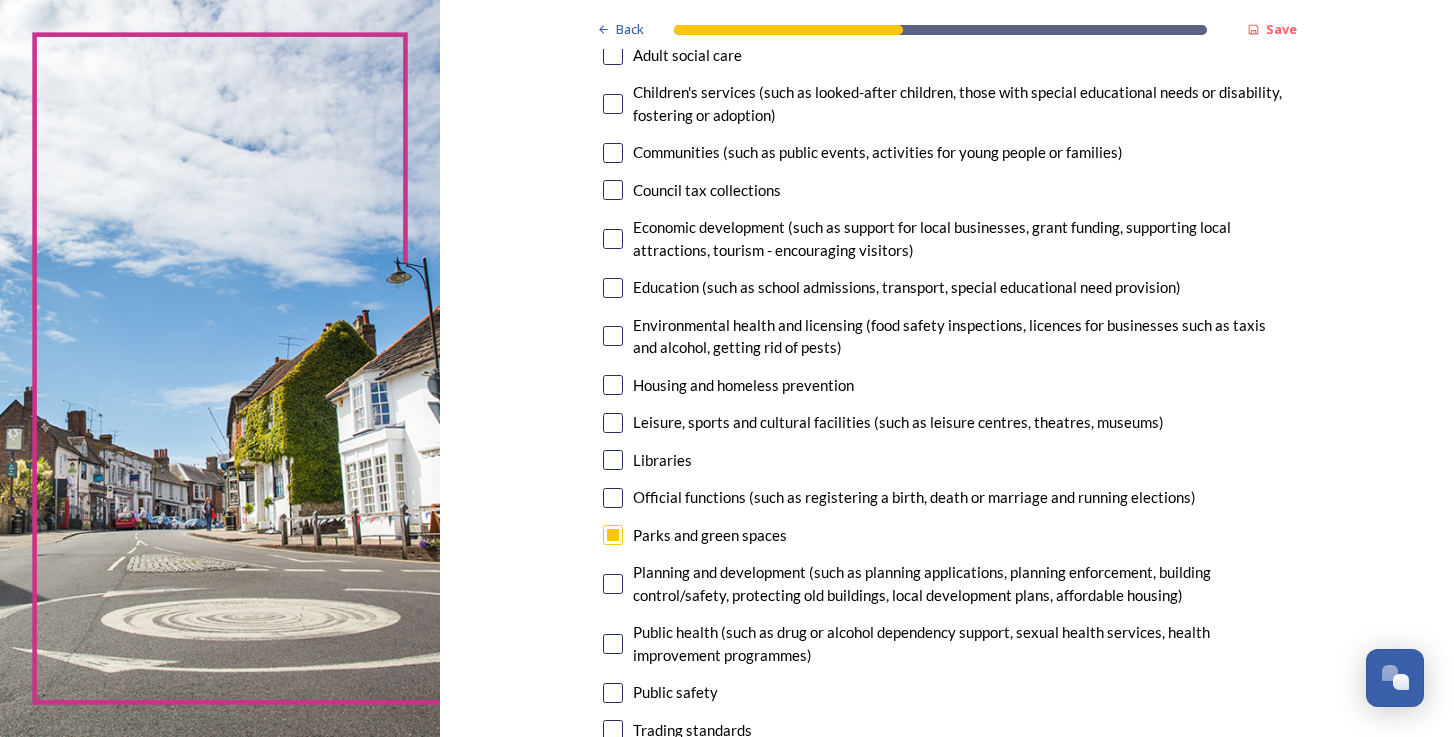 click at bounding box center [613, 423] 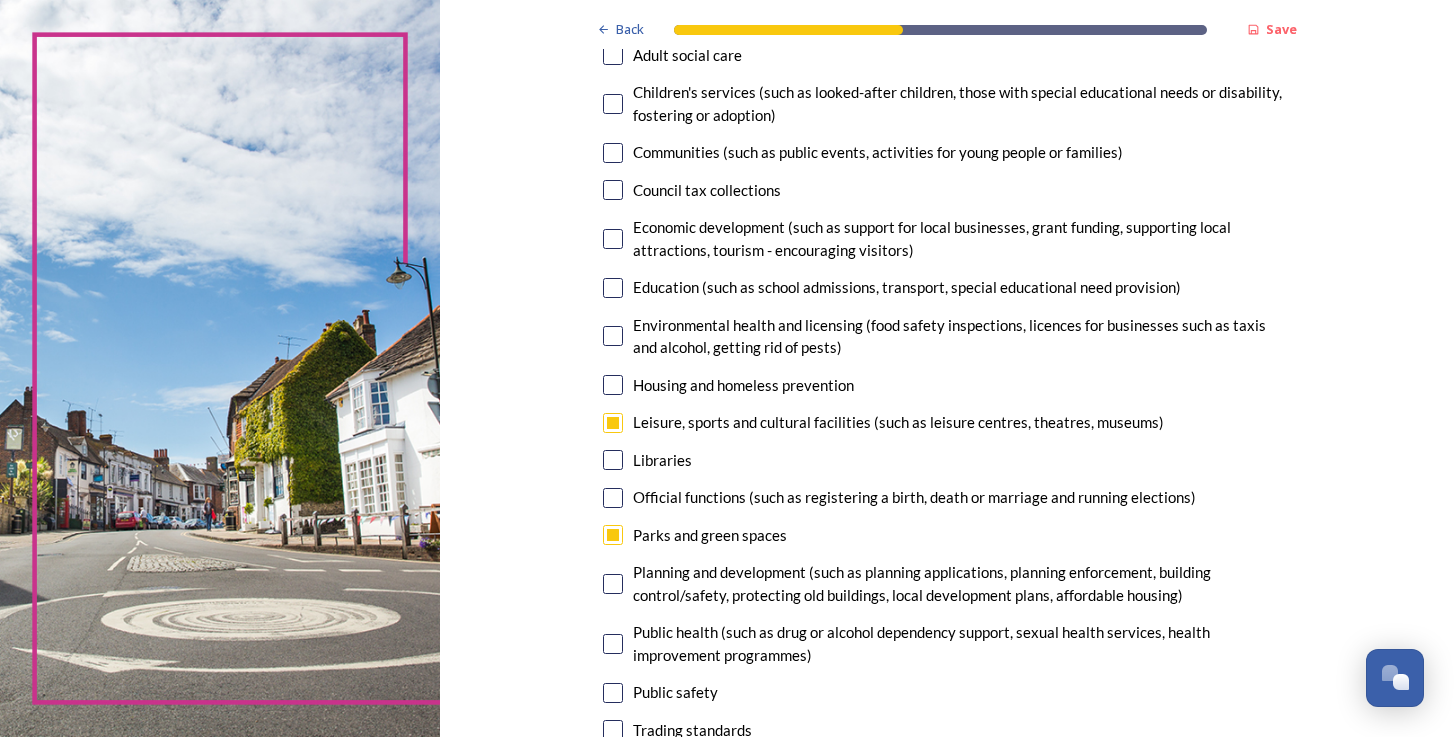 click at bounding box center (613, 460) 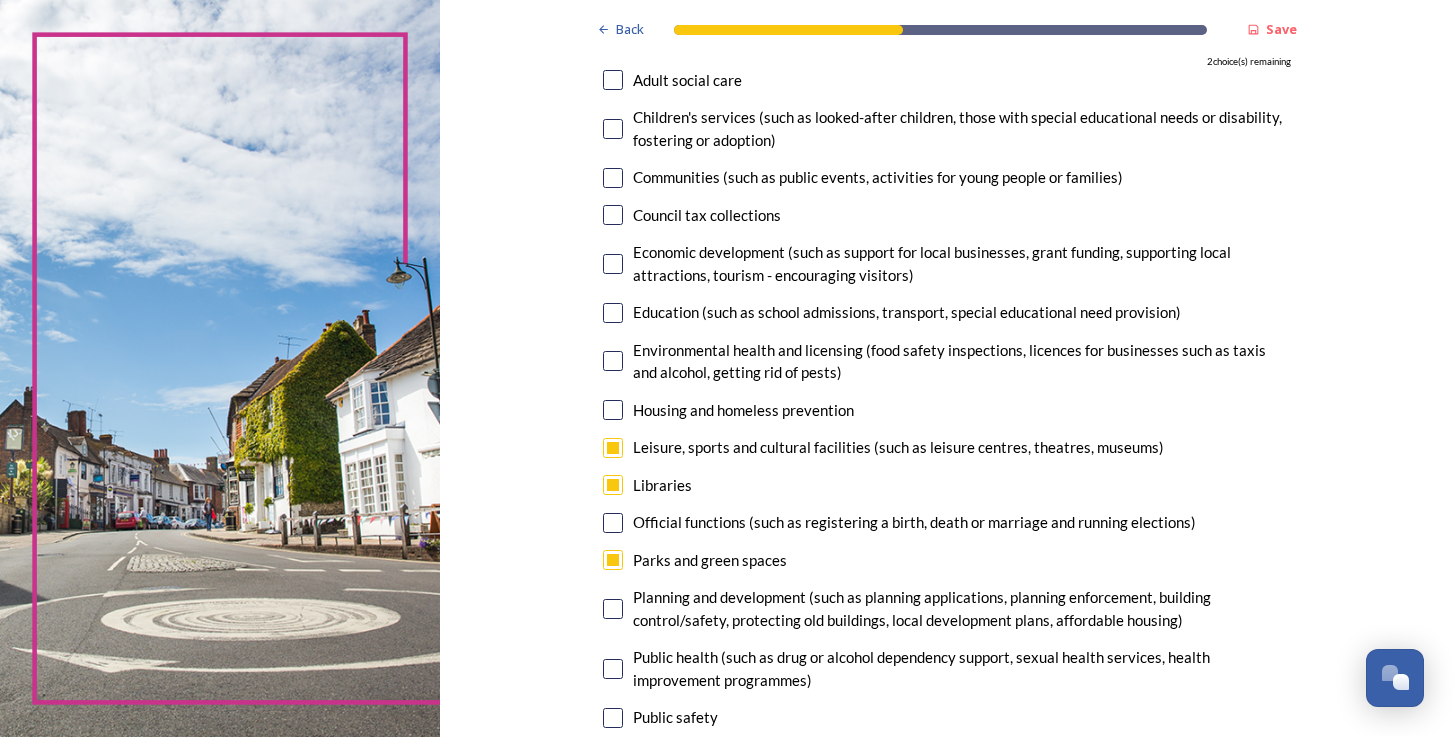 scroll, scrollTop: 198, scrollLeft: 0, axis: vertical 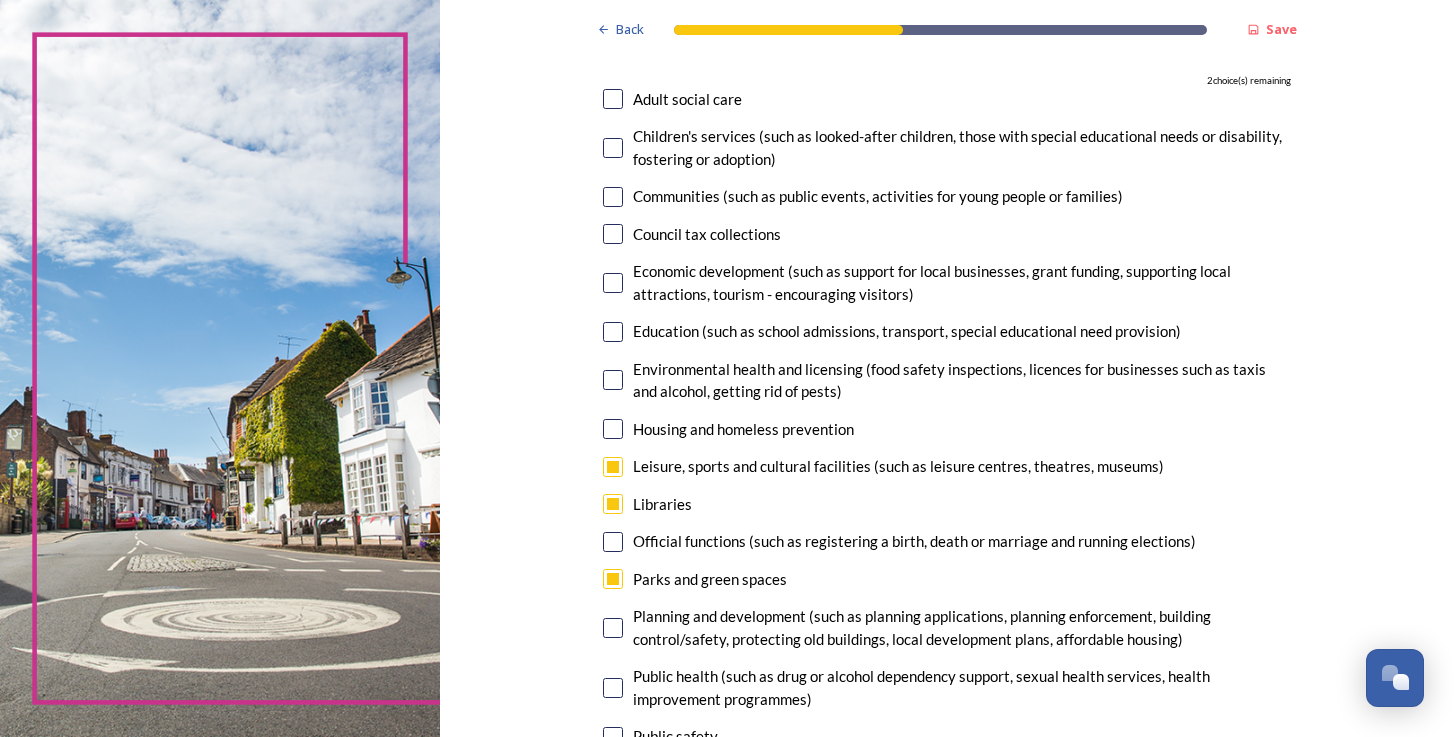 click at bounding box center (613, 283) 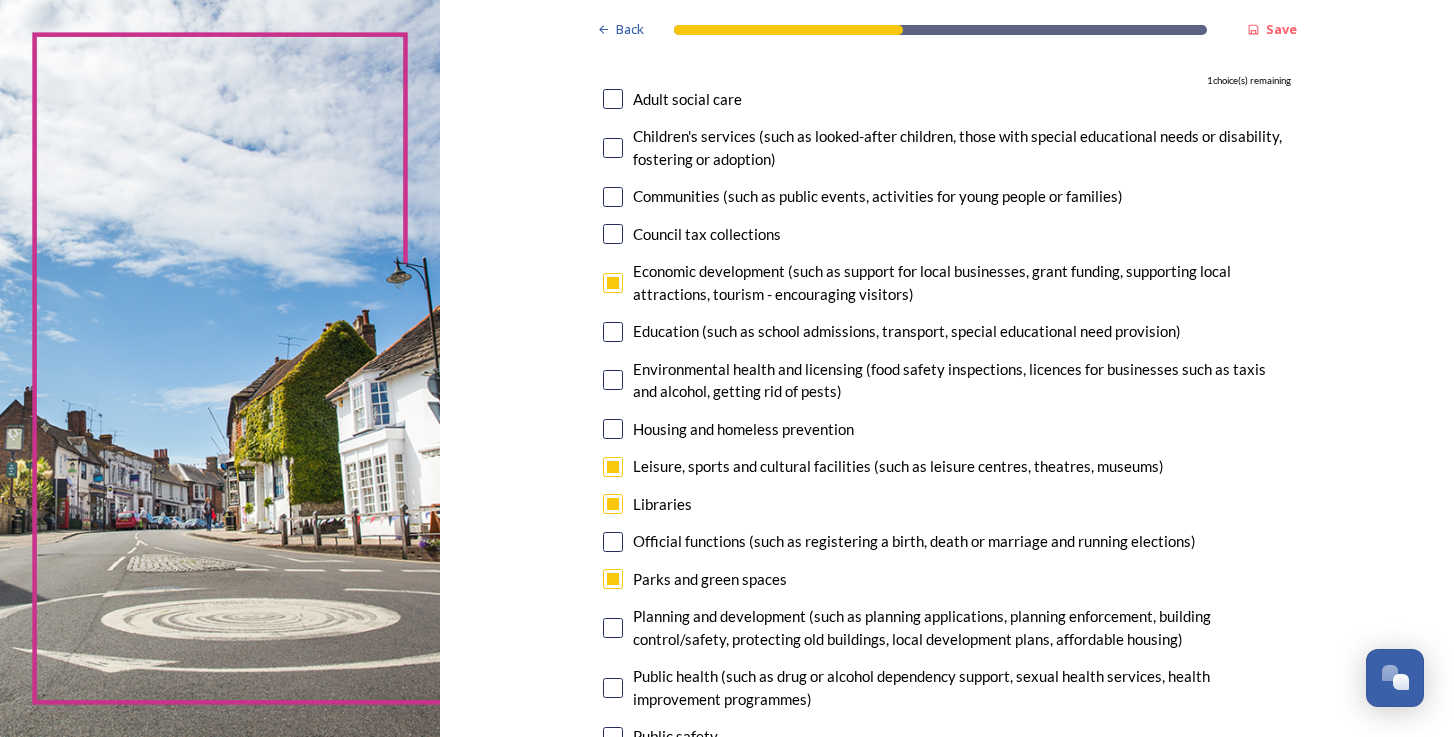 click at bounding box center (613, 380) 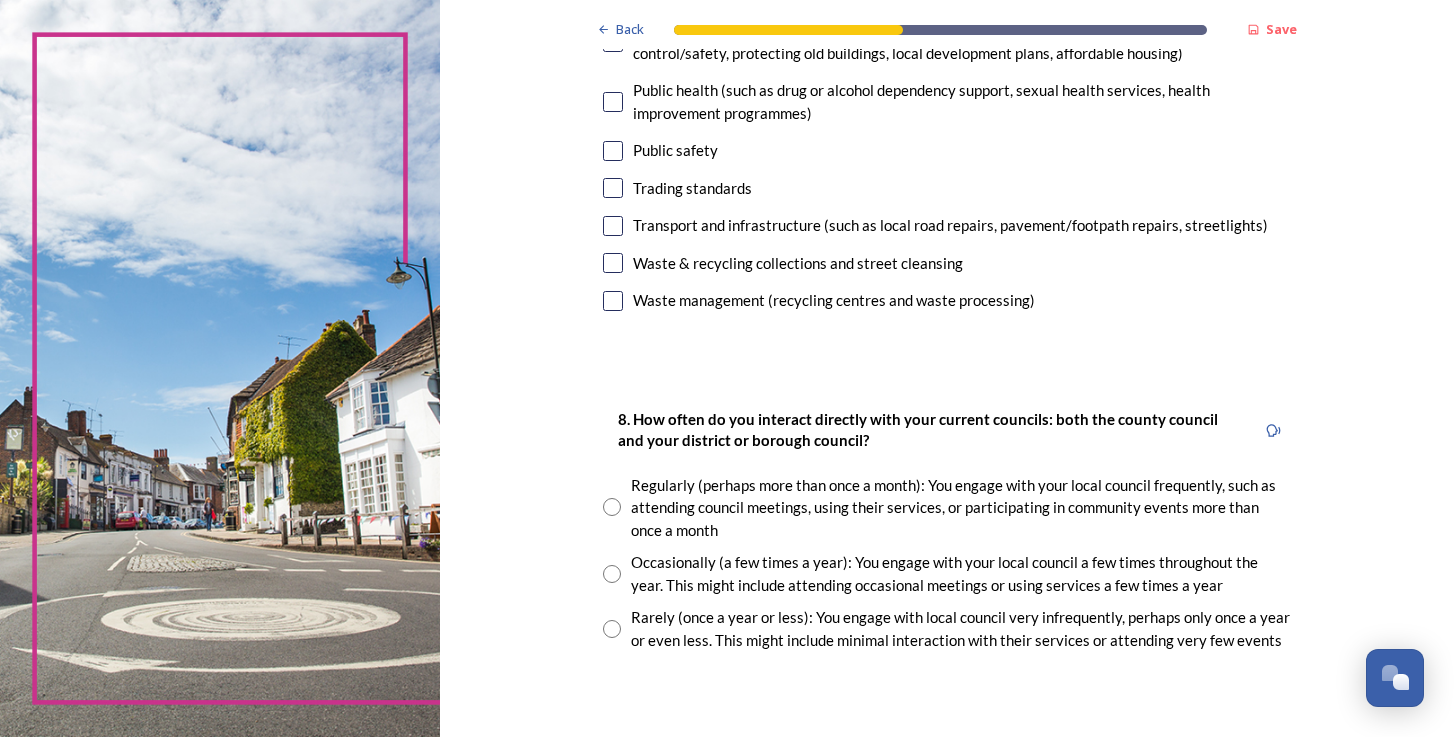 scroll, scrollTop: 785, scrollLeft: 0, axis: vertical 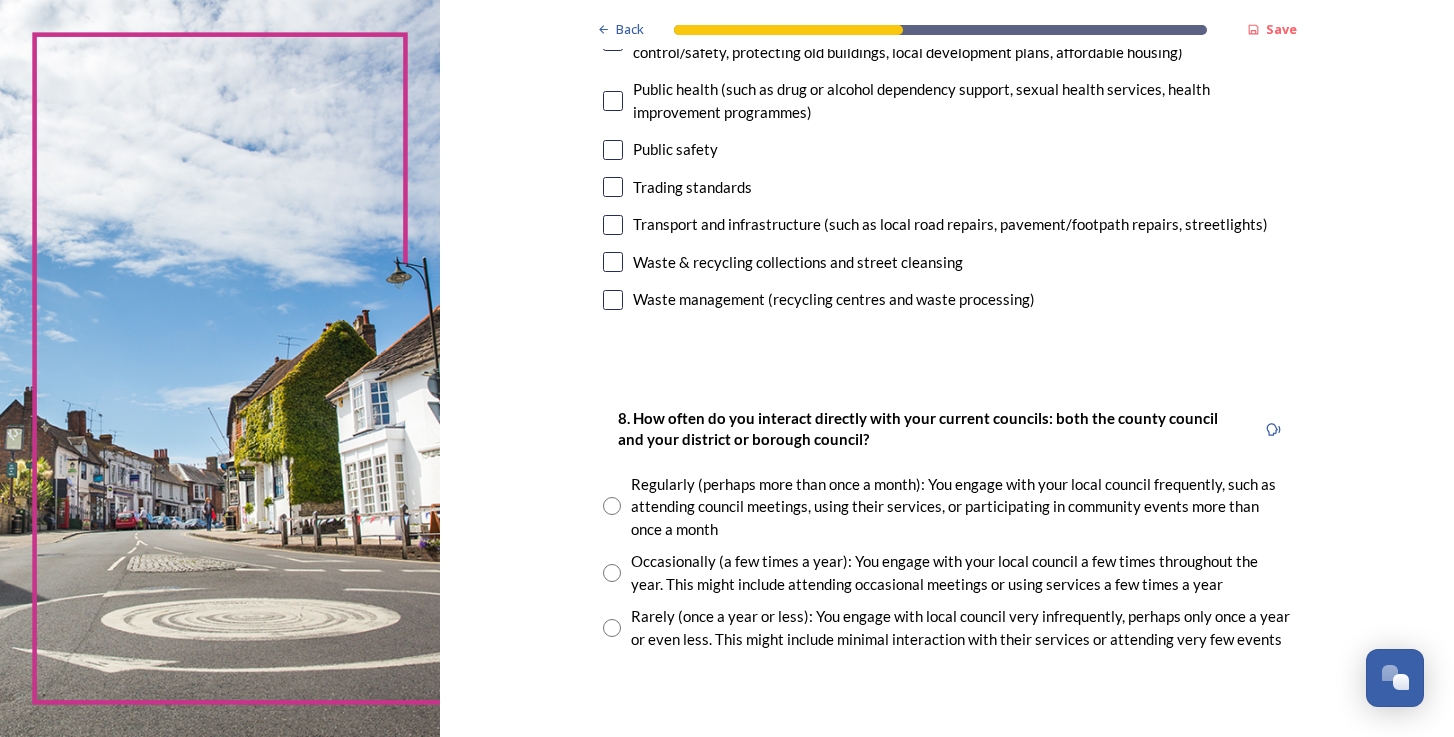 click at bounding box center (612, 573) 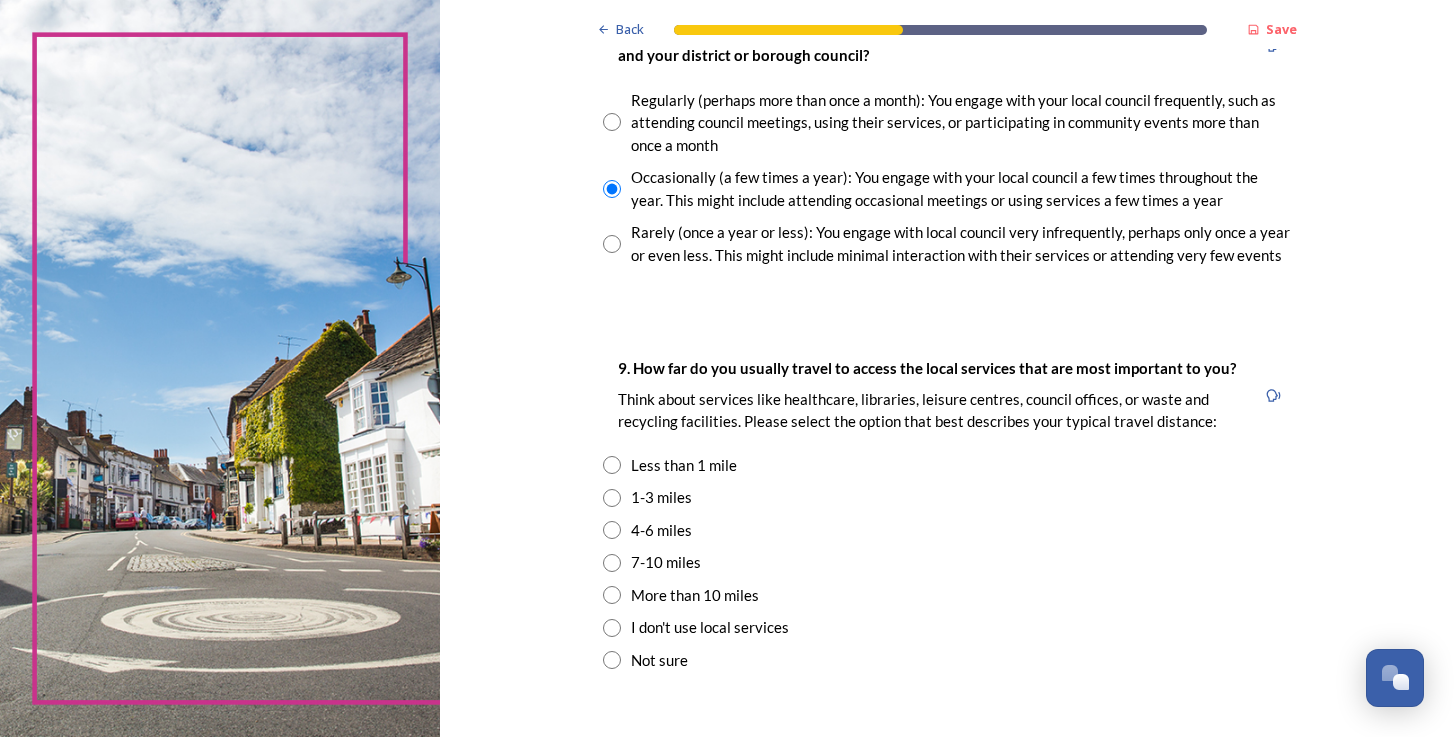scroll, scrollTop: 1170, scrollLeft: 0, axis: vertical 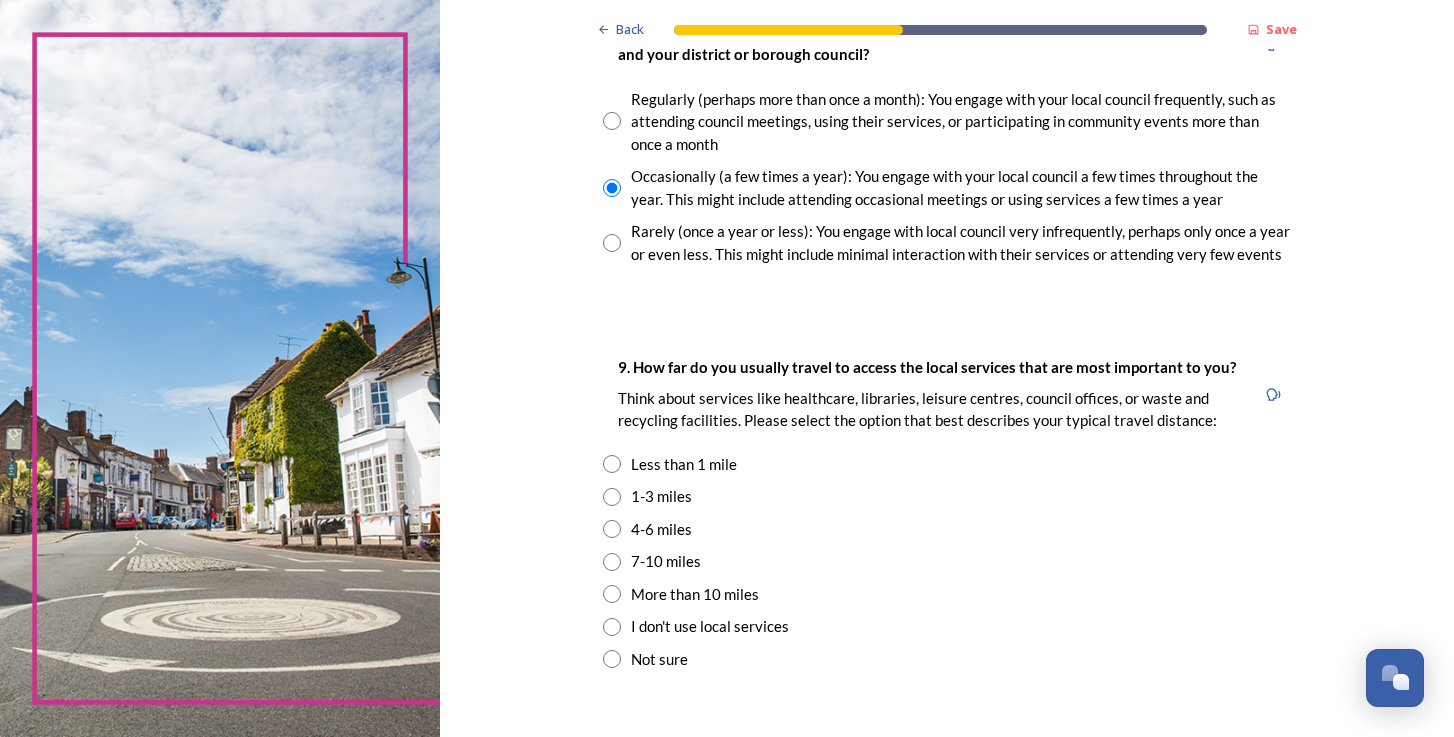 click at bounding box center [612, 464] 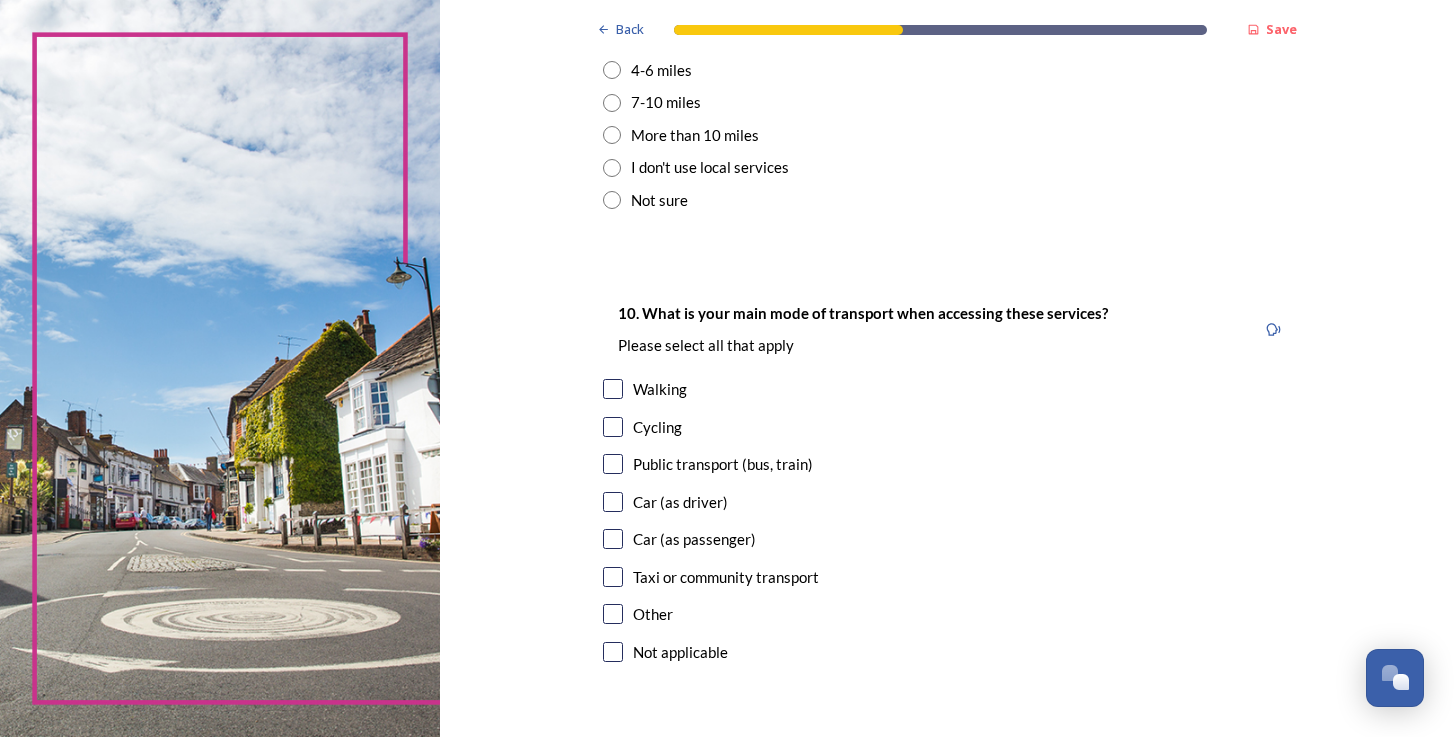 scroll, scrollTop: 1631, scrollLeft: 0, axis: vertical 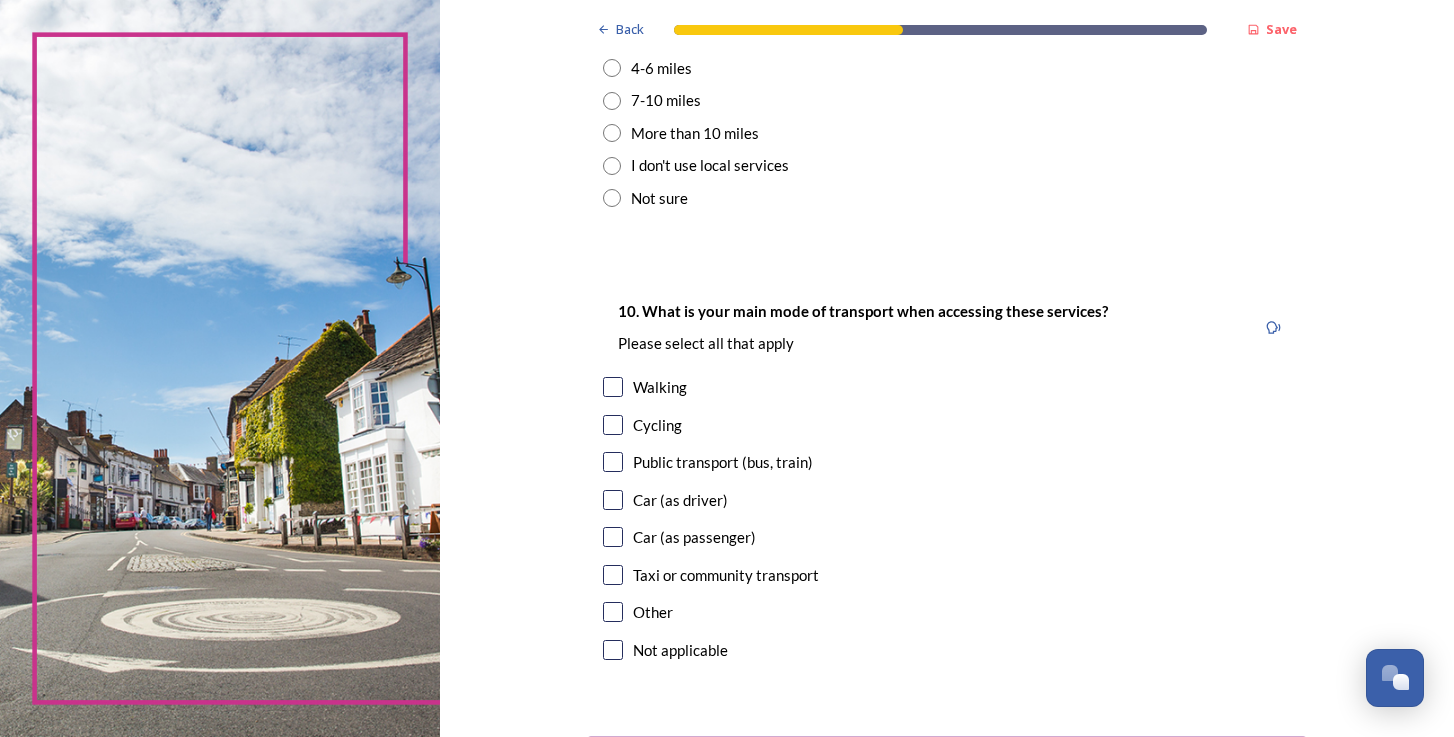 click at bounding box center [613, 387] 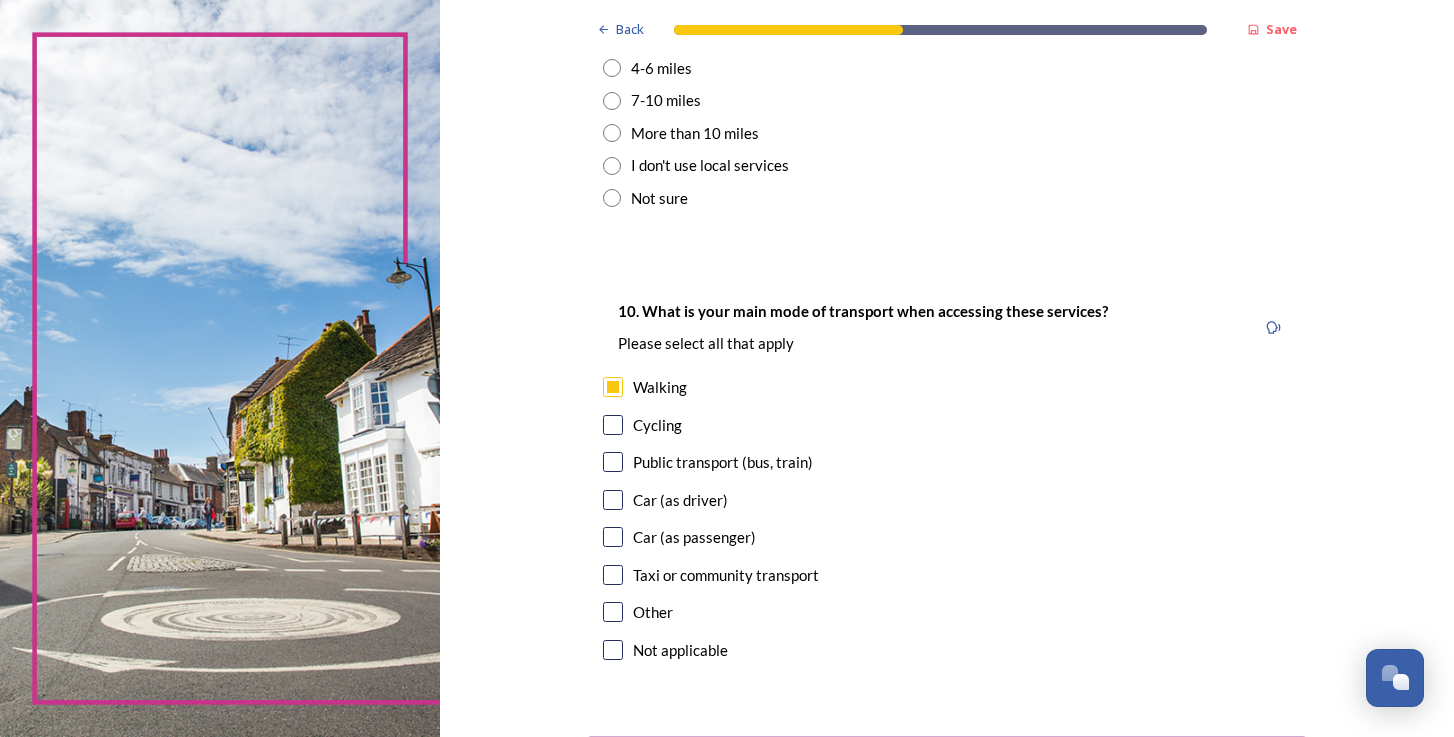 scroll, scrollTop: 1638, scrollLeft: 0, axis: vertical 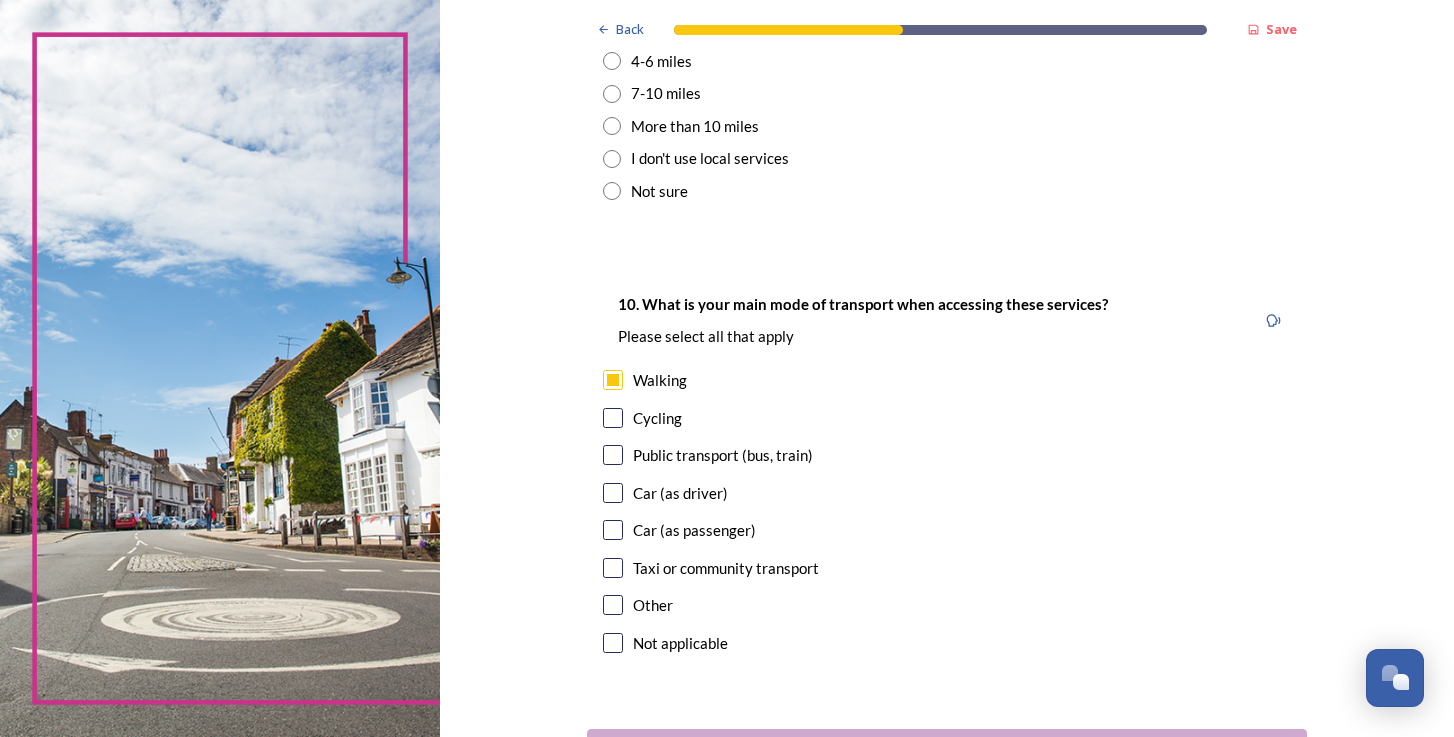click at bounding box center [613, 418] 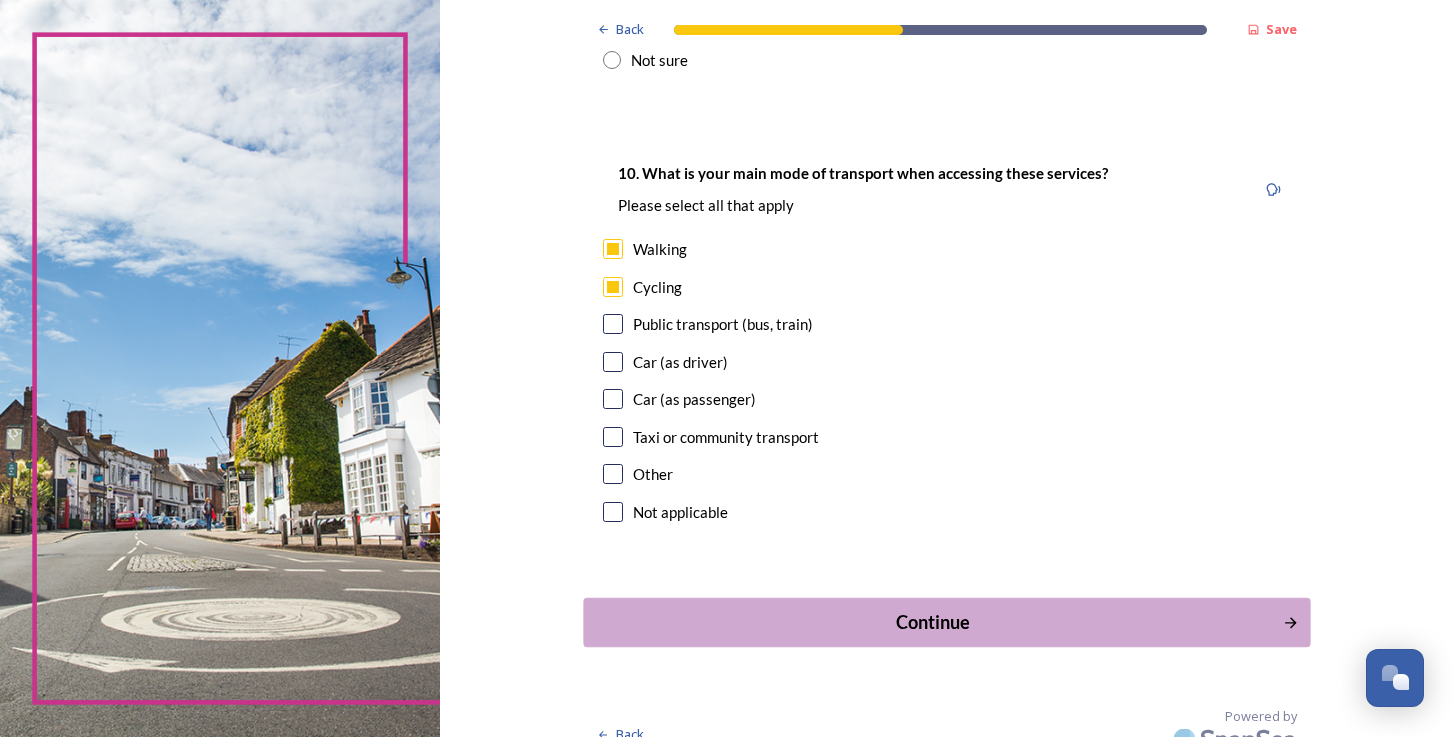 scroll, scrollTop: 1768, scrollLeft: 0, axis: vertical 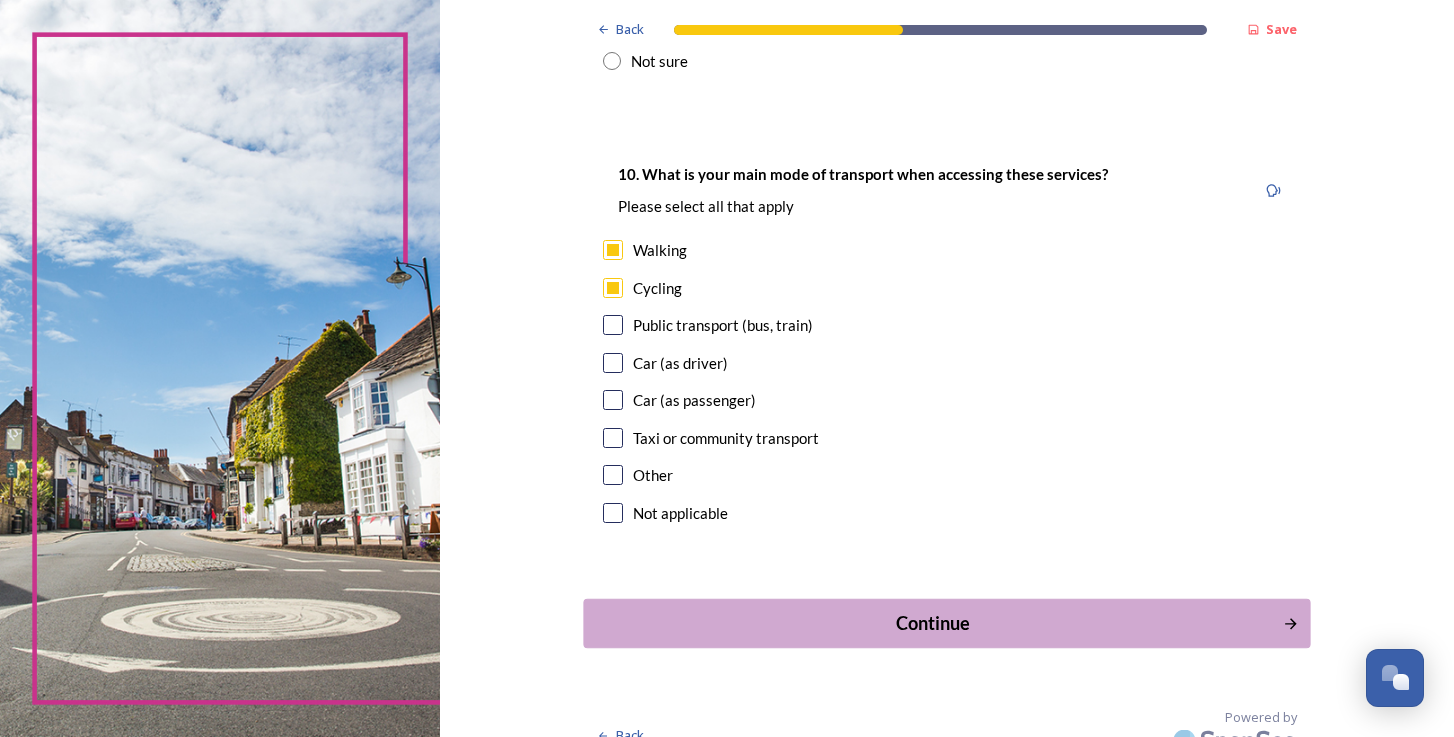 click on "Continue" at bounding box center (933, 623) 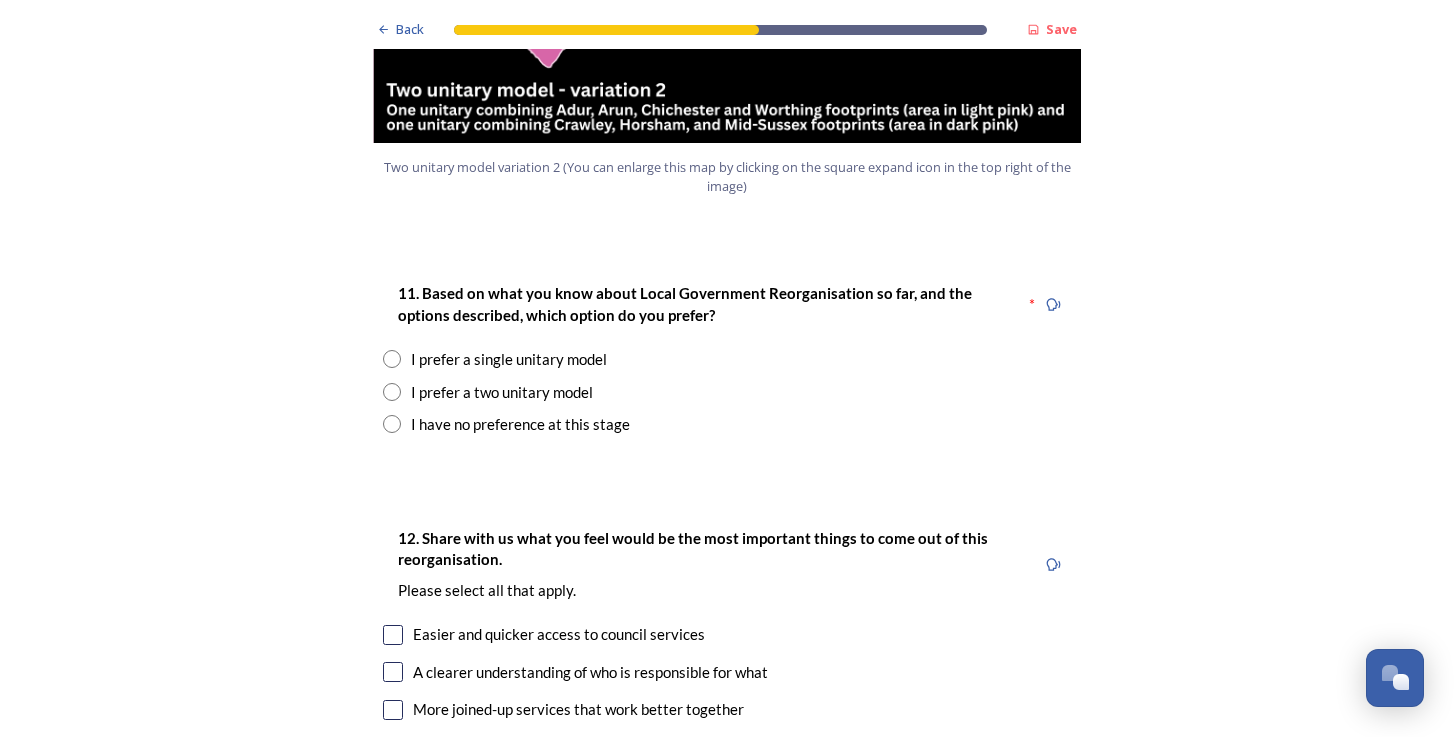 scroll, scrollTop: 2459, scrollLeft: 0, axis: vertical 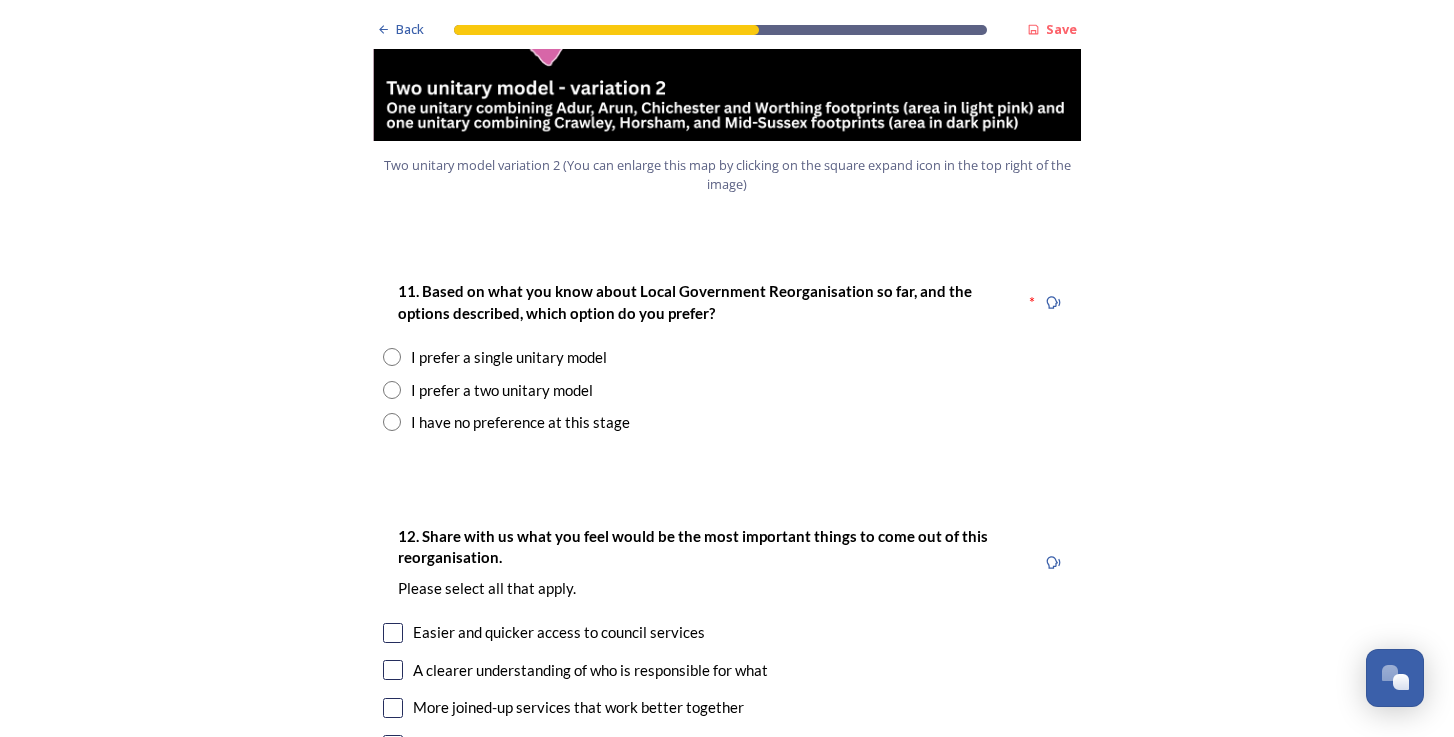 click at bounding box center [392, 390] 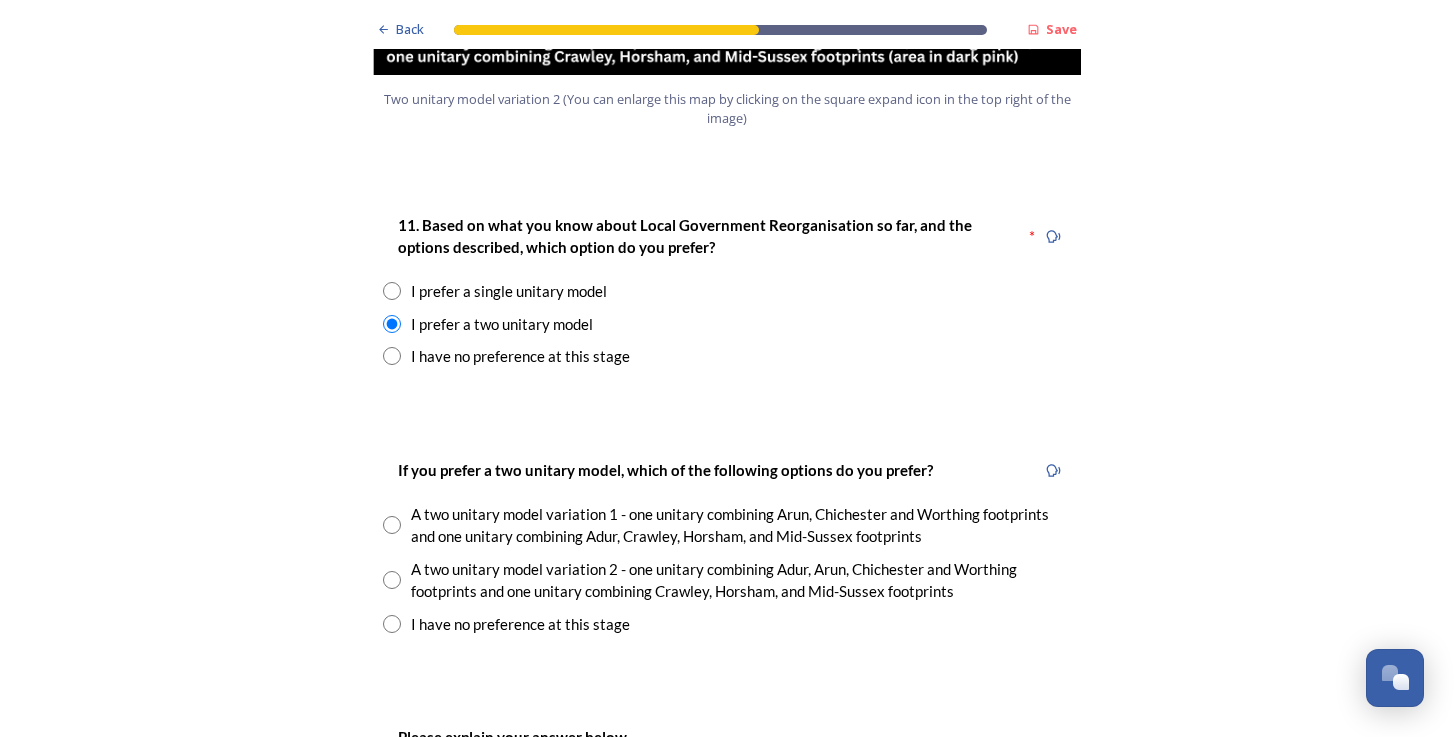 scroll, scrollTop: 2557, scrollLeft: 0, axis: vertical 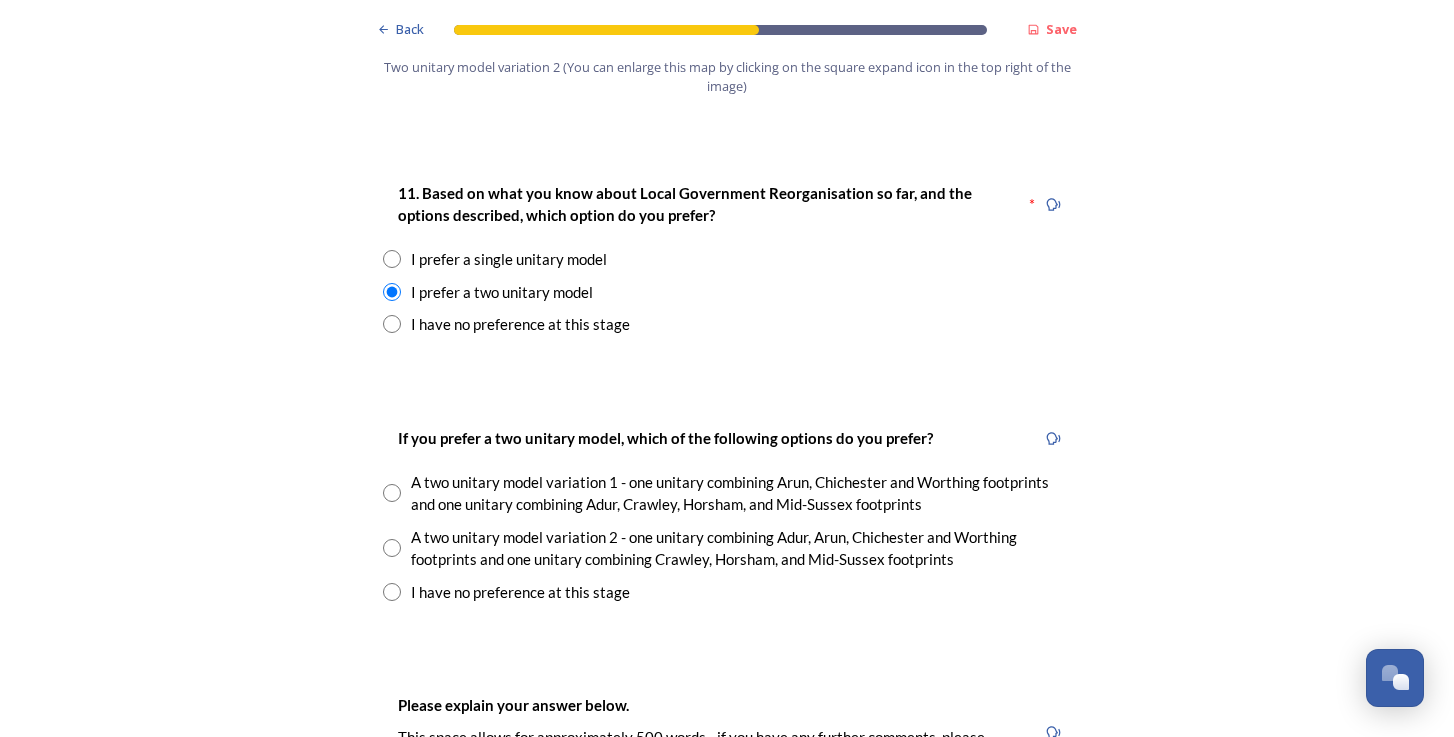click at bounding box center [392, 493] 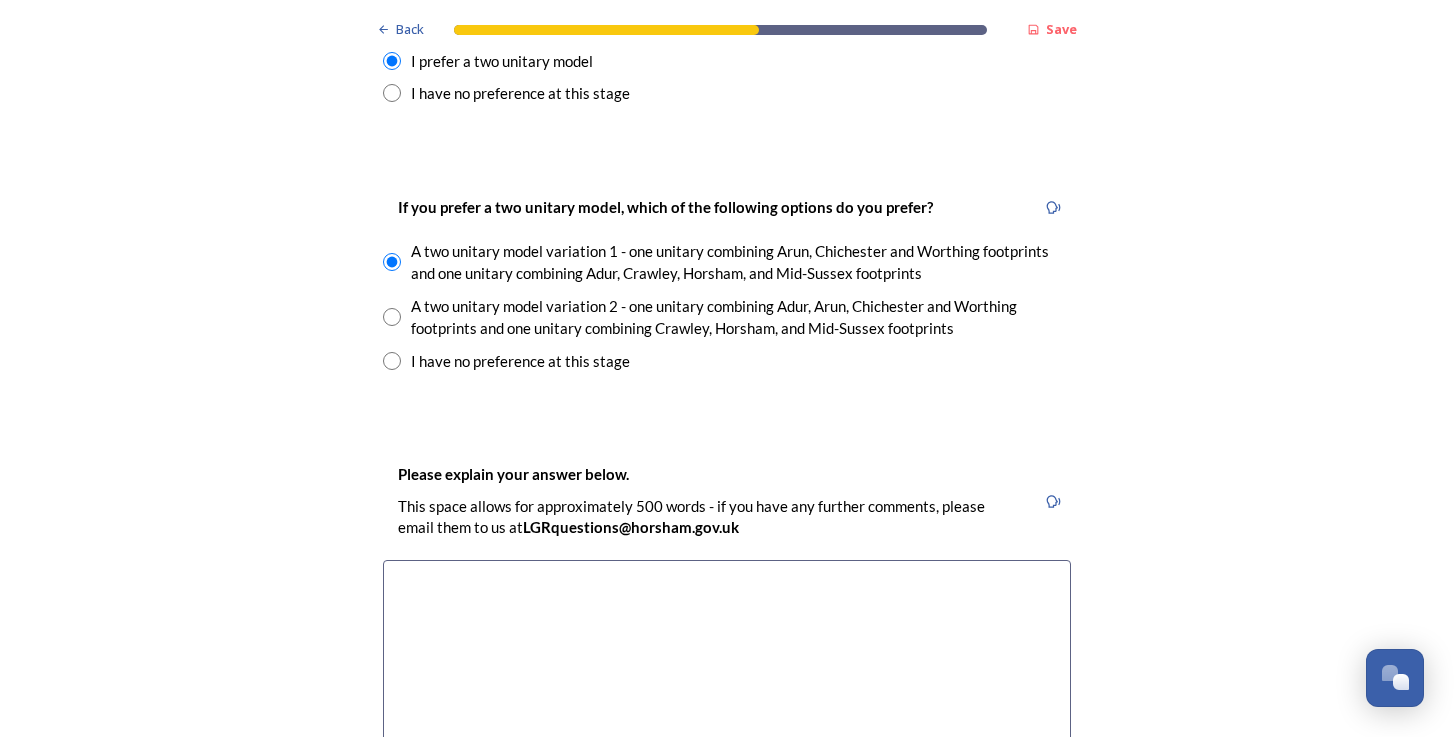 scroll, scrollTop: 2796, scrollLeft: 0, axis: vertical 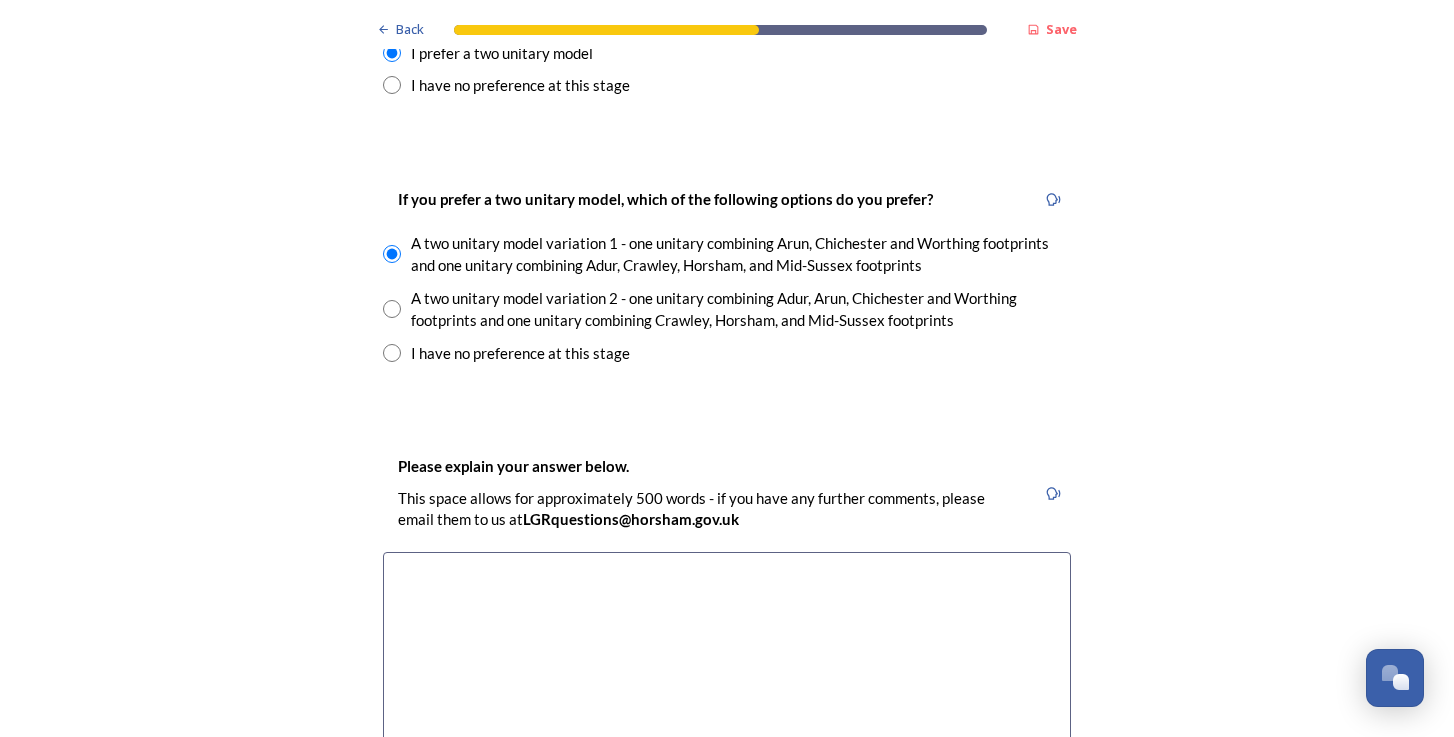 click at bounding box center [727, 664] 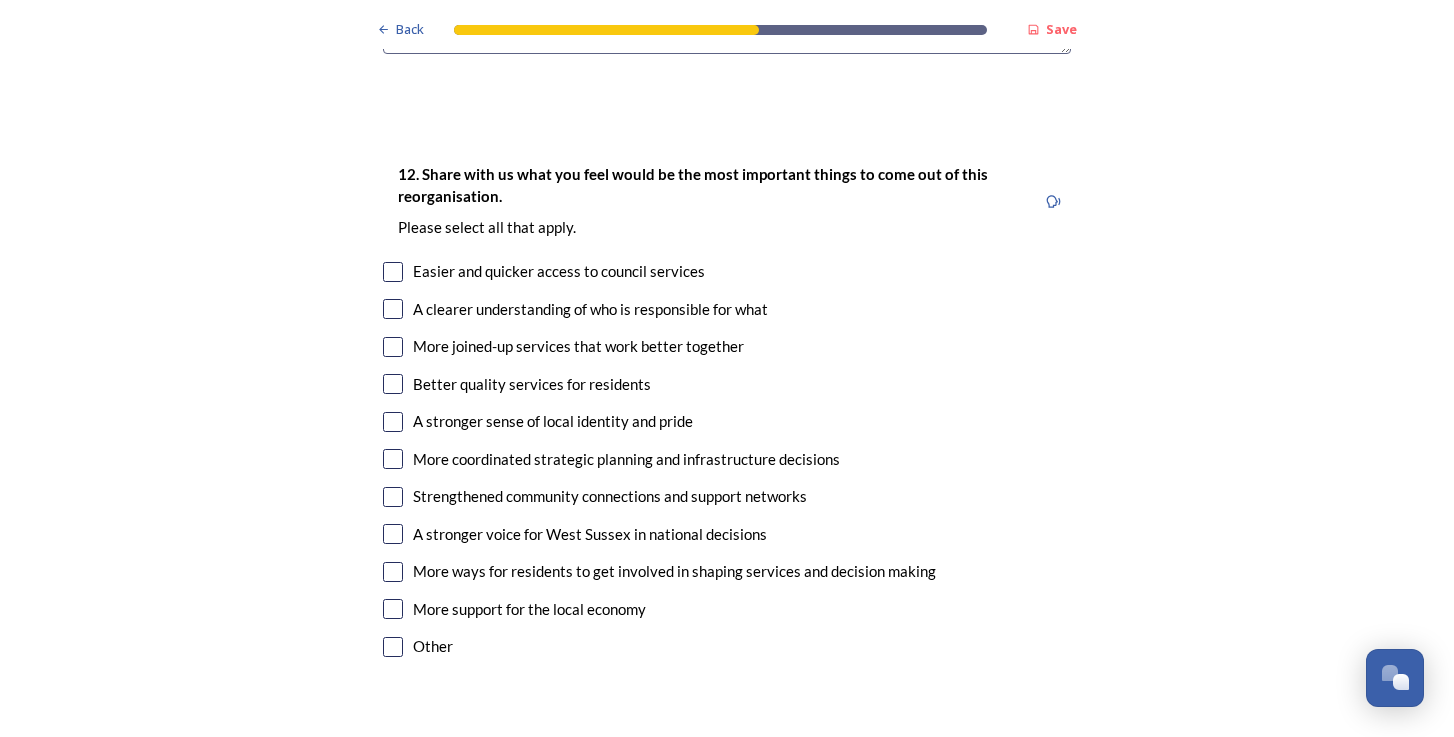 scroll, scrollTop: 3520, scrollLeft: 0, axis: vertical 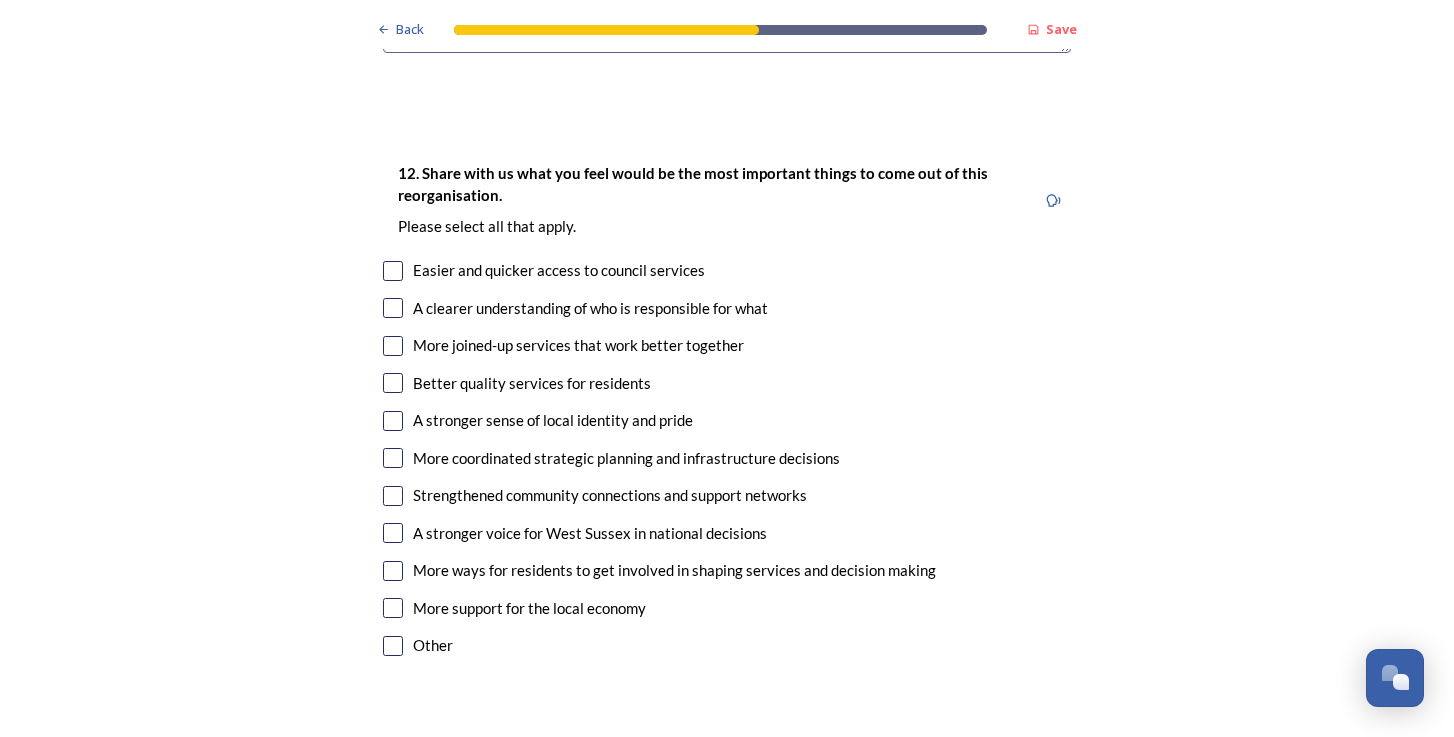 type on "[CITY] has a population of around 30,000. I believe that the voice of [CITY] residents would be better heard in a unitary authority of approximately 400,000 rather than 900,000. I do not want to see [CITY] neglected by the new, bigger authority in terms of discretionary spending." 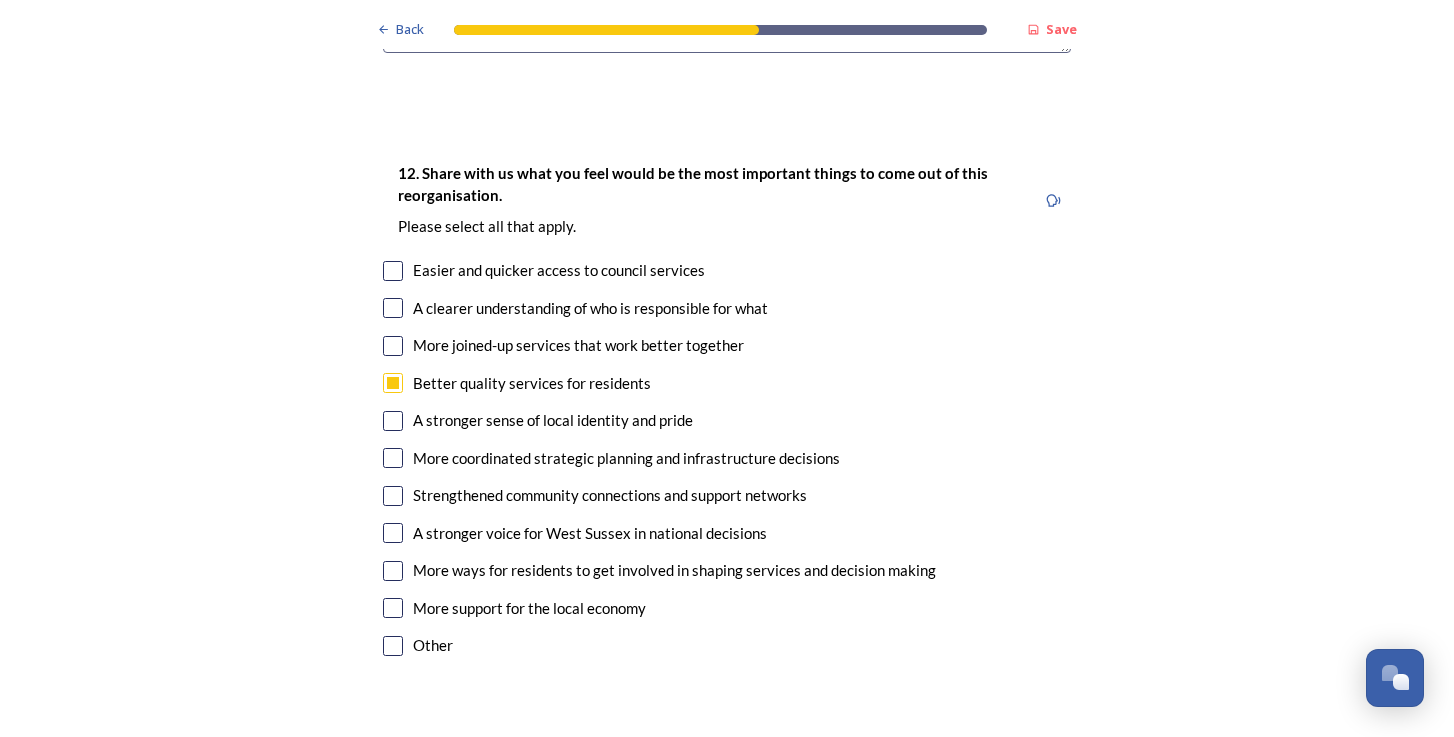 click at bounding box center (393, 608) 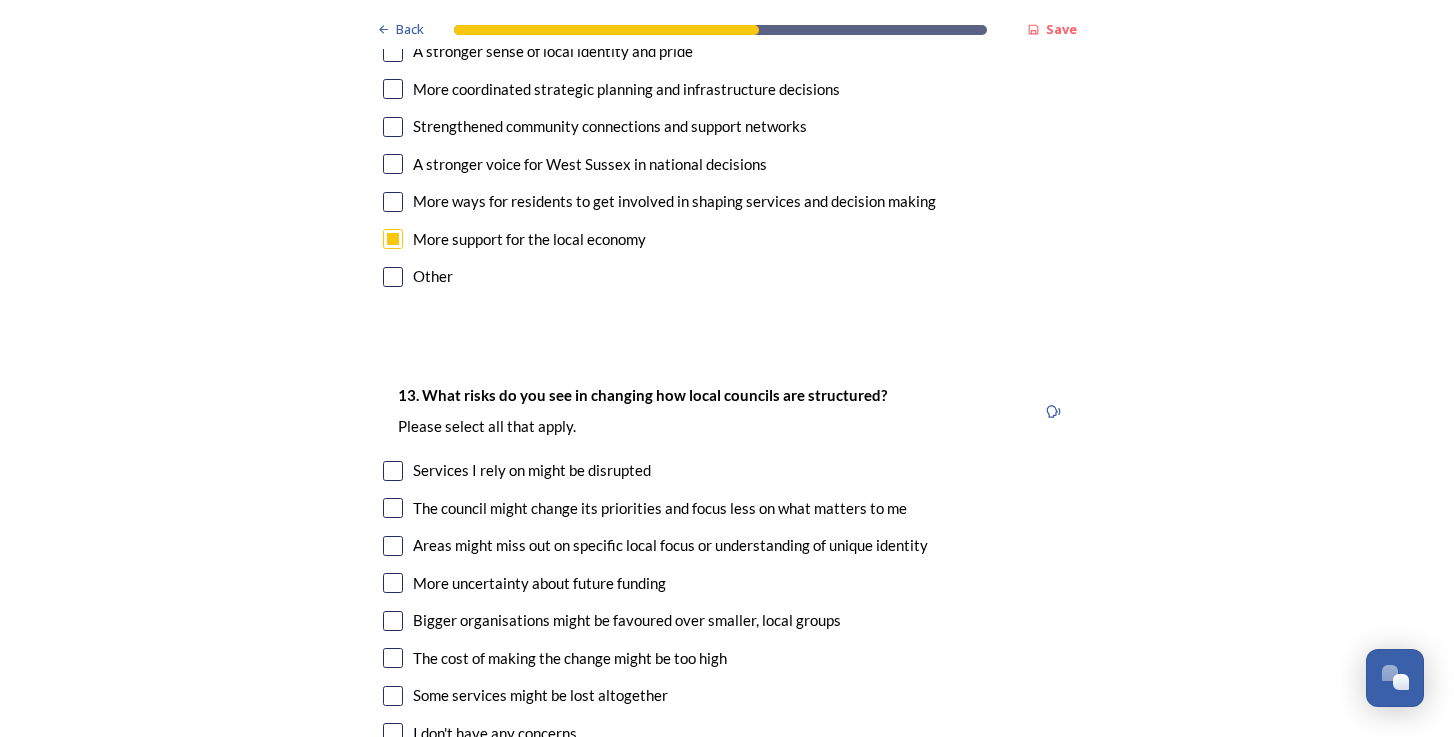 scroll, scrollTop: 3898, scrollLeft: 0, axis: vertical 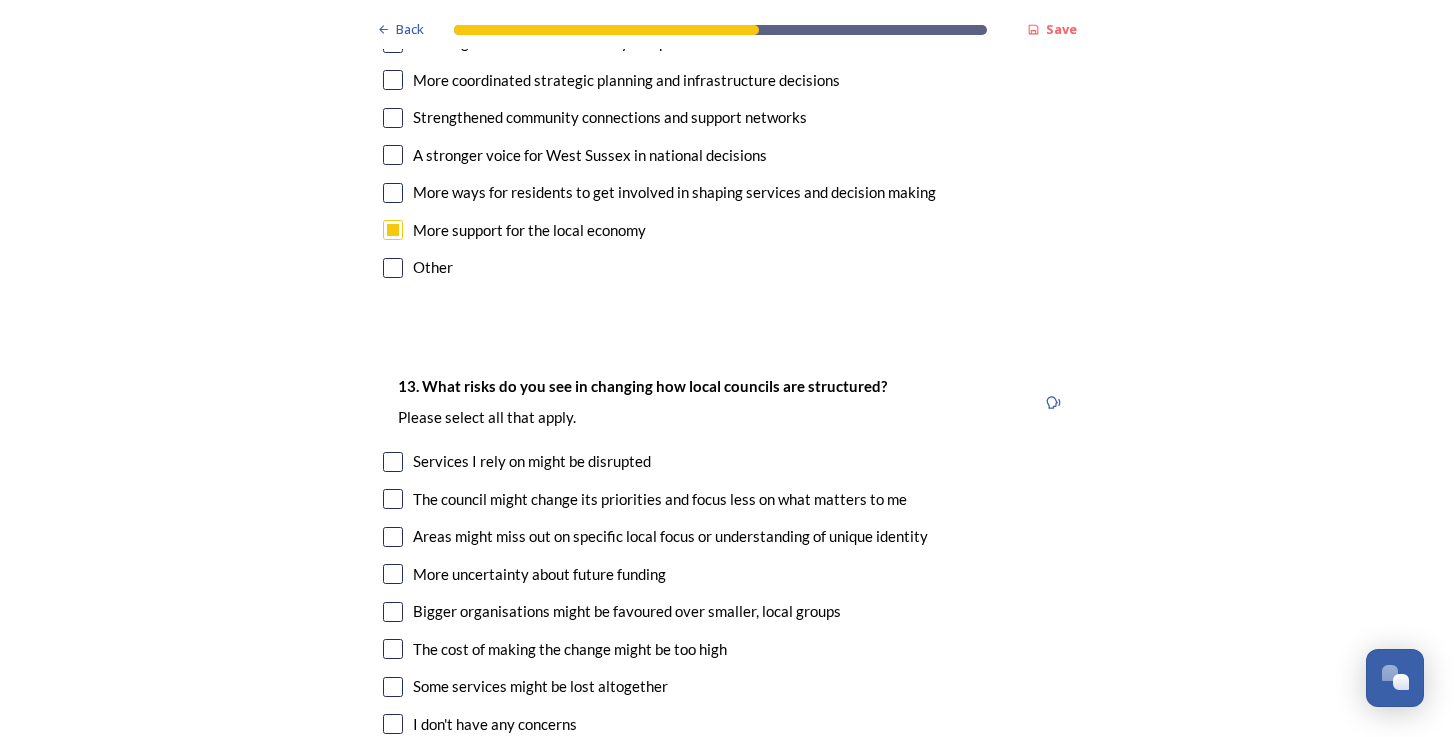 click at bounding box center (393, 462) 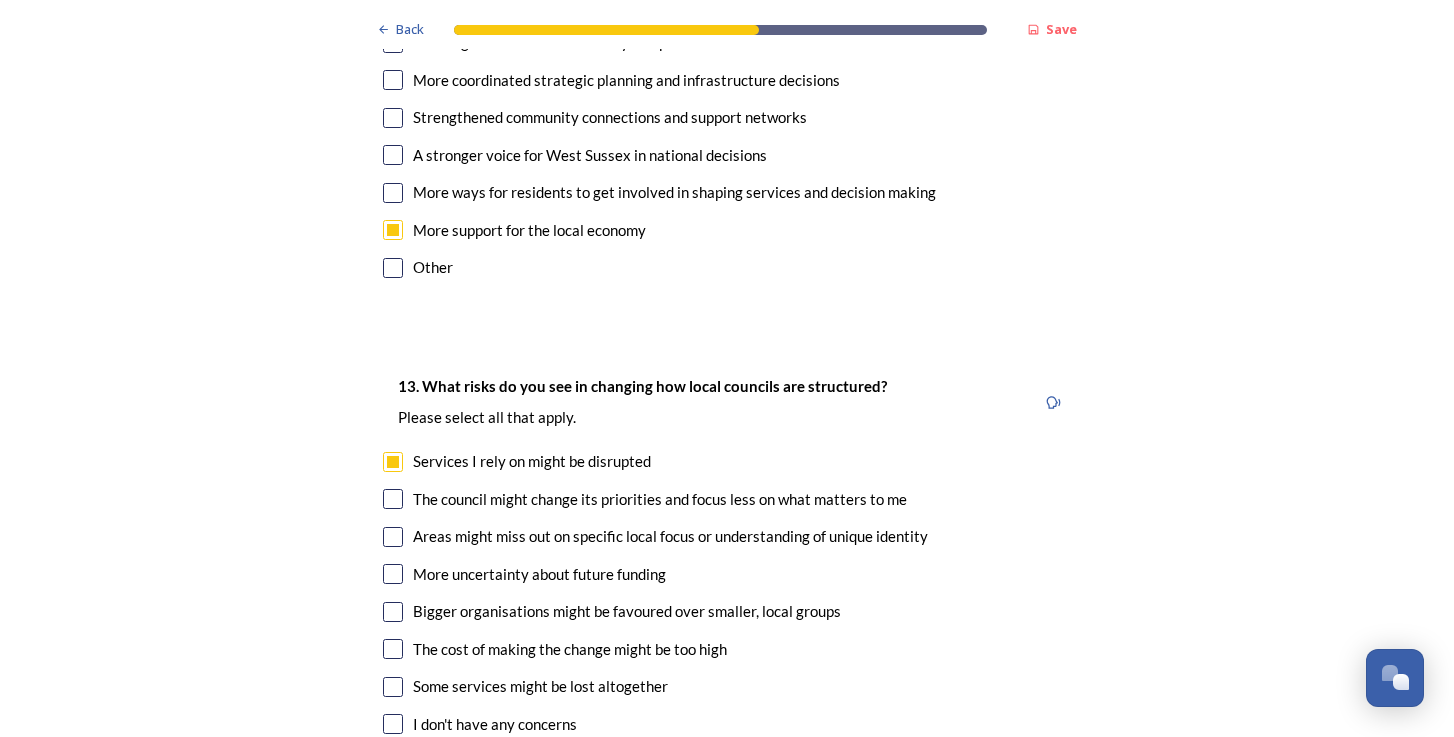 click at bounding box center [393, 499] 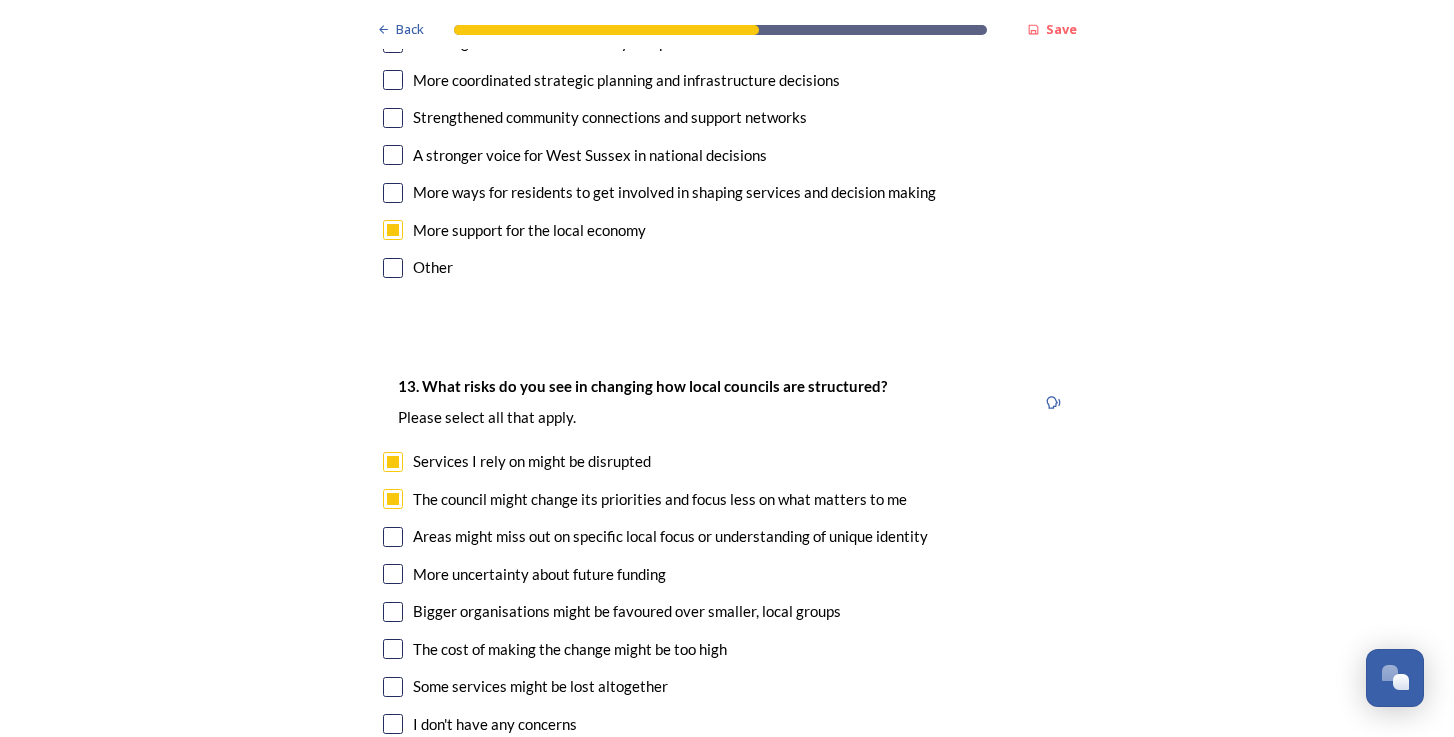 click at bounding box center (393, 537) 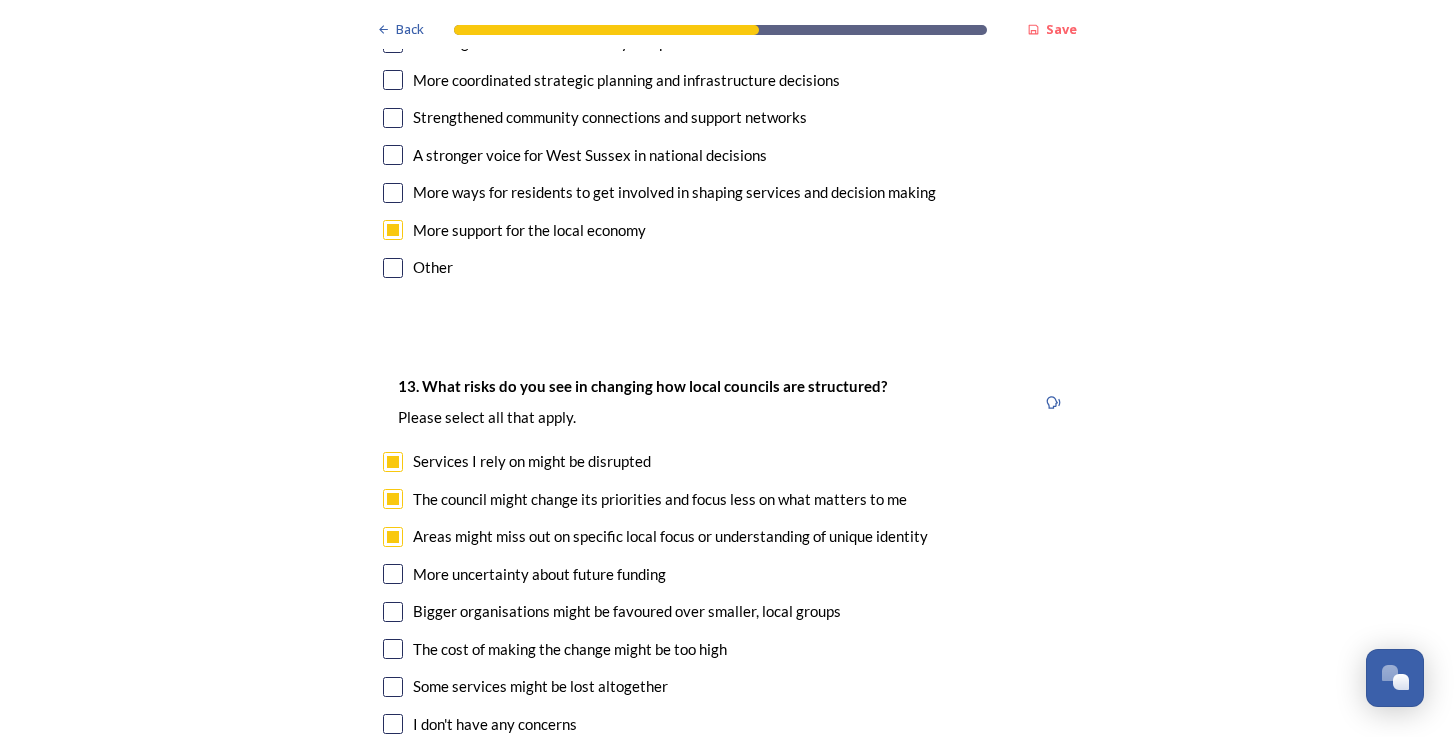 click at bounding box center (393, 574) 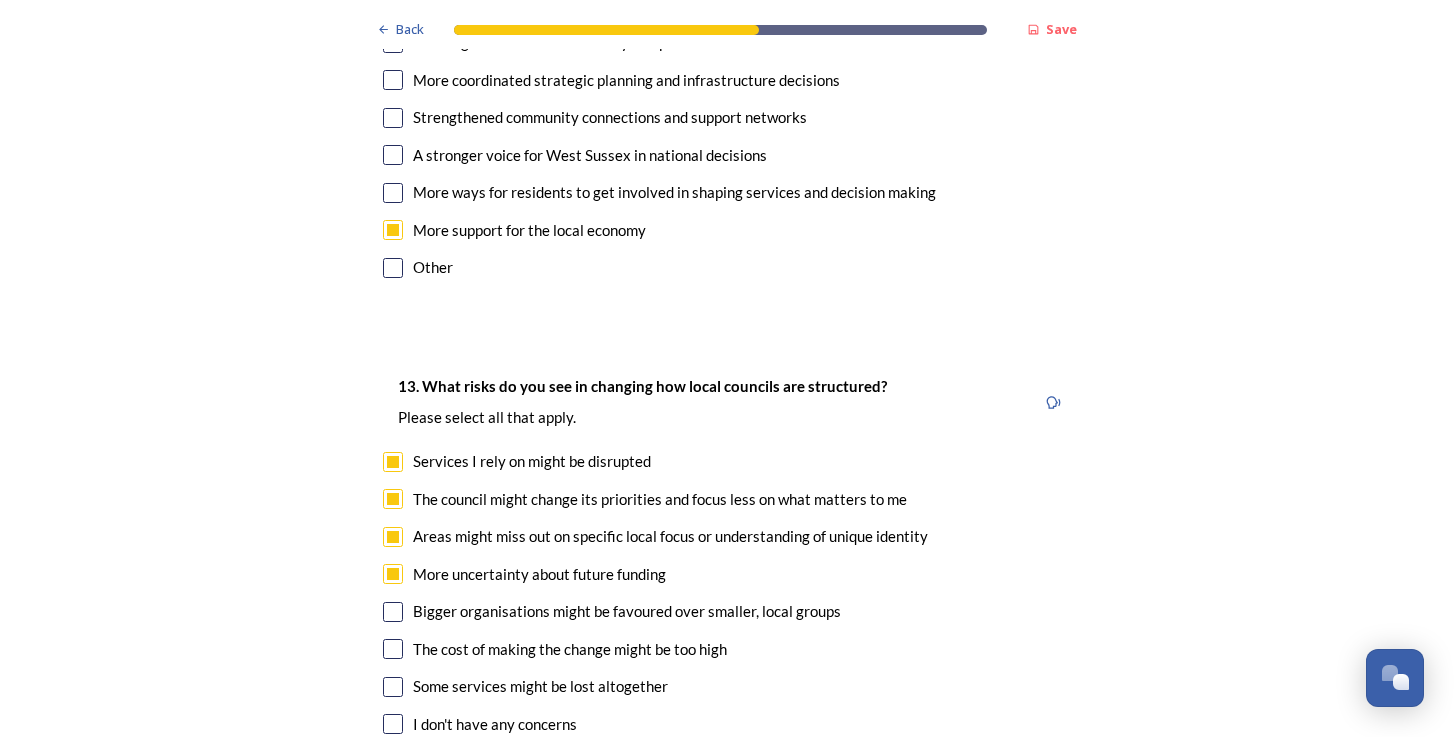 click at bounding box center (393, 612) 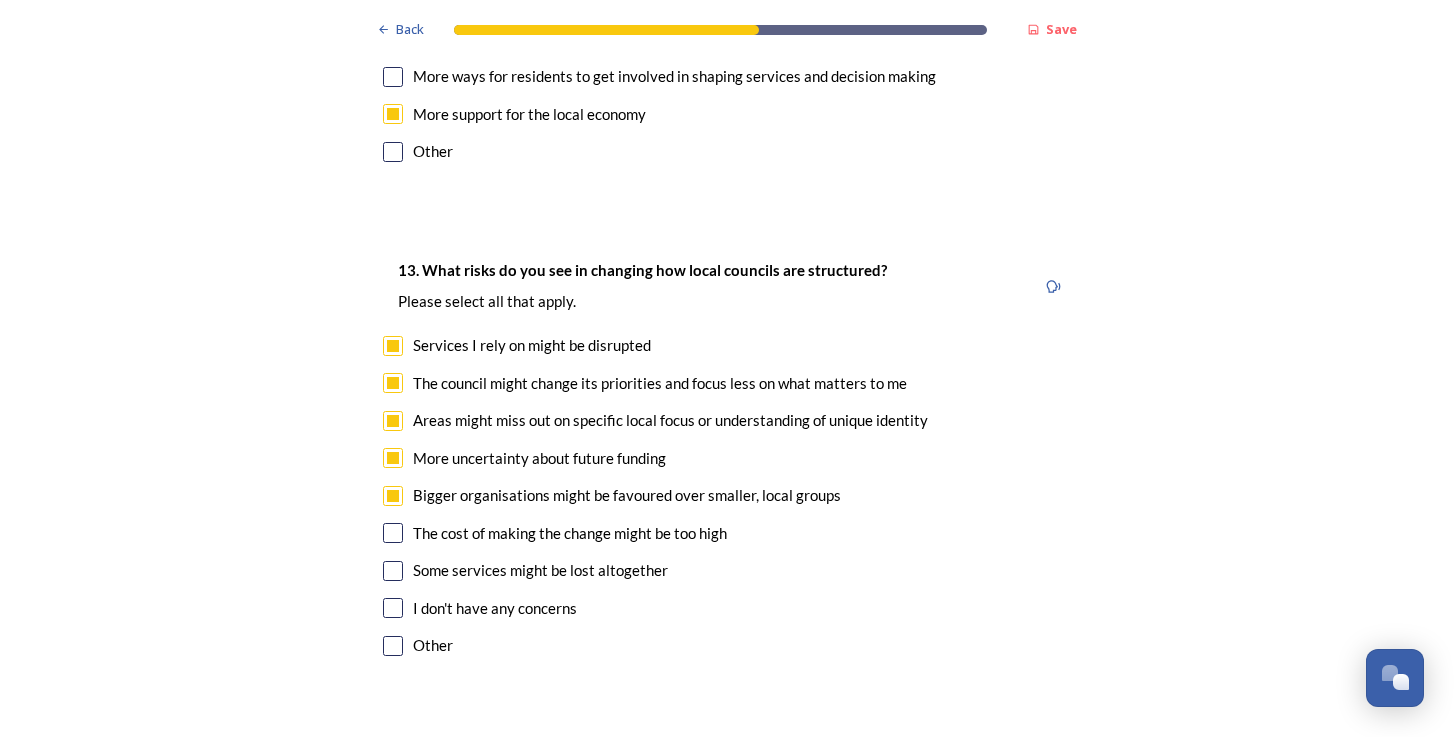 scroll, scrollTop: 4015, scrollLeft: 0, axis: vertical 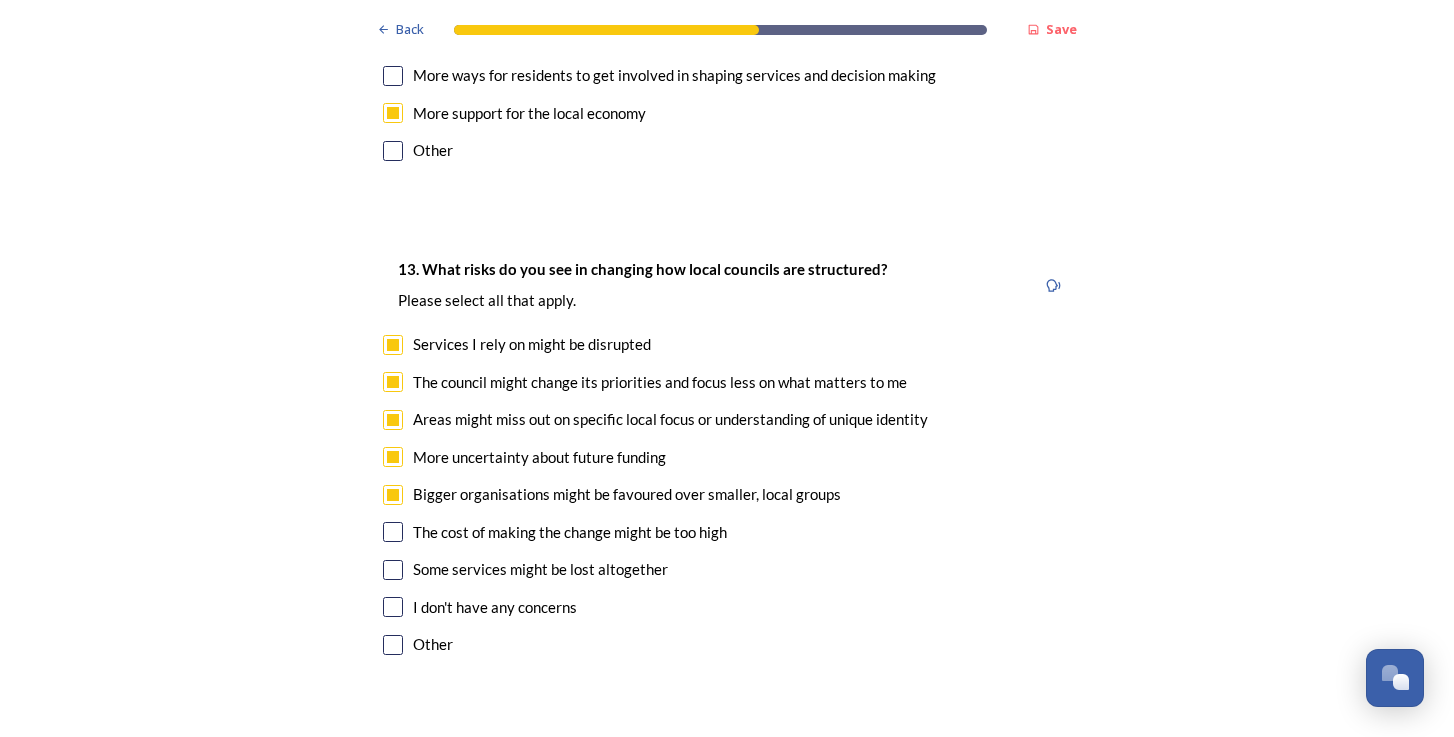 click at bounding box center [393, 532] 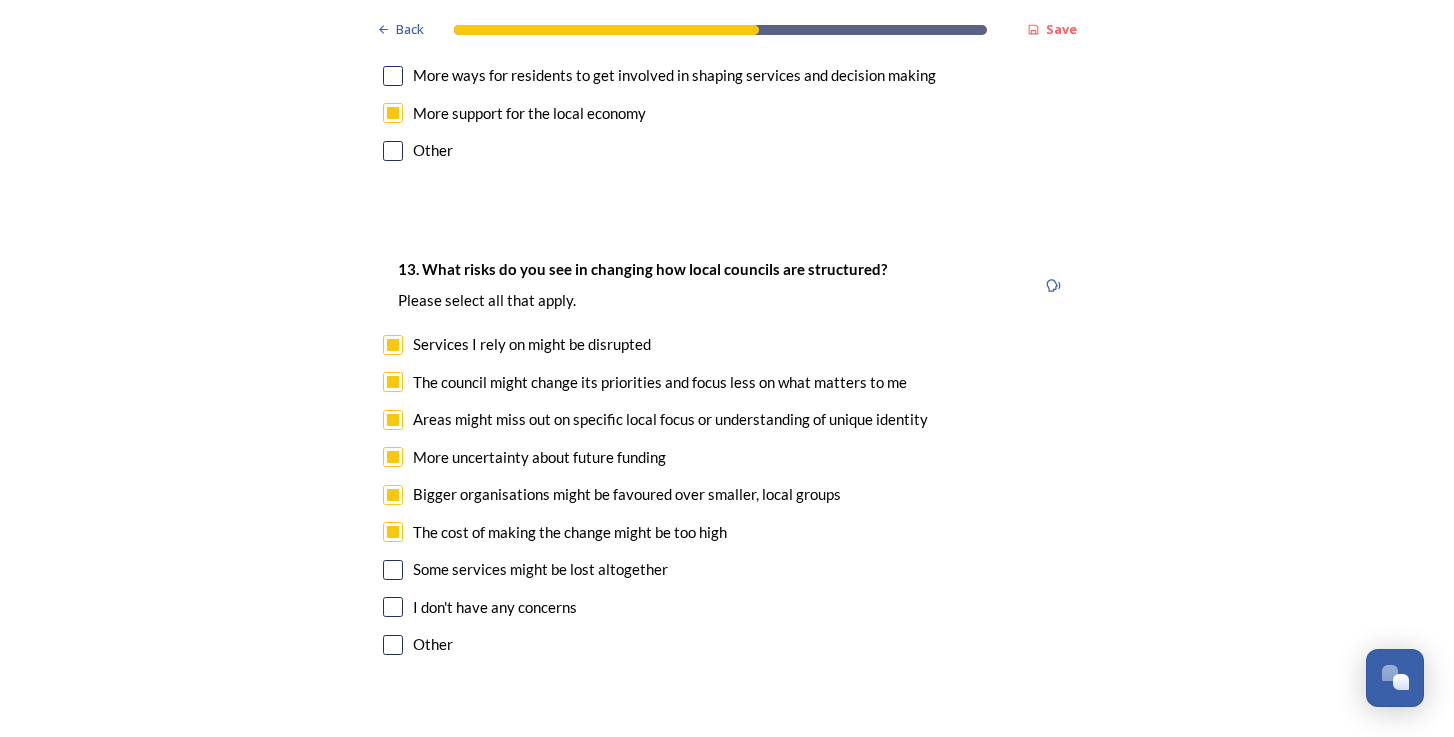 click at bounding box center [393, 570] 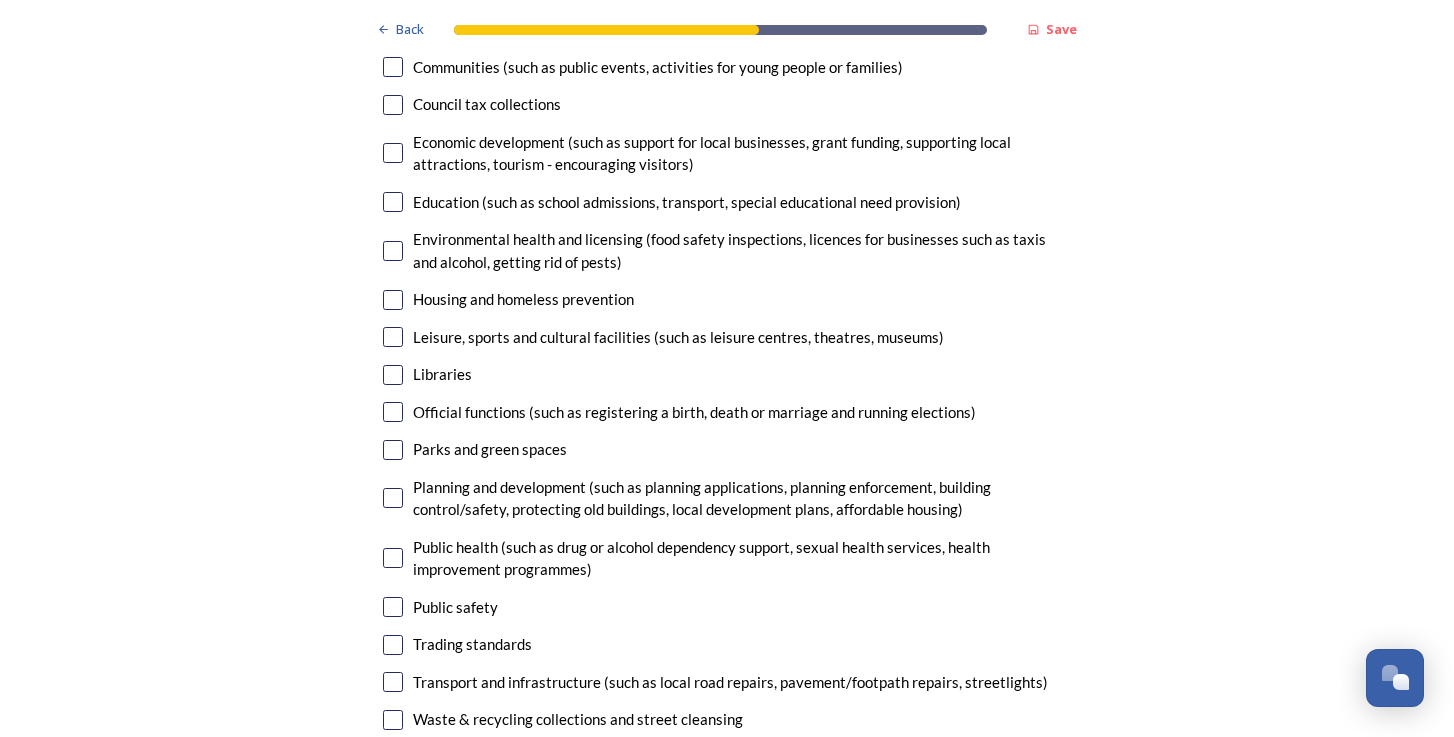 scroll, scrollTop: 4943, scrollLeft: 0, axis: vertical 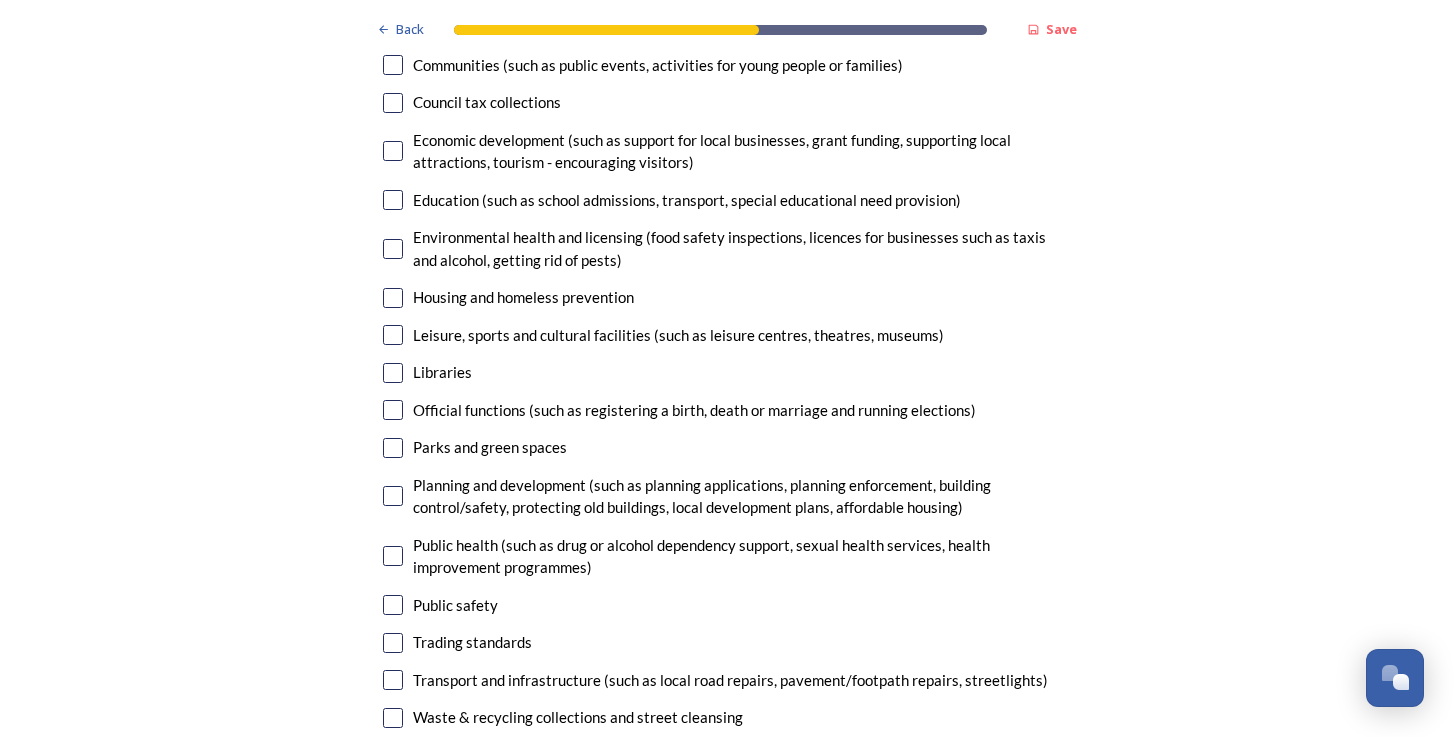 click at bounding box center [393, 718] 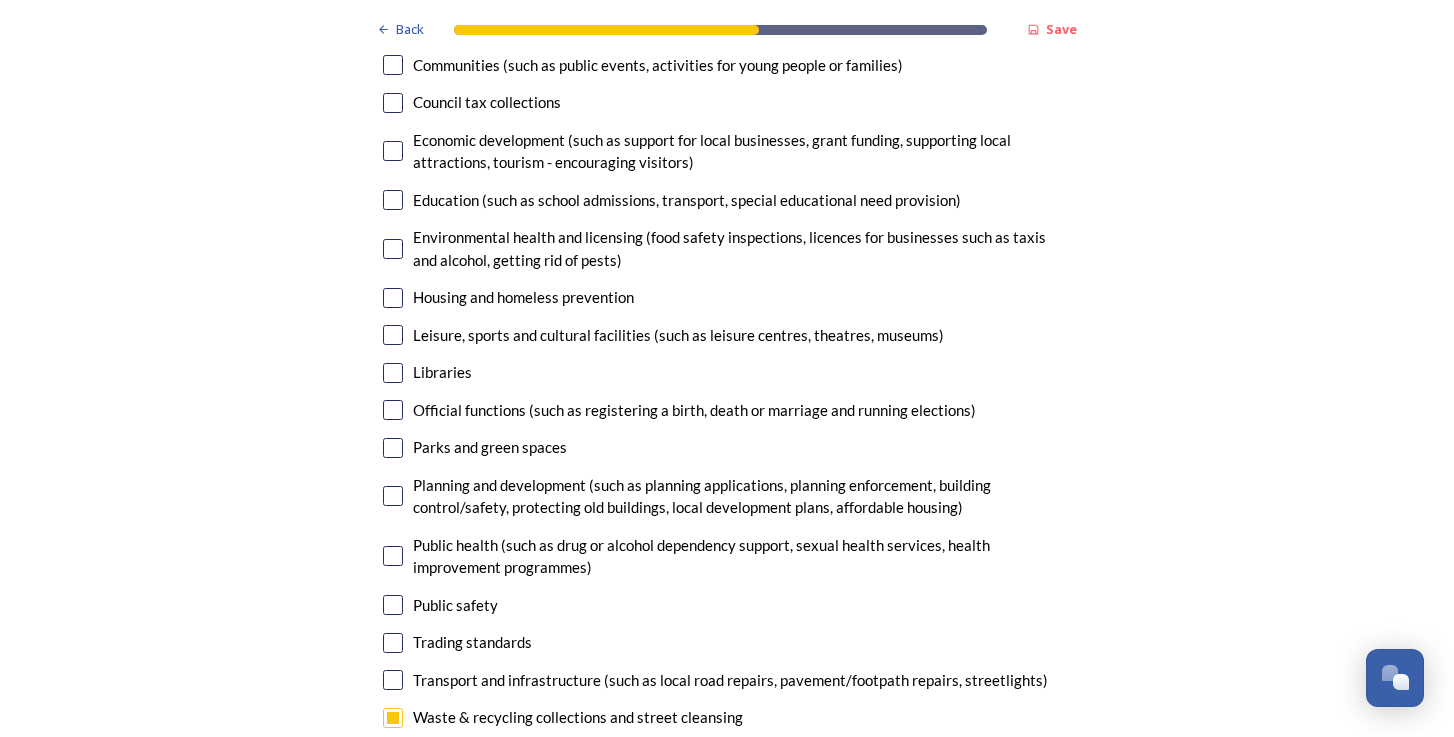 click at bounding box center (393, 755) 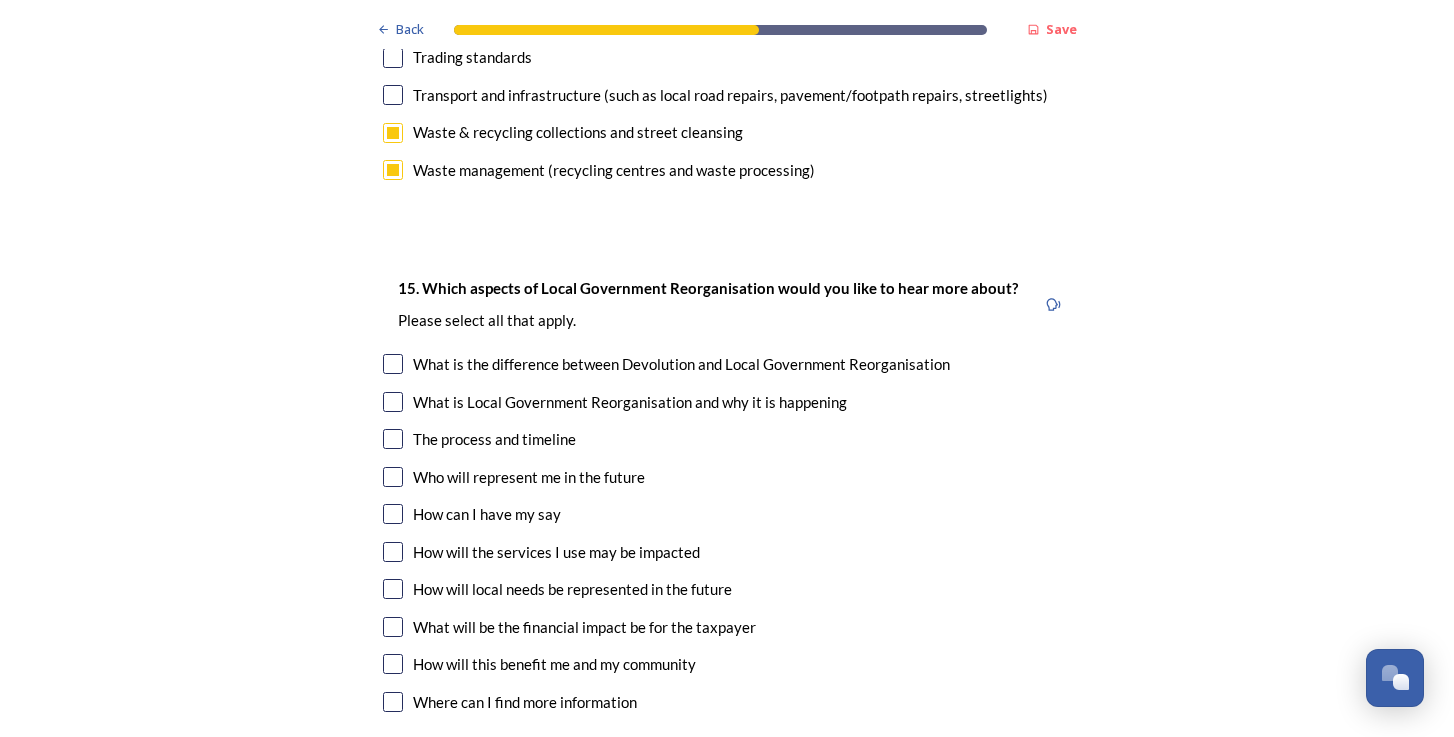 scroll, scrollTop: 5532, scrollLeft: 0, axis: vertical 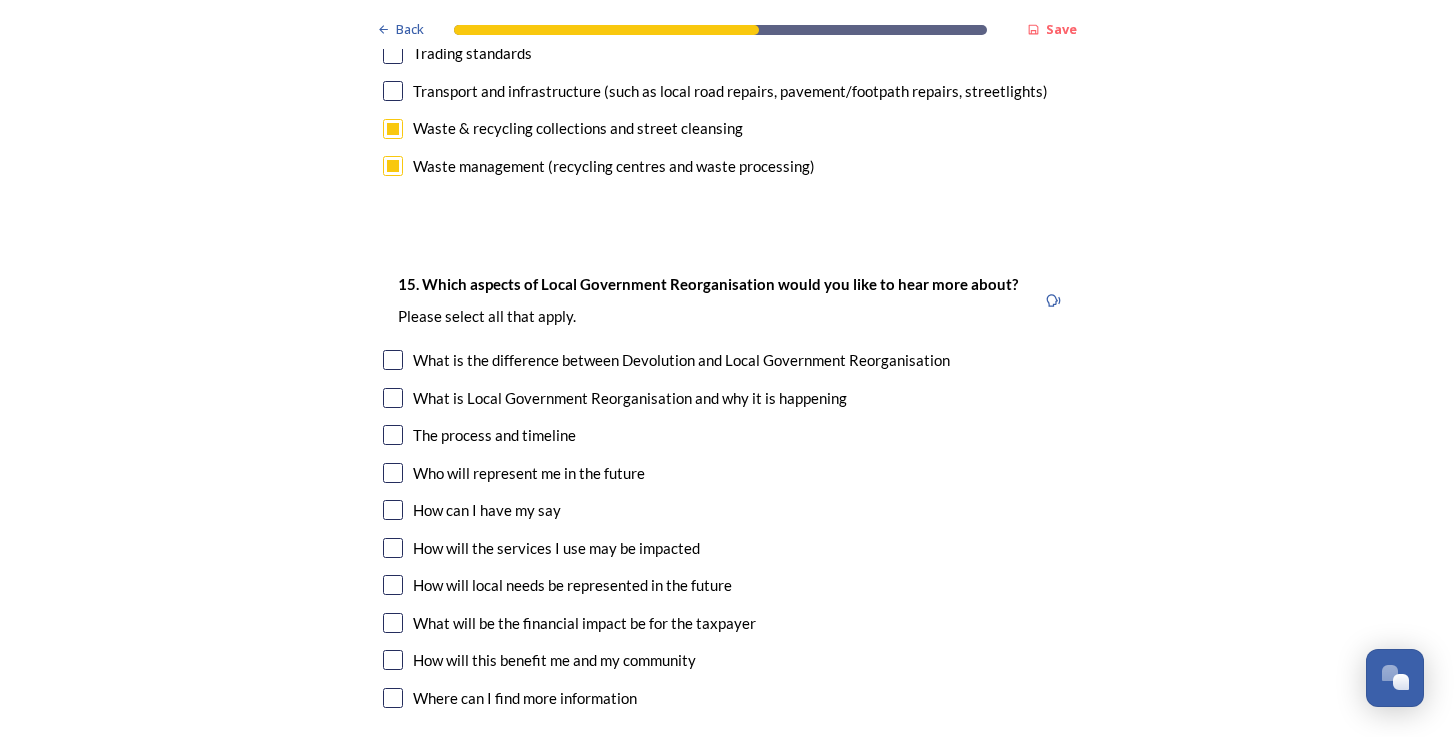 click at bounding box center [393, 473] 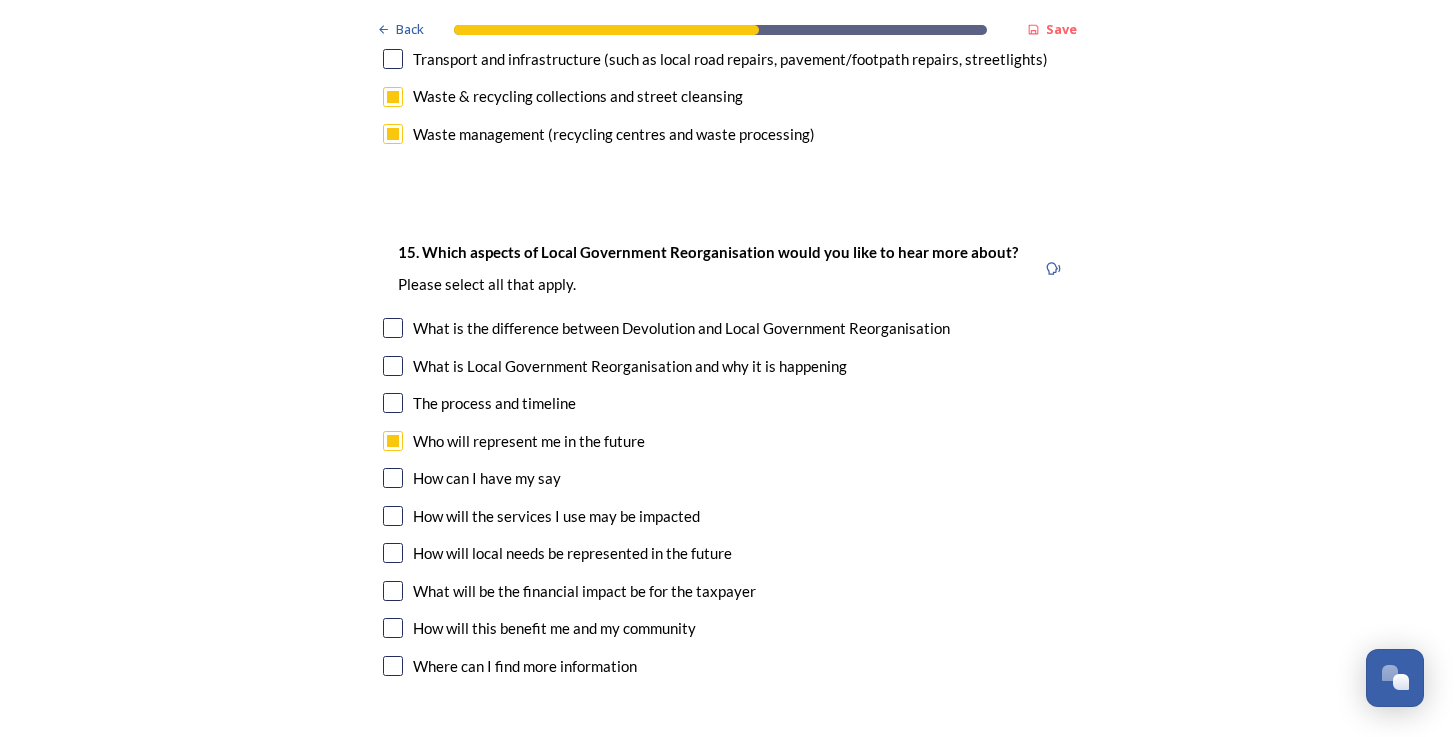 scroll, scrollTop: 5570, scrollLeft: 0, axis: vertical 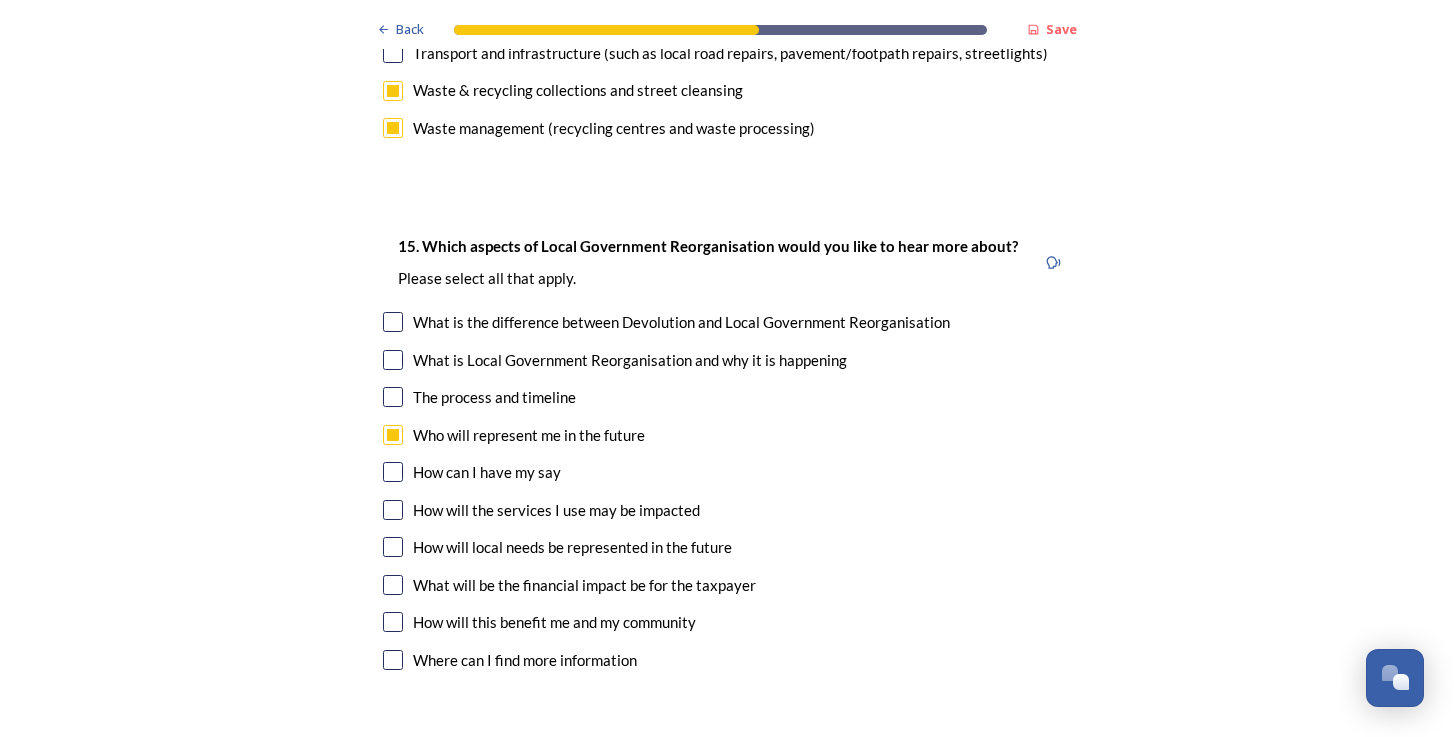 click at bounding box center [393, 547] 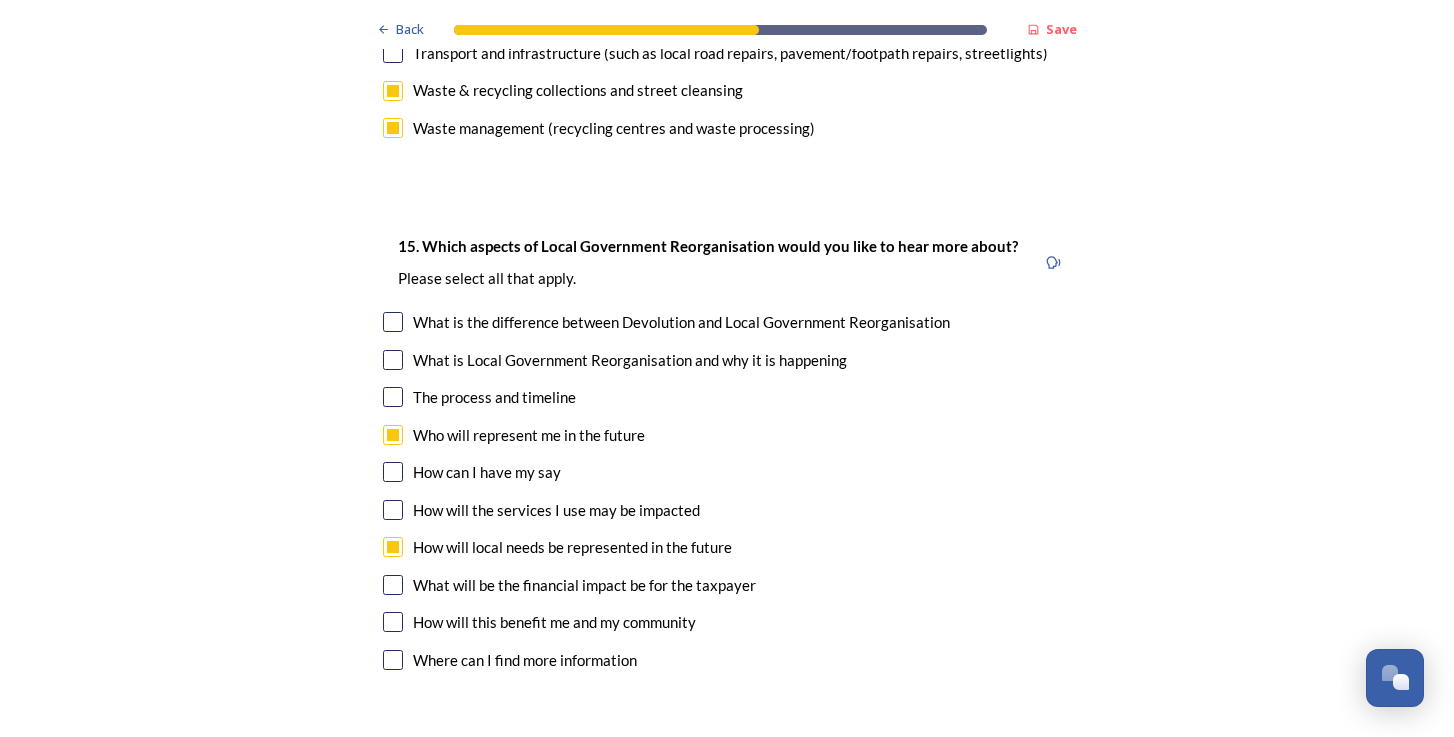 click at bounding box center [393, 510] 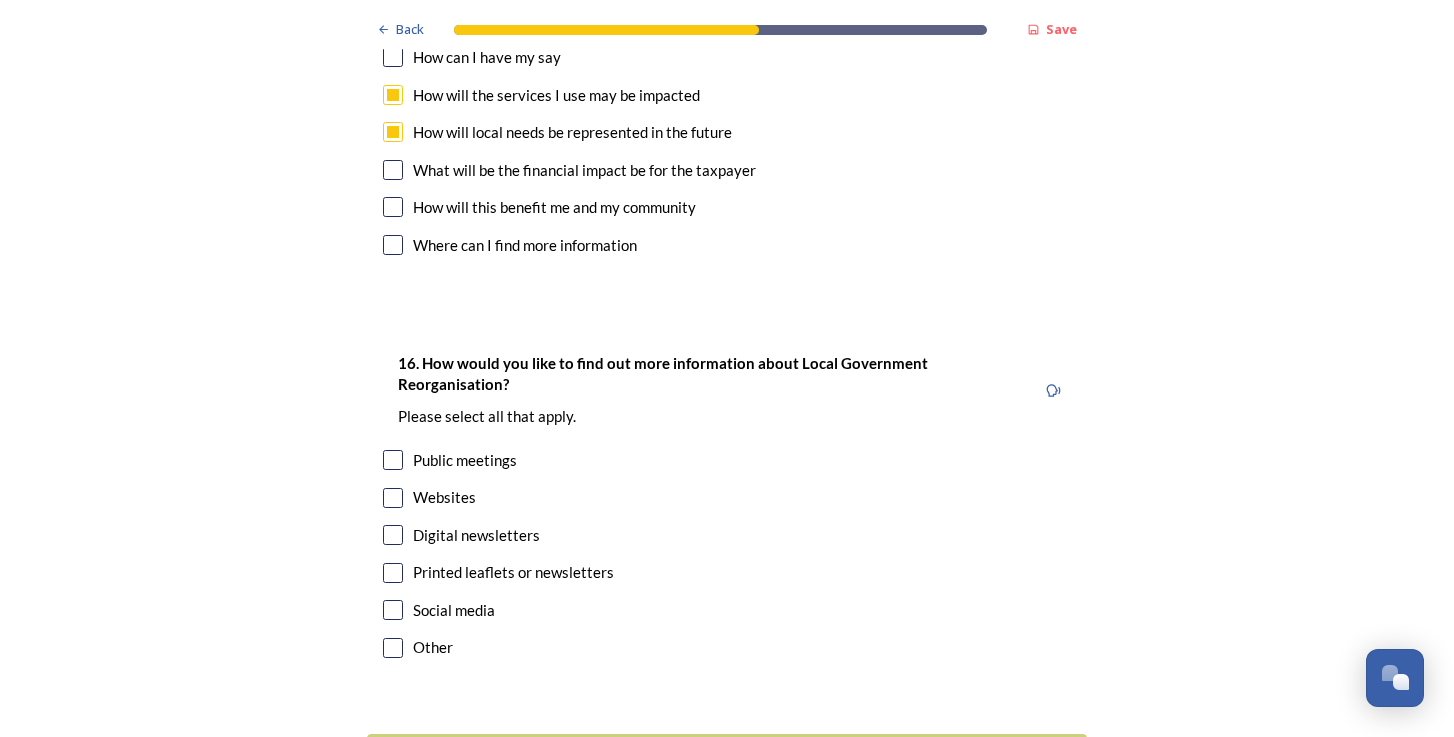 scroll, scrollTop: 5990, scrollLeft: 0, axis: vertical 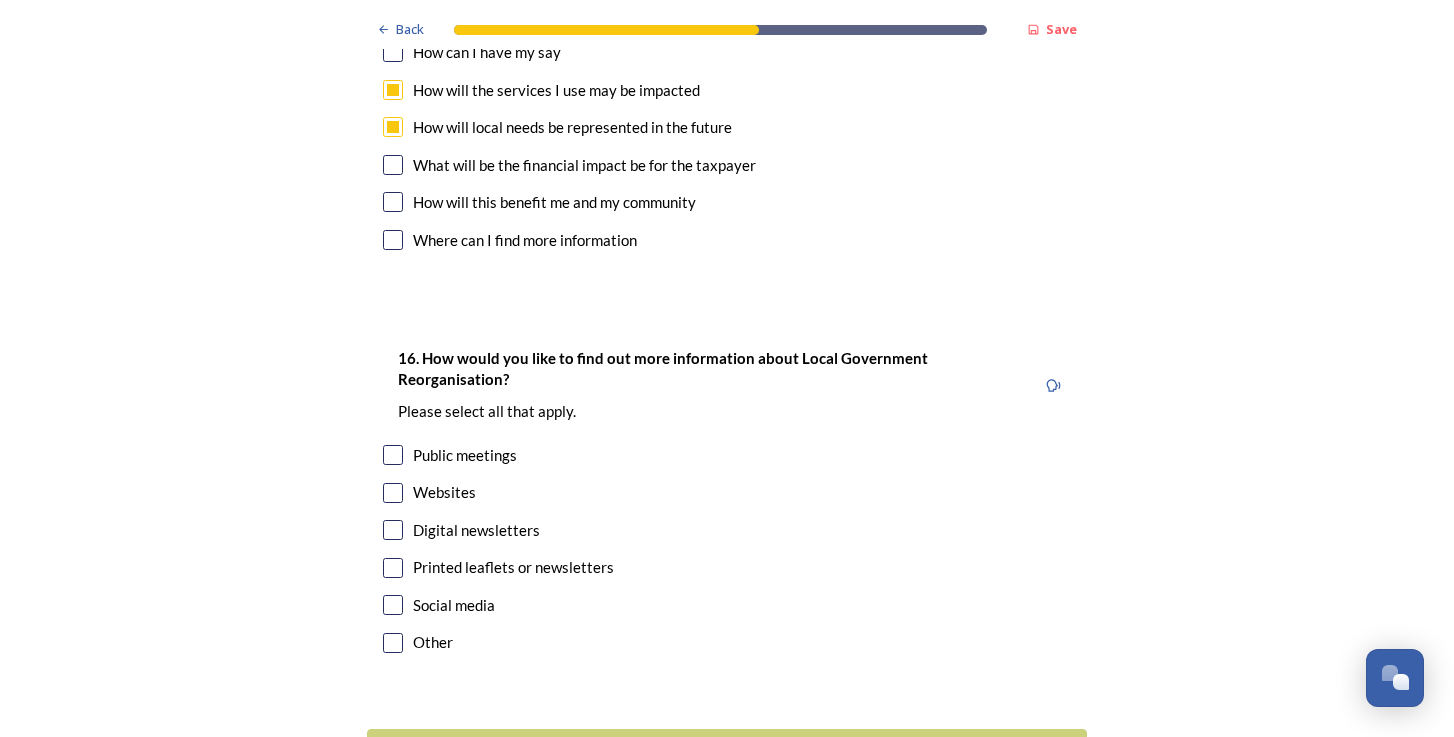 click at bounding box center (393, 455) 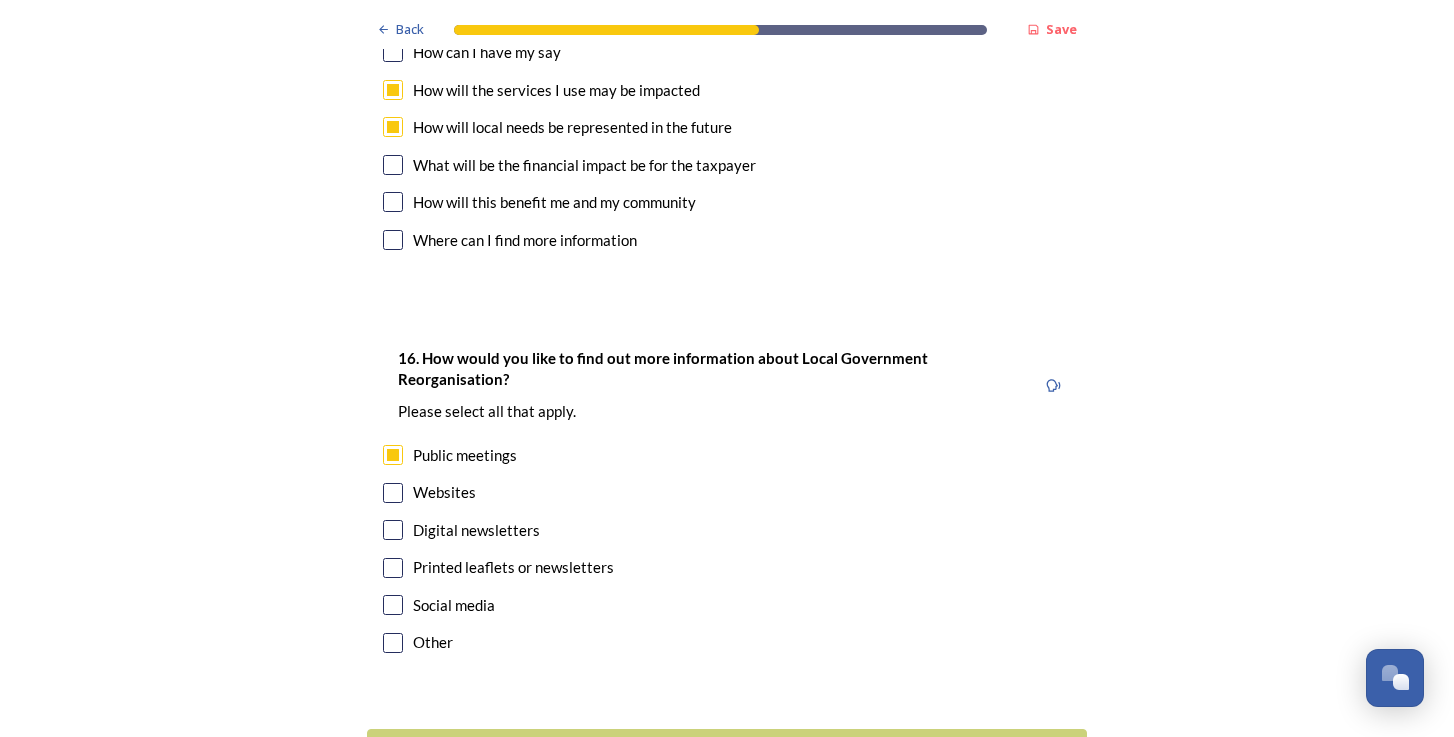 click at bounding box center [393, 493] 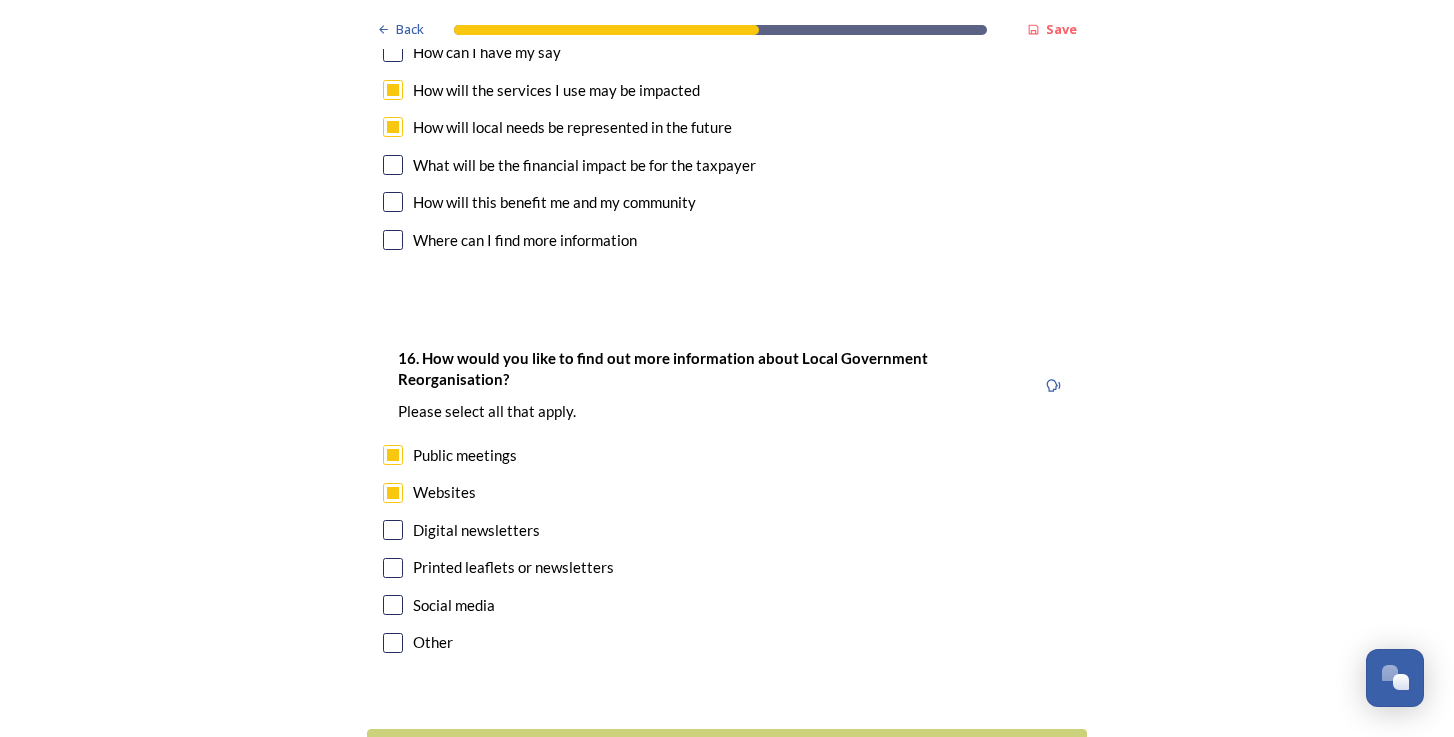 click on "16. How would you like to find out more information about Local Government Reorganisation?  ﻿Please select all that apply. Public meetings Websites Digital newsletters Printed leaflets or newsletters Social media Other" at bounding box center [727, 502] 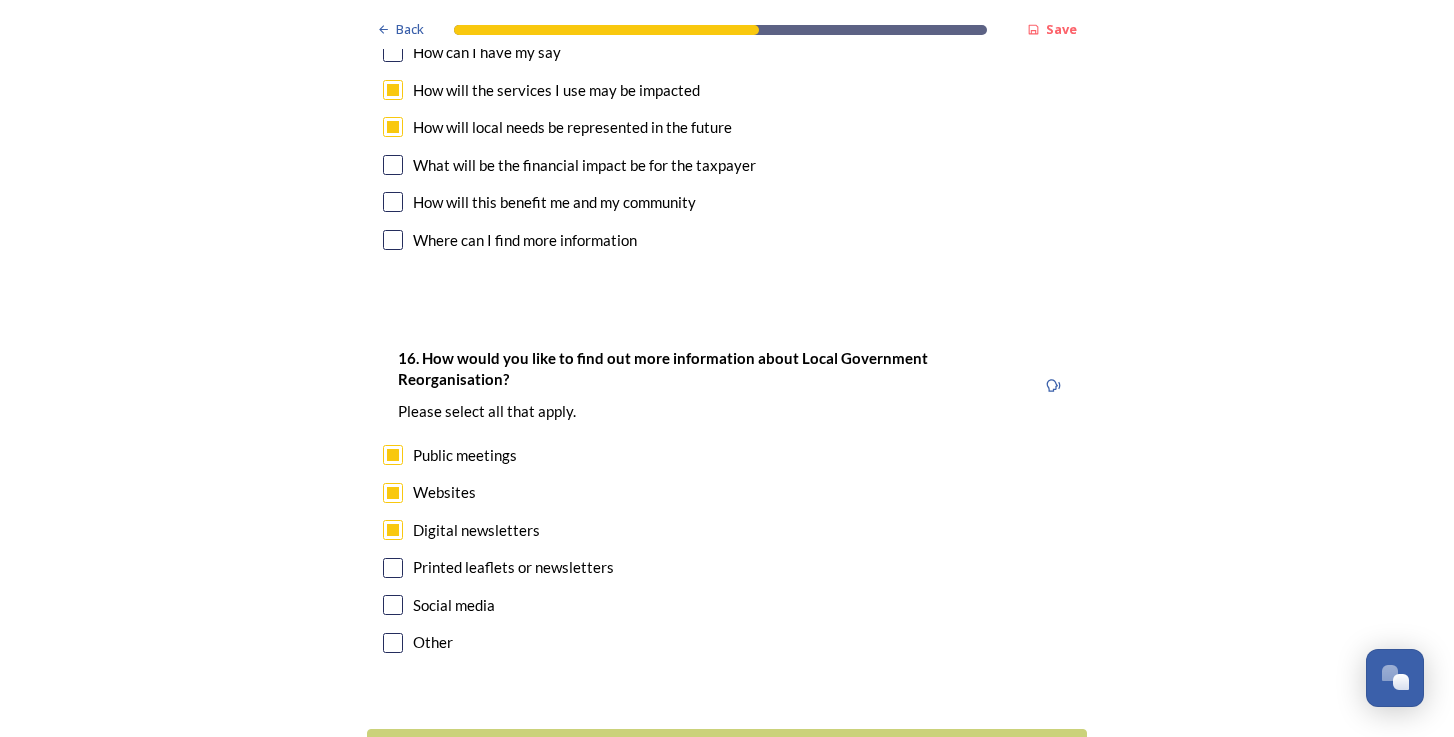 click at bounding box center (393, 568) 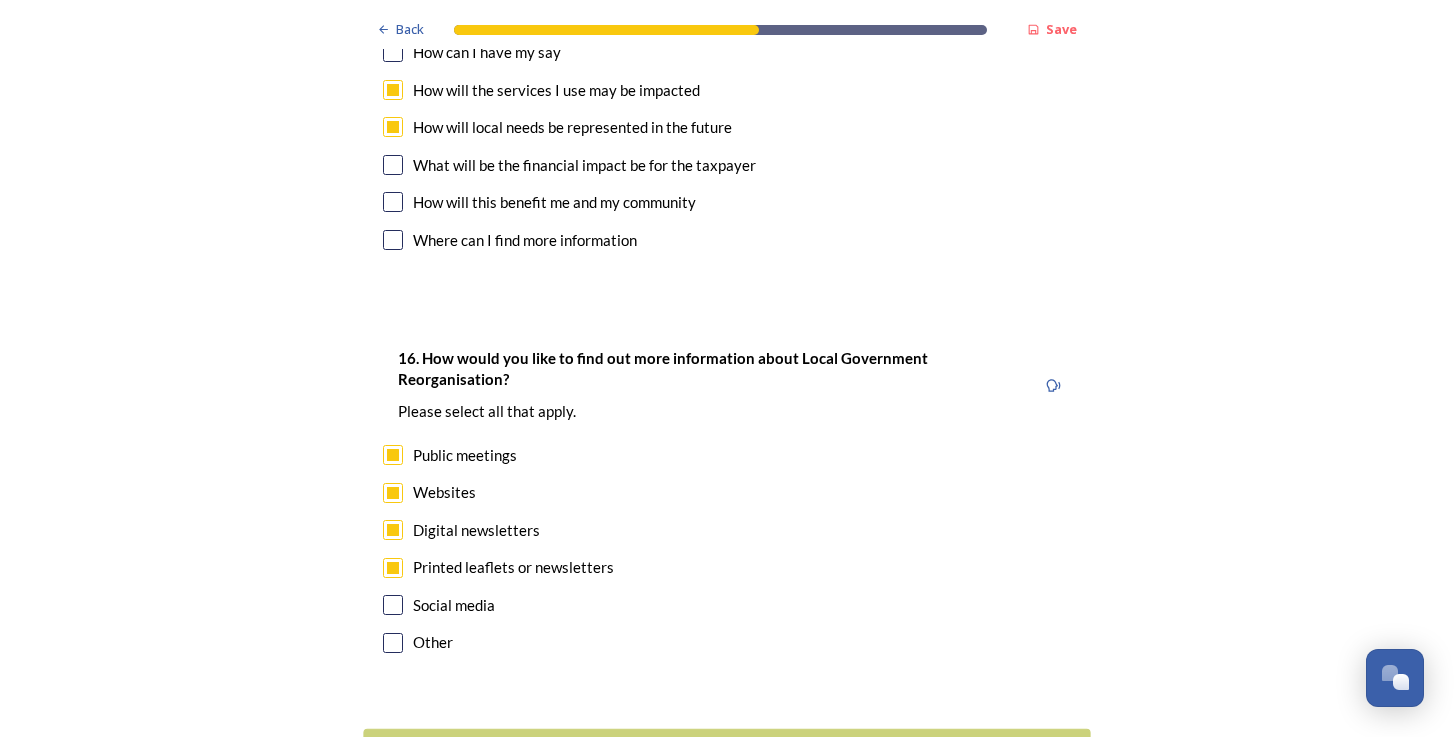 click on "Continue" at bounding box center (713, 753) 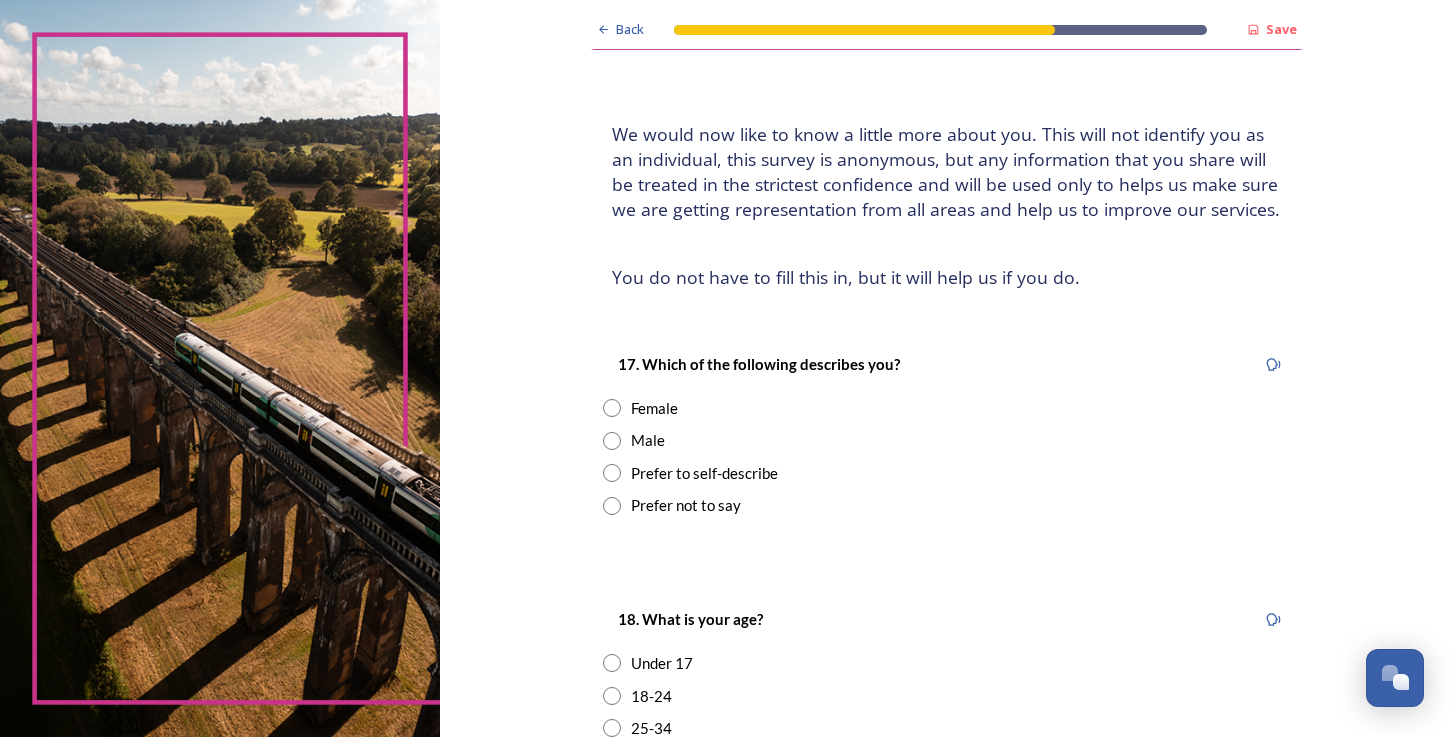 scroll, scrollTop: 107, scrollLeft: 0, axis: vertical 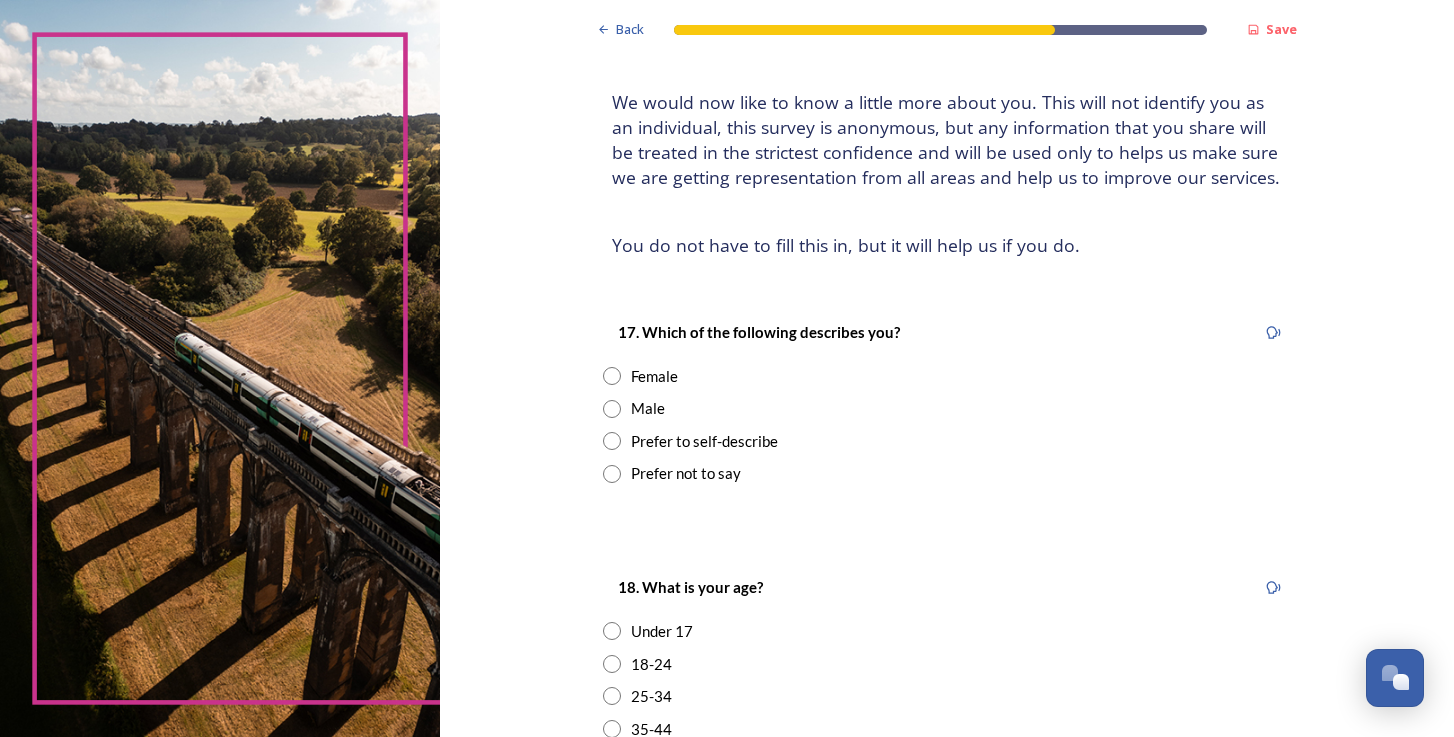 click at bounding box center [612, 409] 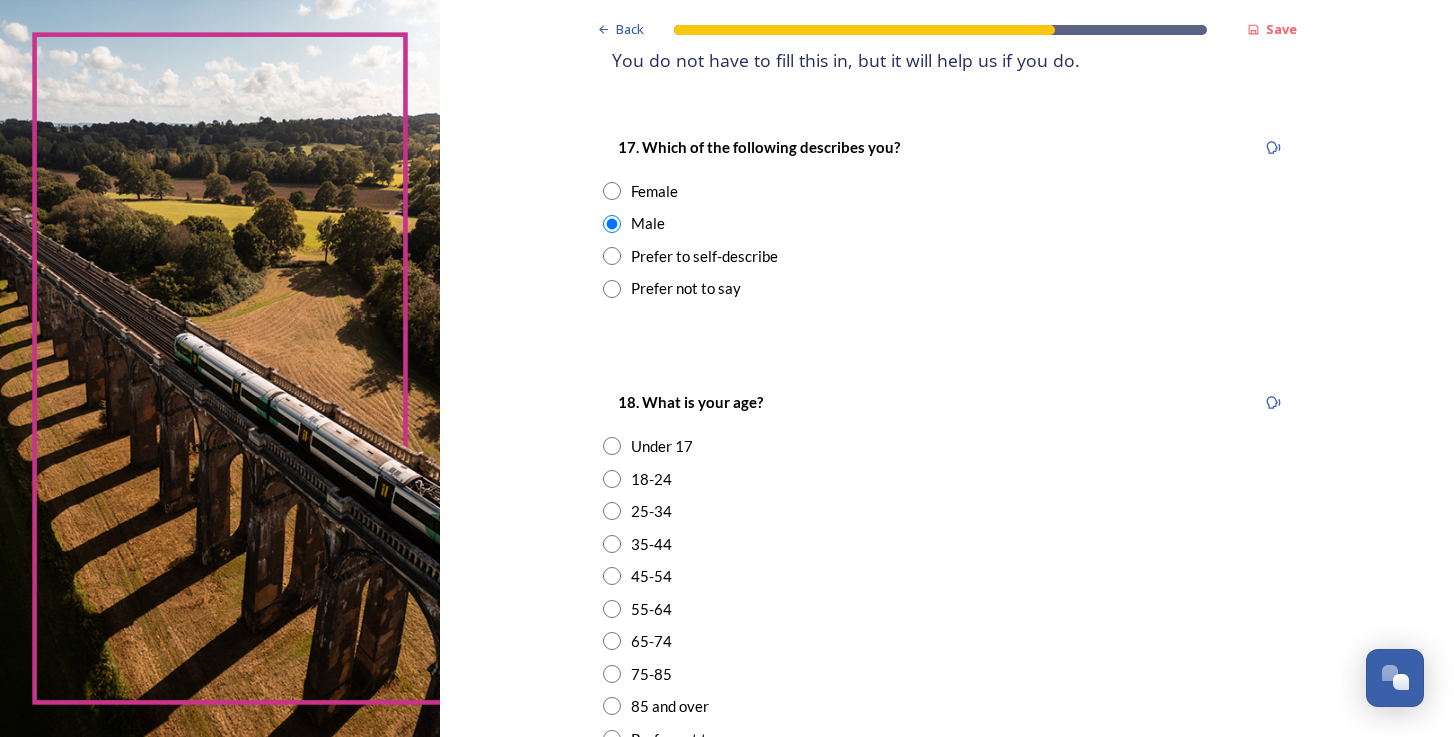 scroll, scrollTop: 301, scrollLeft: 0, axis: vertical 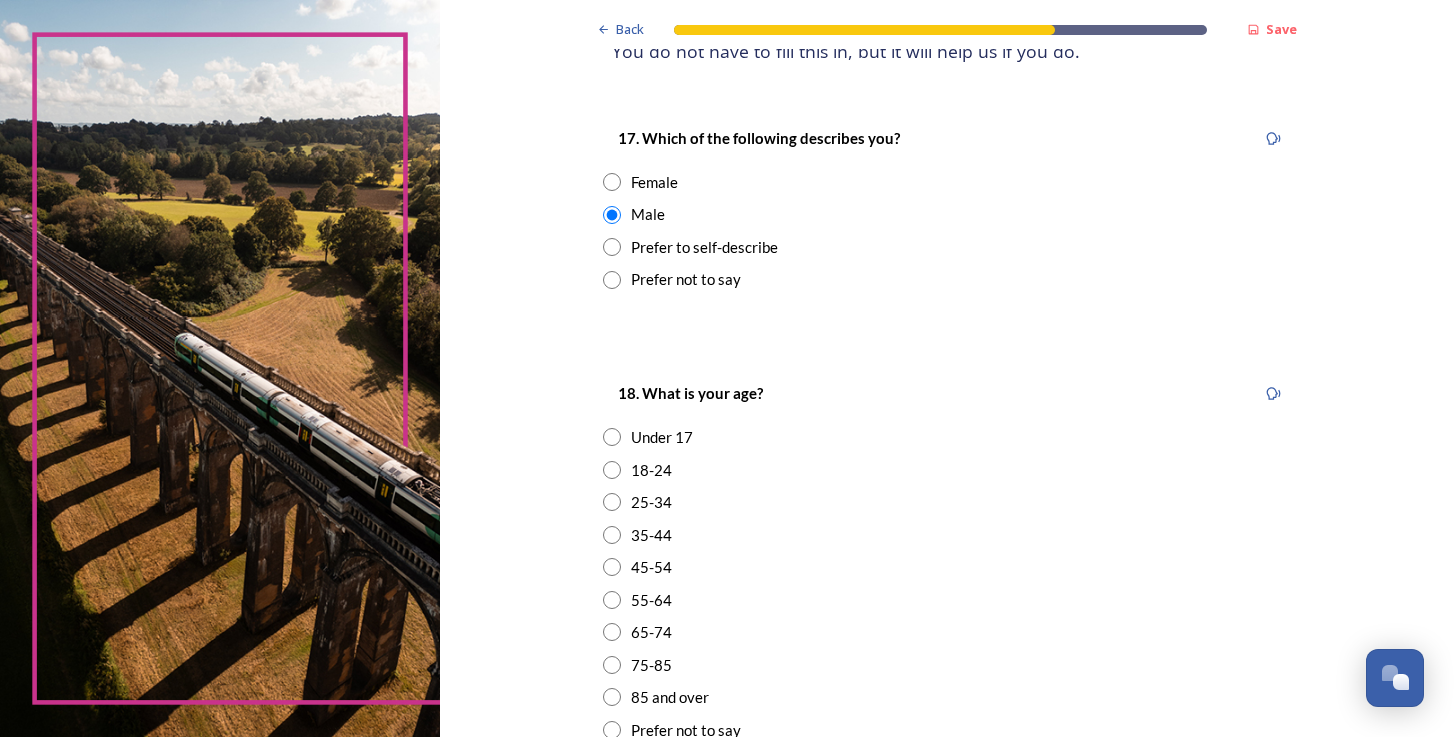 click at bounding box center (612, 632) 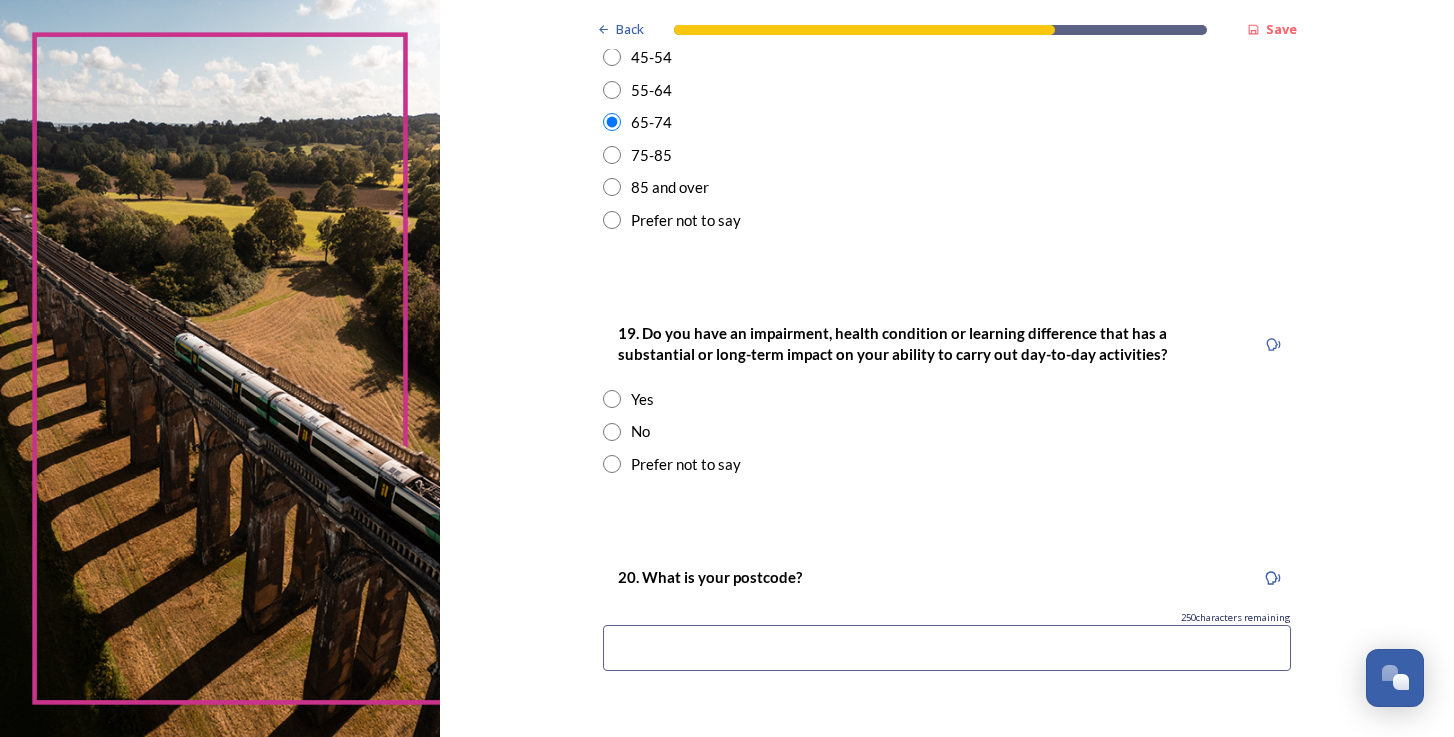 scroll, scrollTop: 815, scrollLeft: 0, axis: vertical 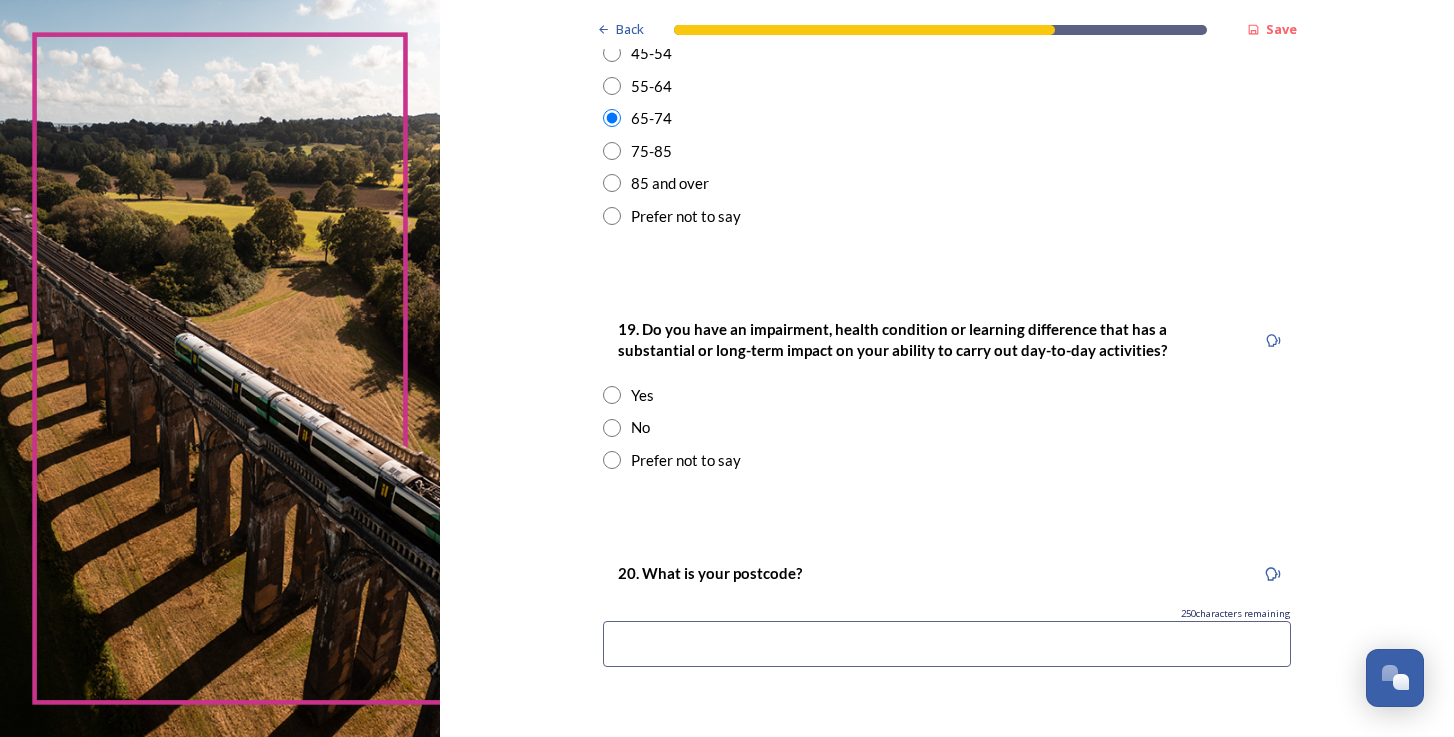 click at bounding box center (612, 428) 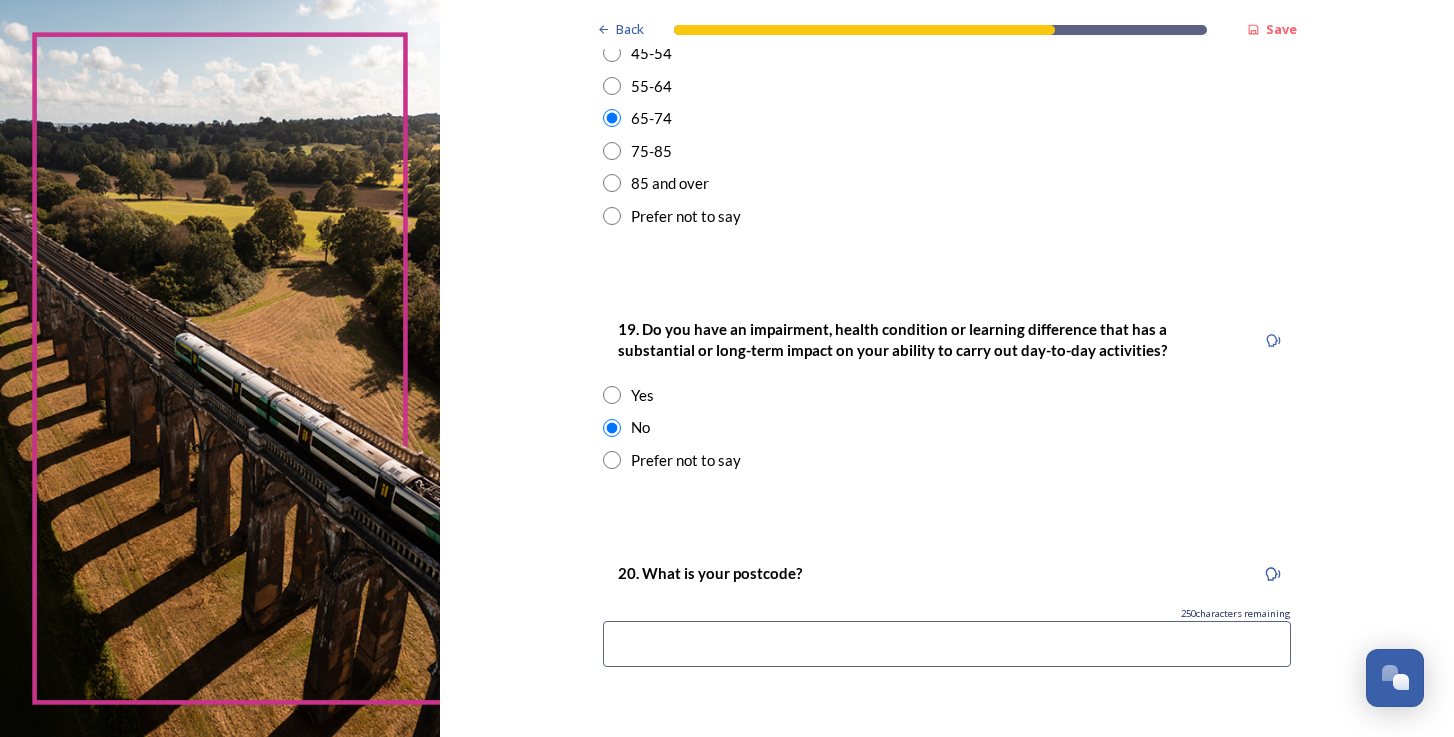 click at bounding box center [947, 644] 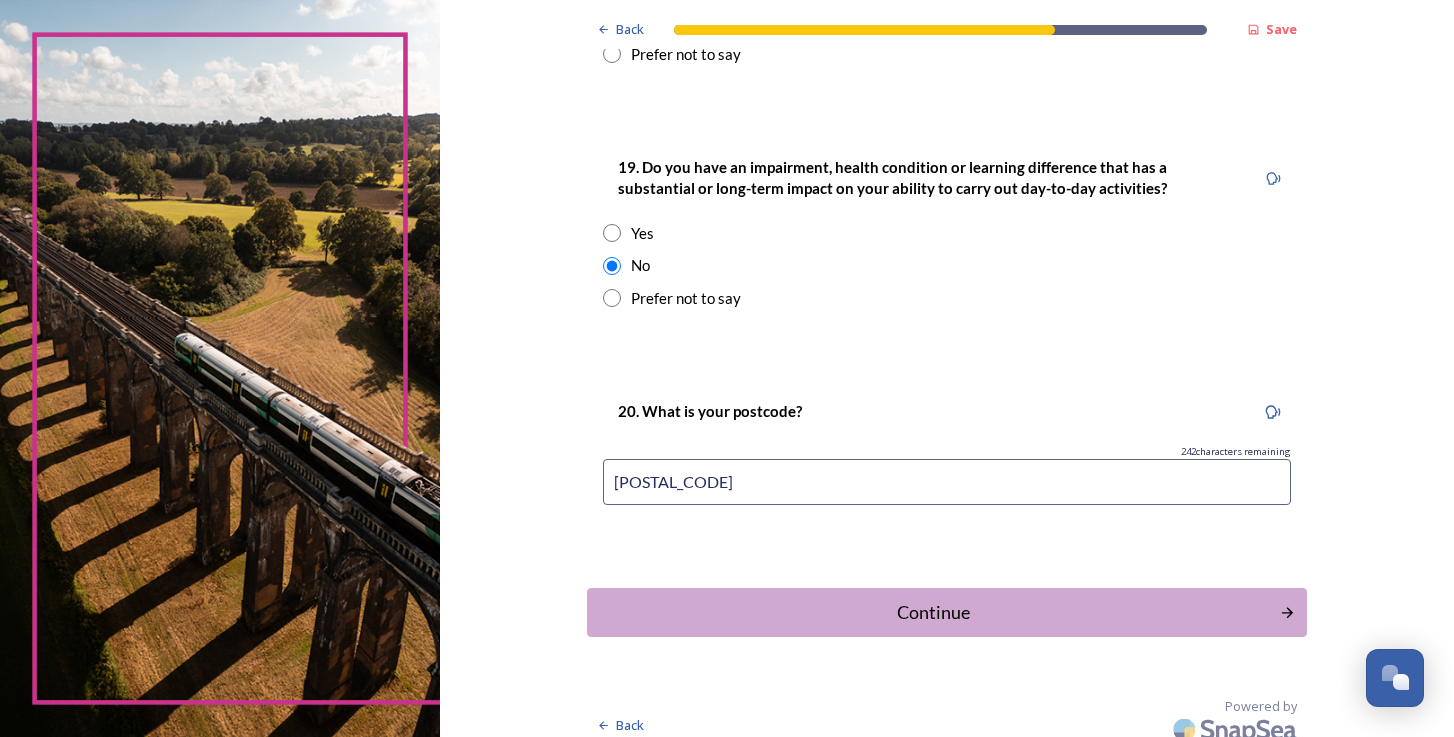 scroll, scrollTop: 975, scrollLeft: 0, axis: vertical 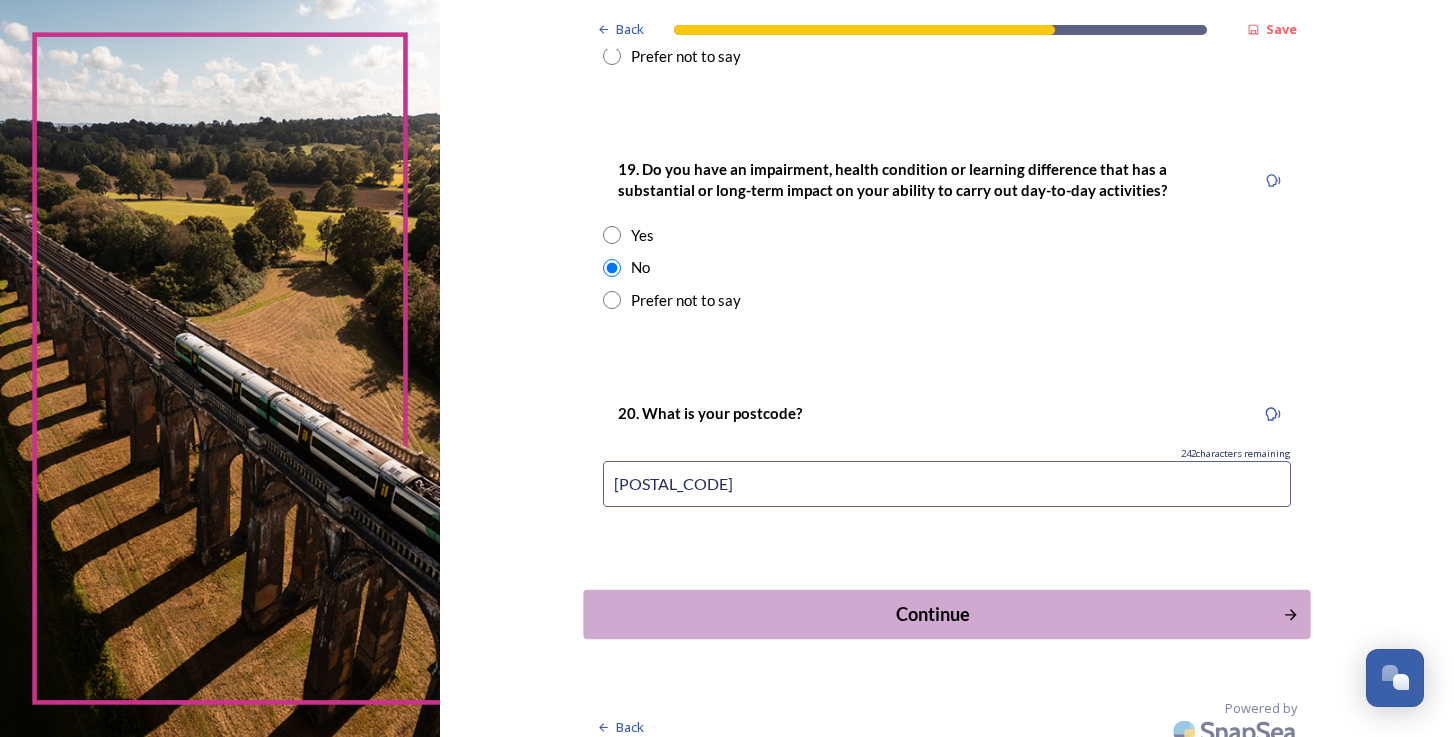 type on "[POSTAL_CODE]" 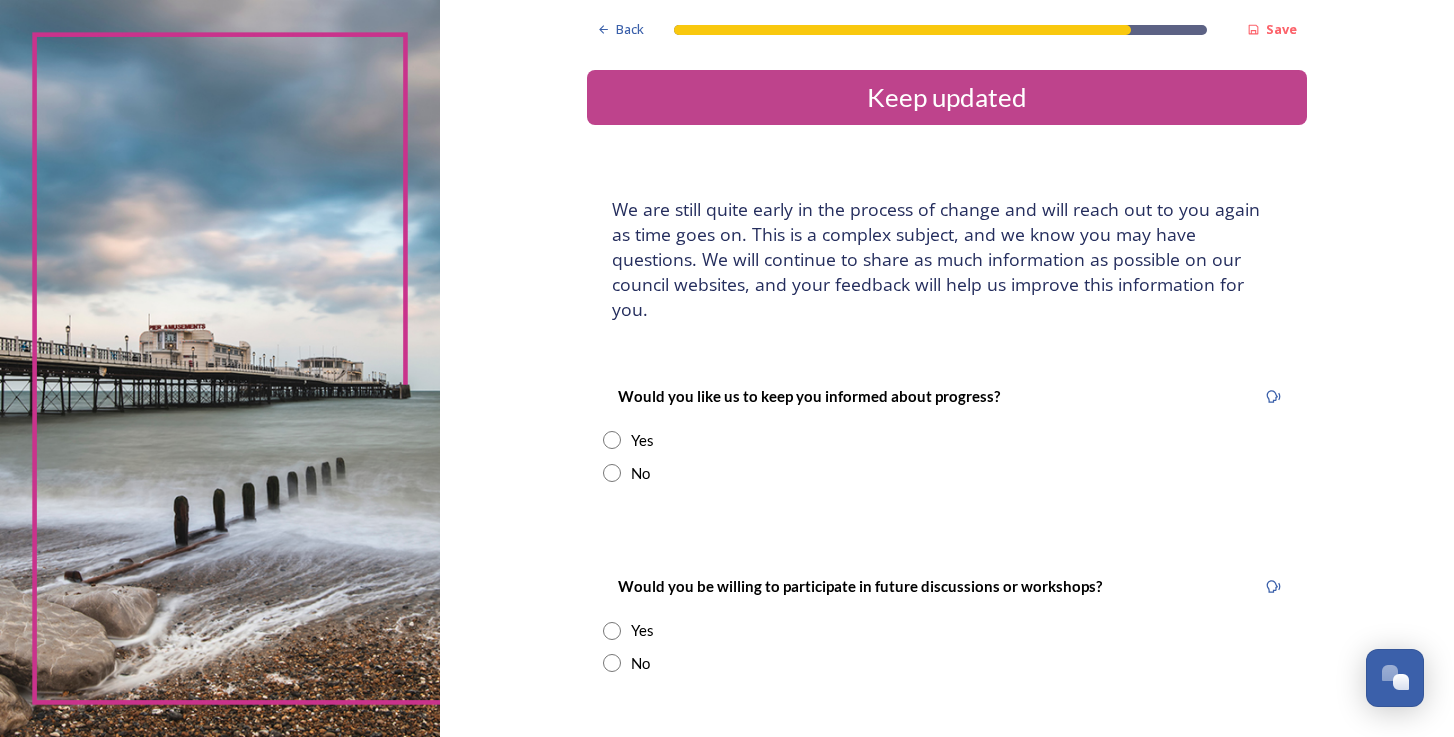 click at bounding box center [612, 473] 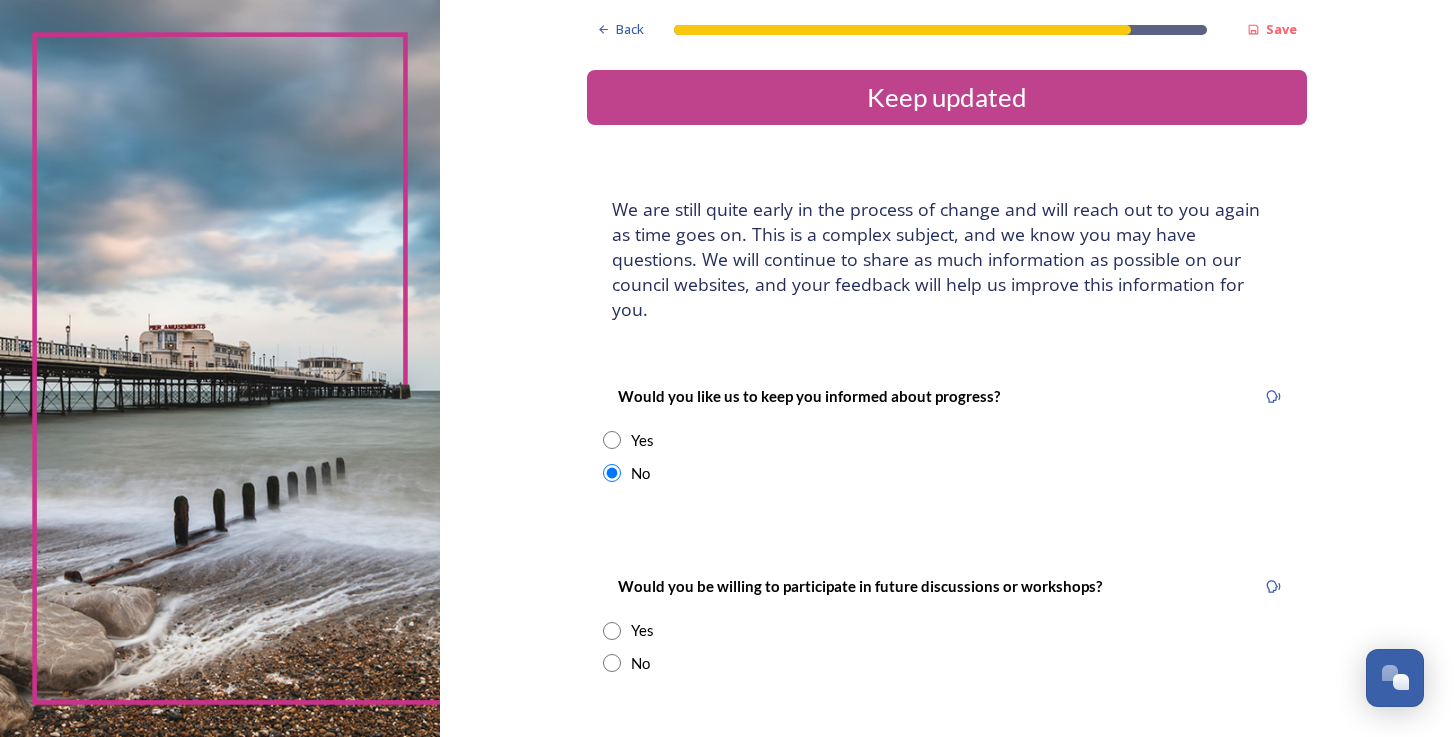 click at bounding box center (612, 631) 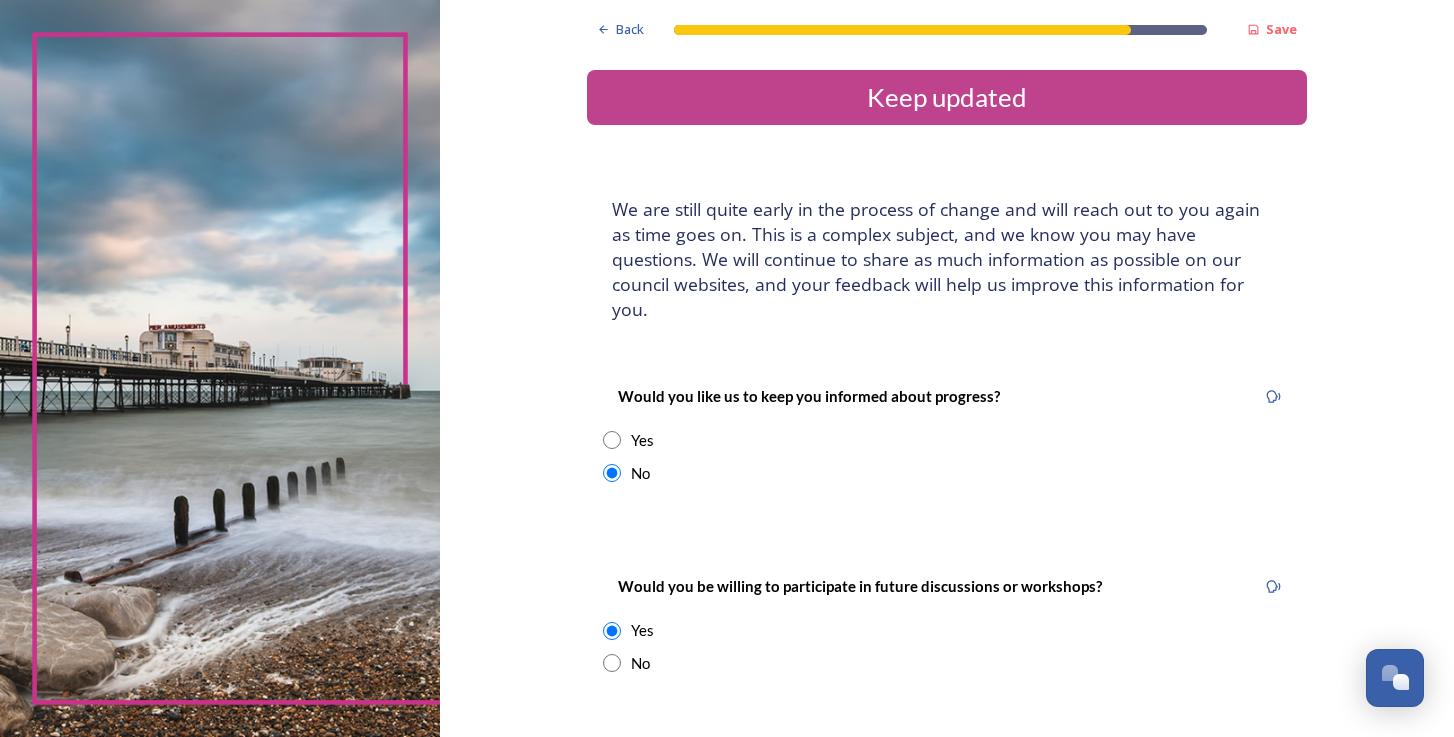 click at bounding box center (612, 440) 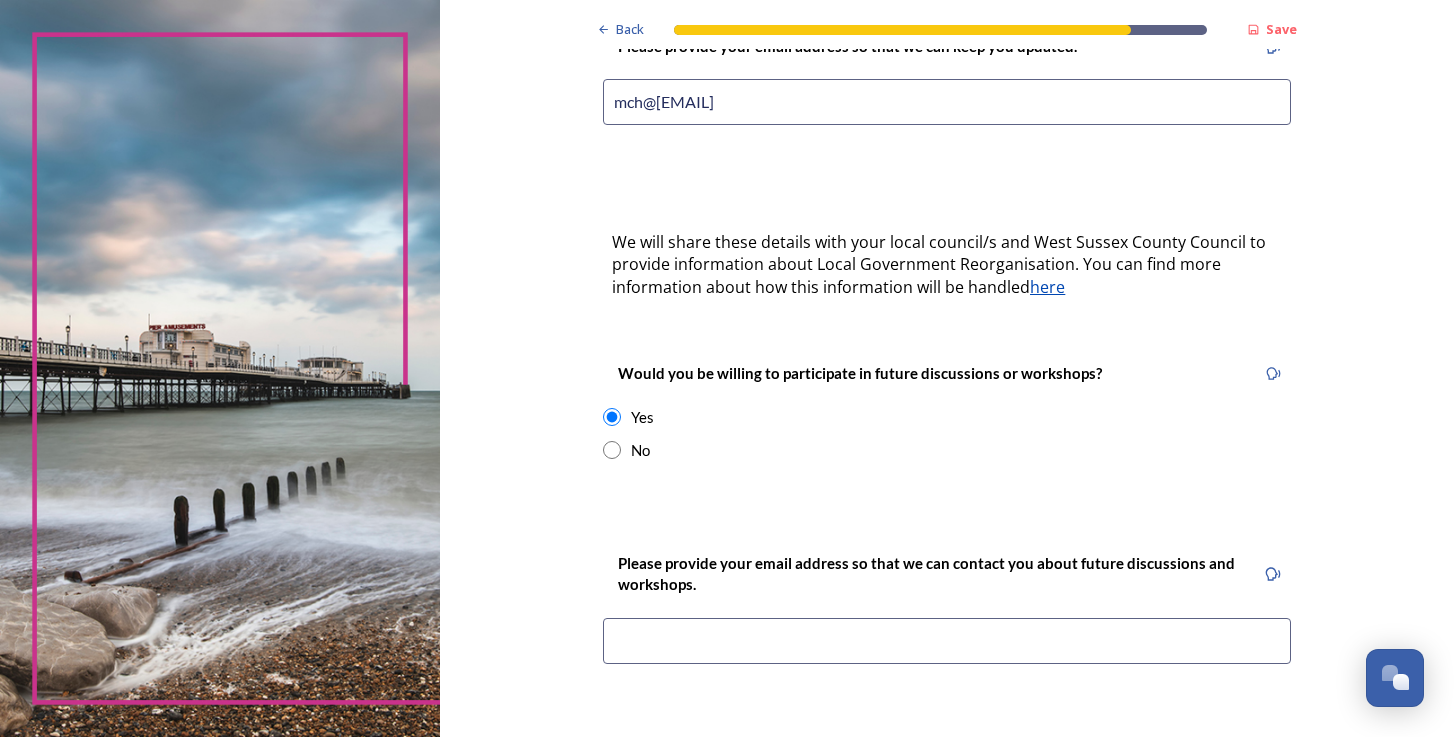 scroll, scrollTop: 547, scrollLeft: 0, axis: vertical 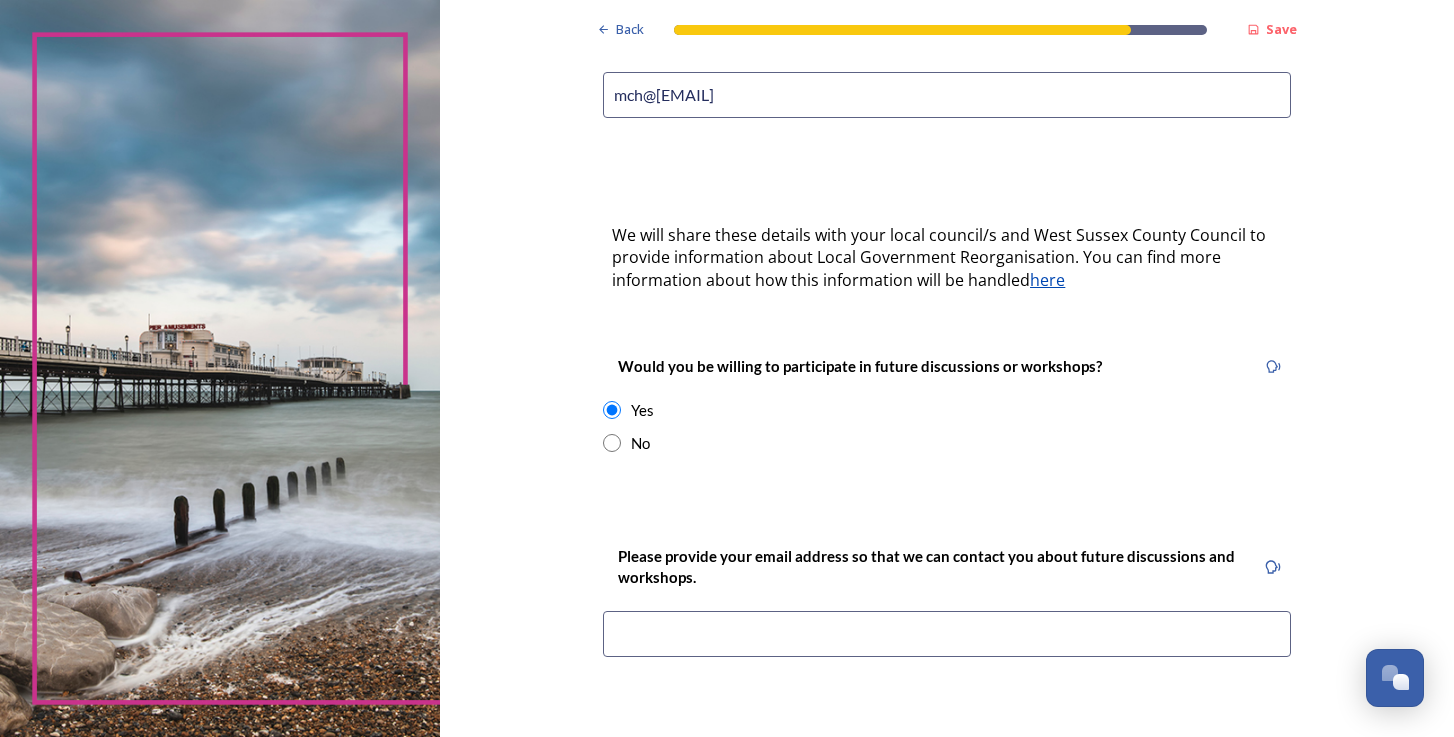 type on "mch@[EMAIL]" 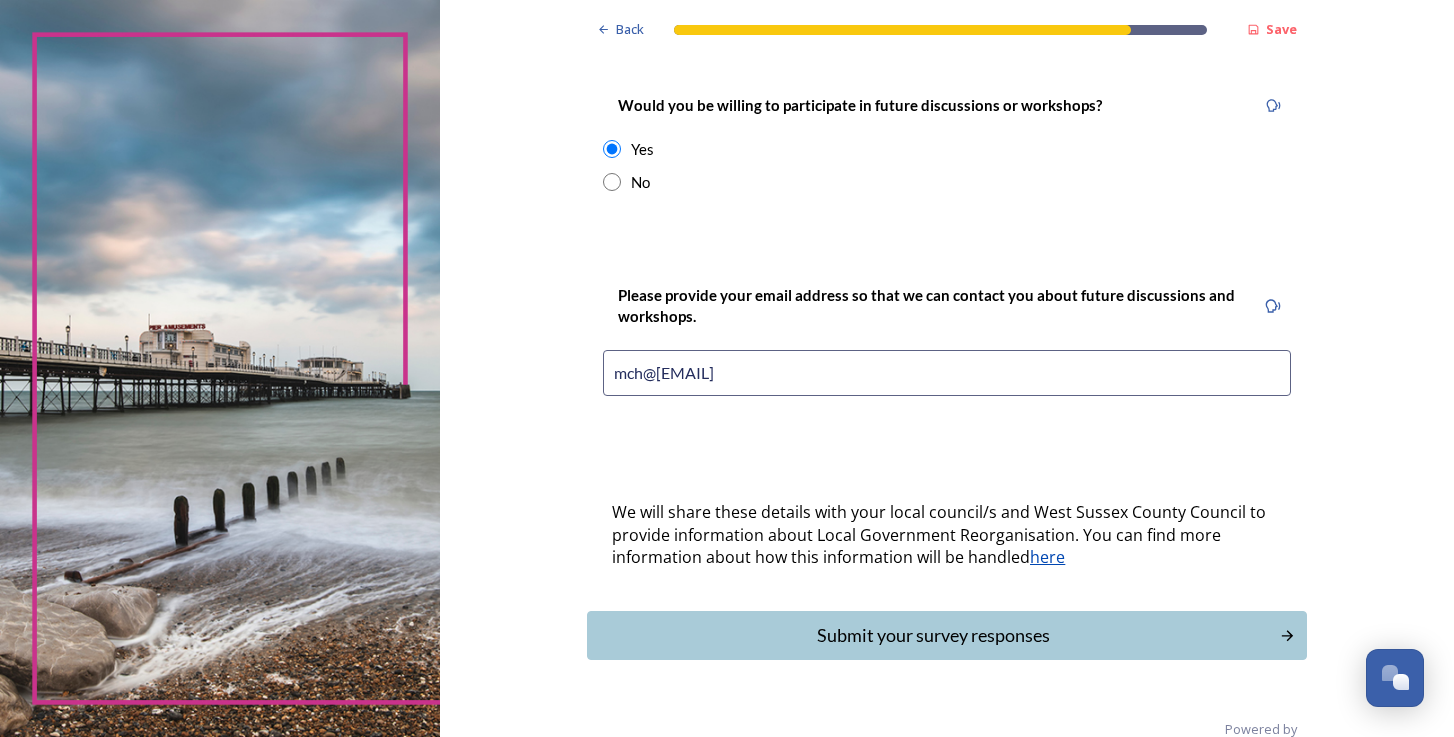 scroll, scrollTop: 807, scrollLeft: 0, axis: vertical 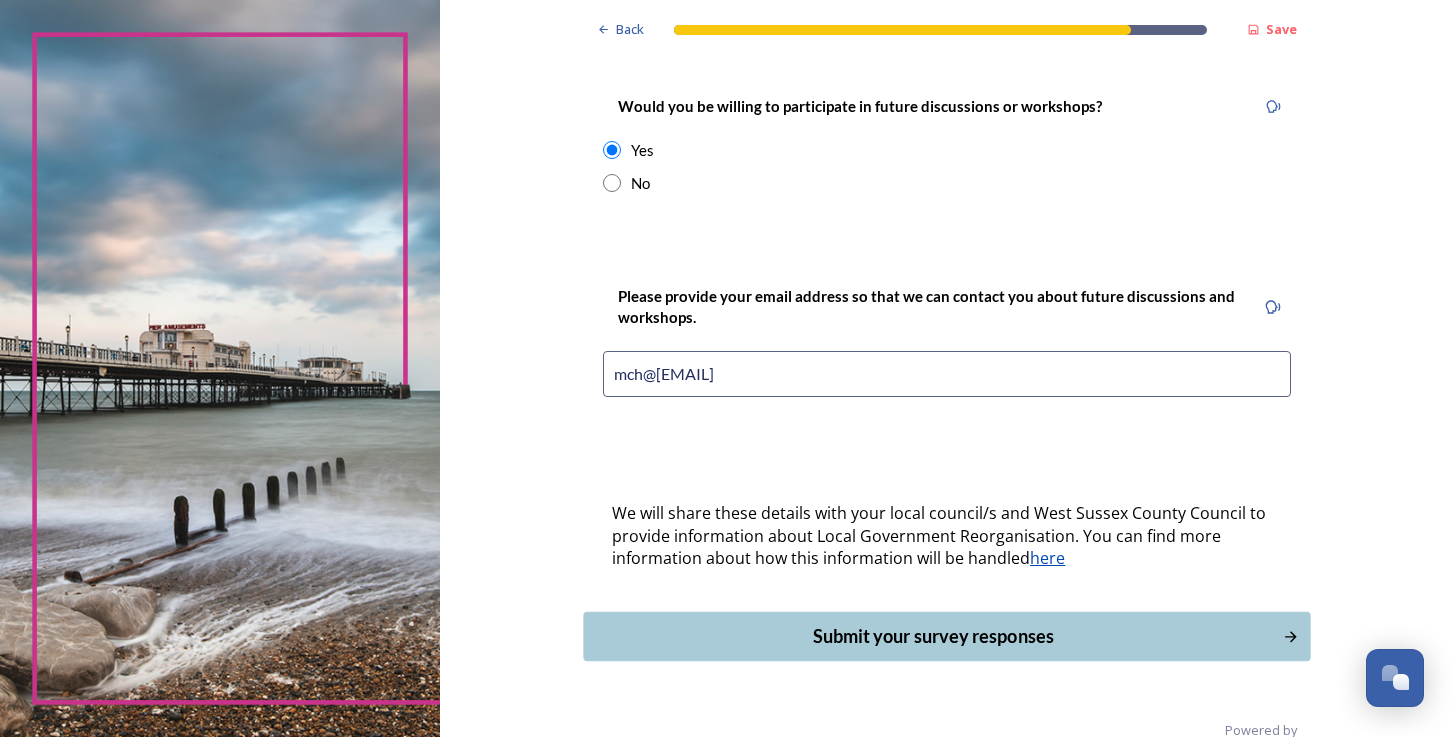 type on "mch@[EMAIL]" 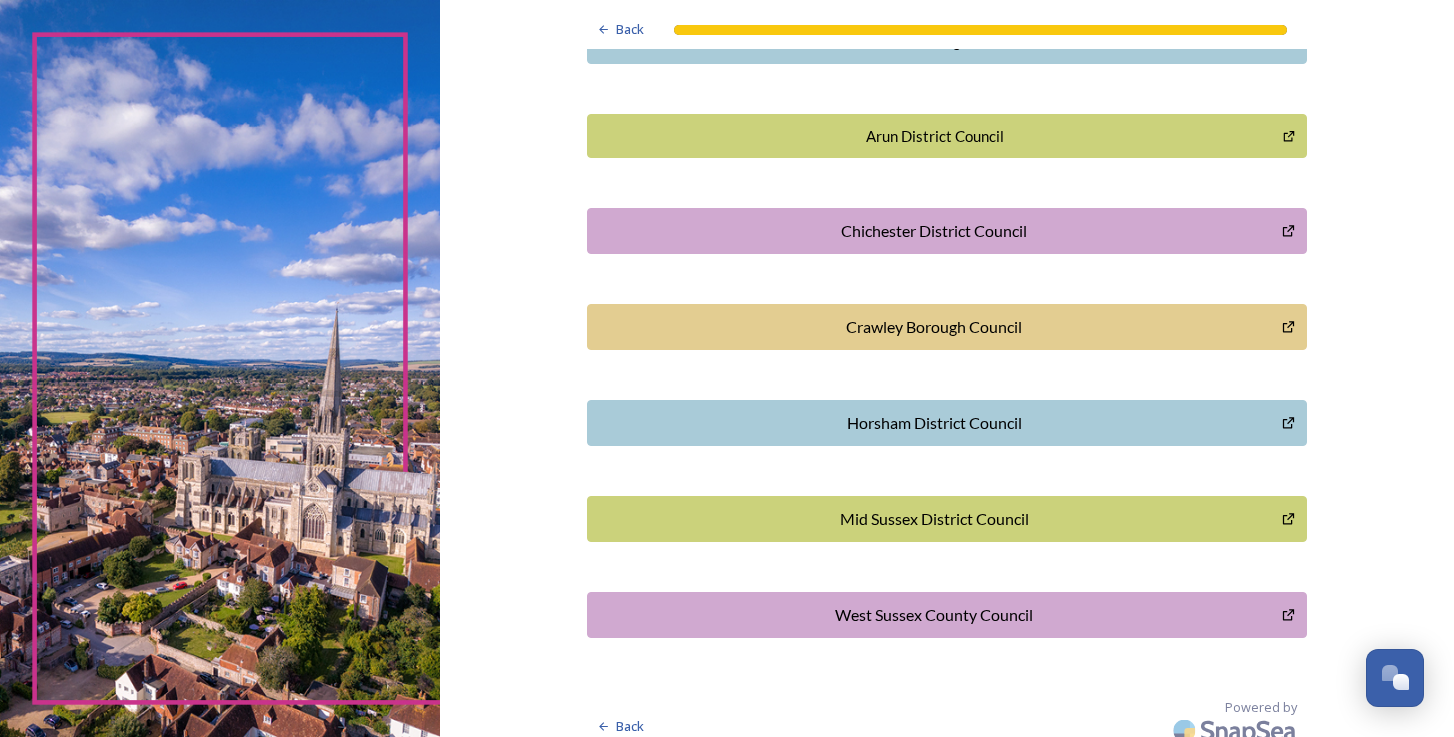 scroll, scrollTop: 533, scrollLeft: 0, axis: vertical 